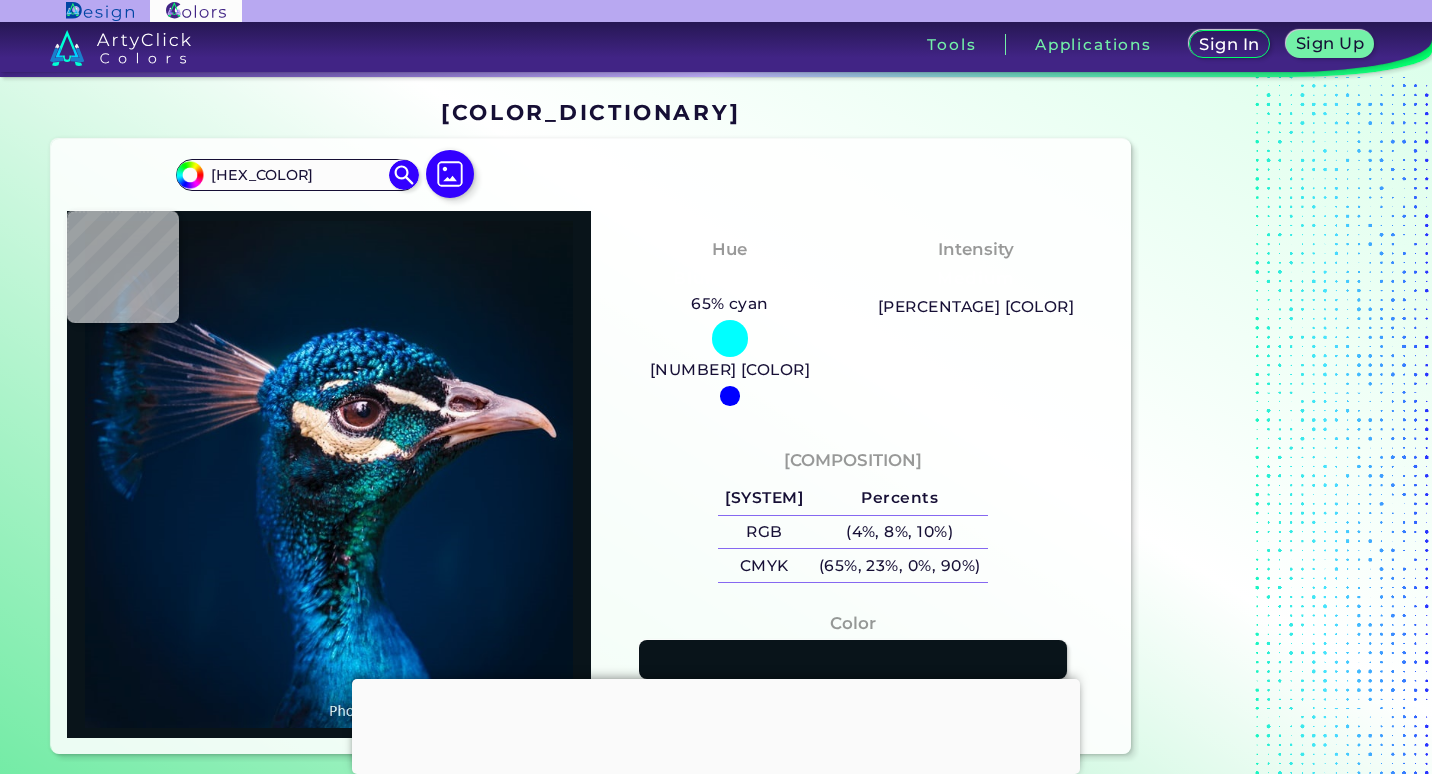 scroll, scrollTop: 0, scrollLeft: 0, axis: both 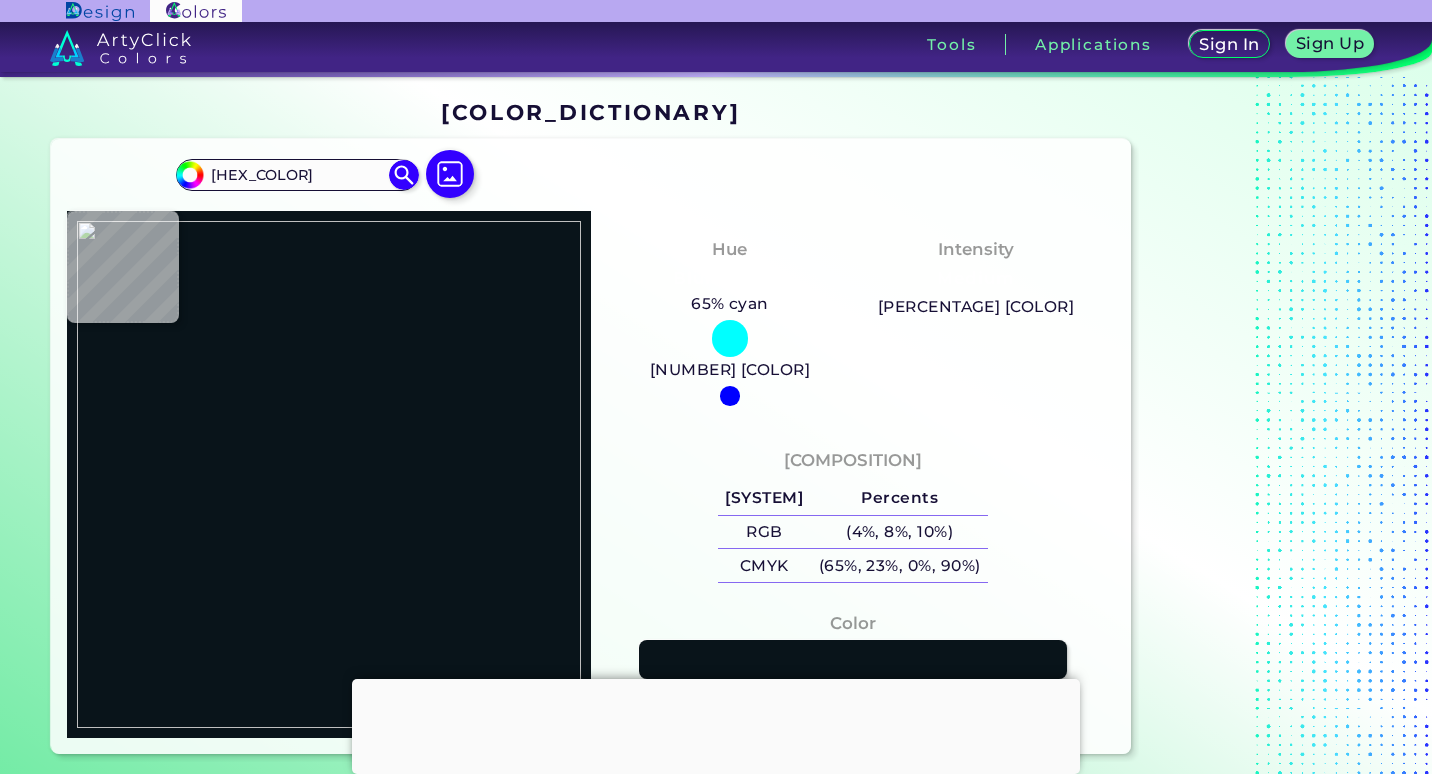 type on "[HEX_COLOR]" 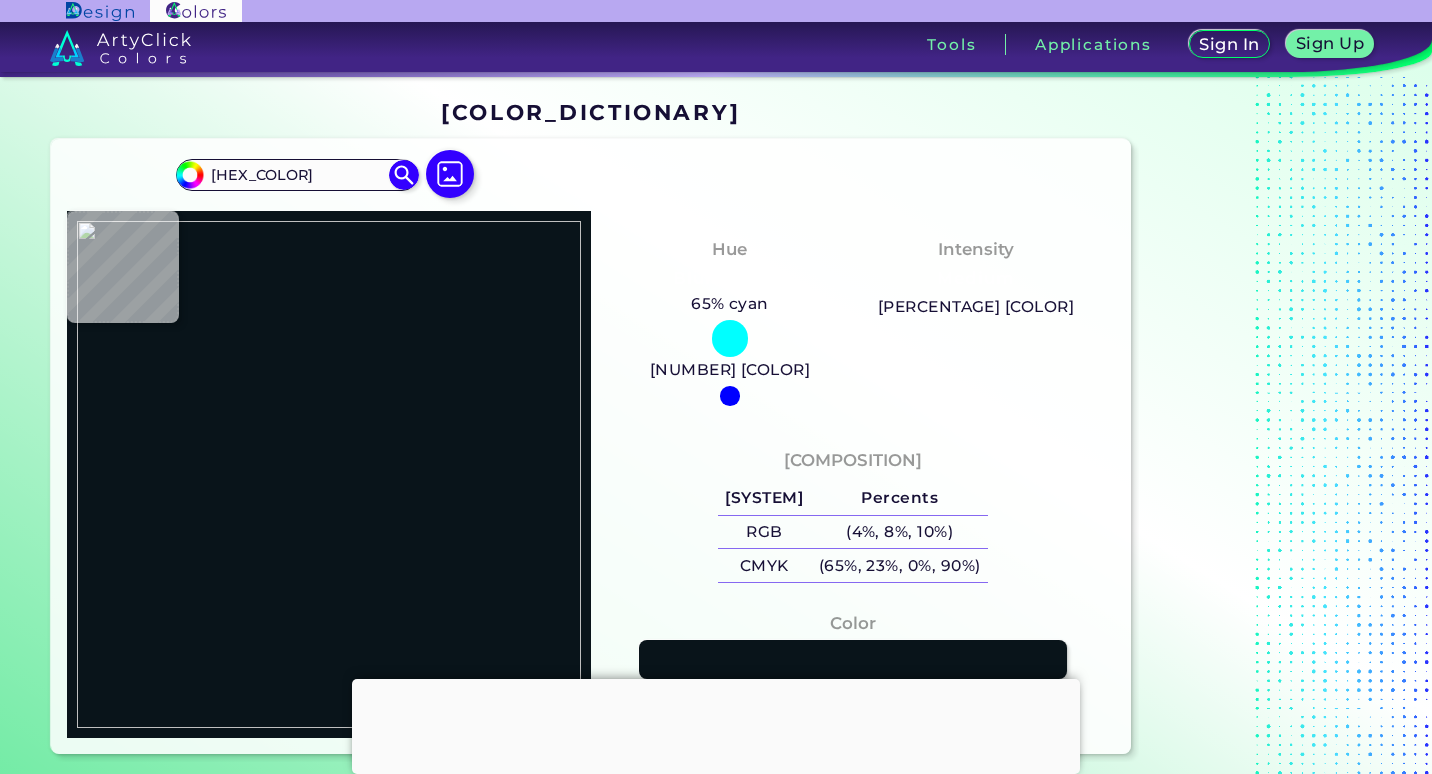 type on "[HEX_COLOR]" 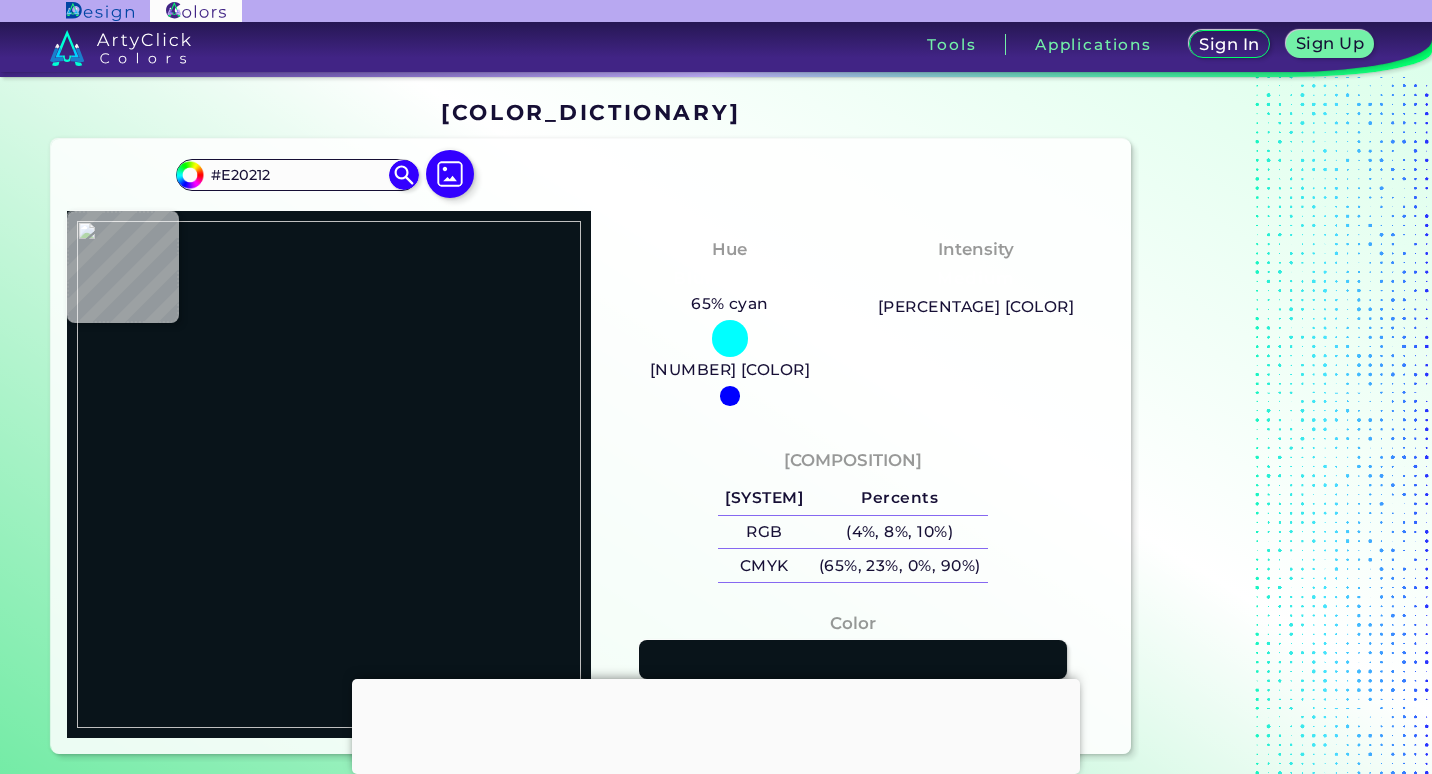 type on "#e70314" 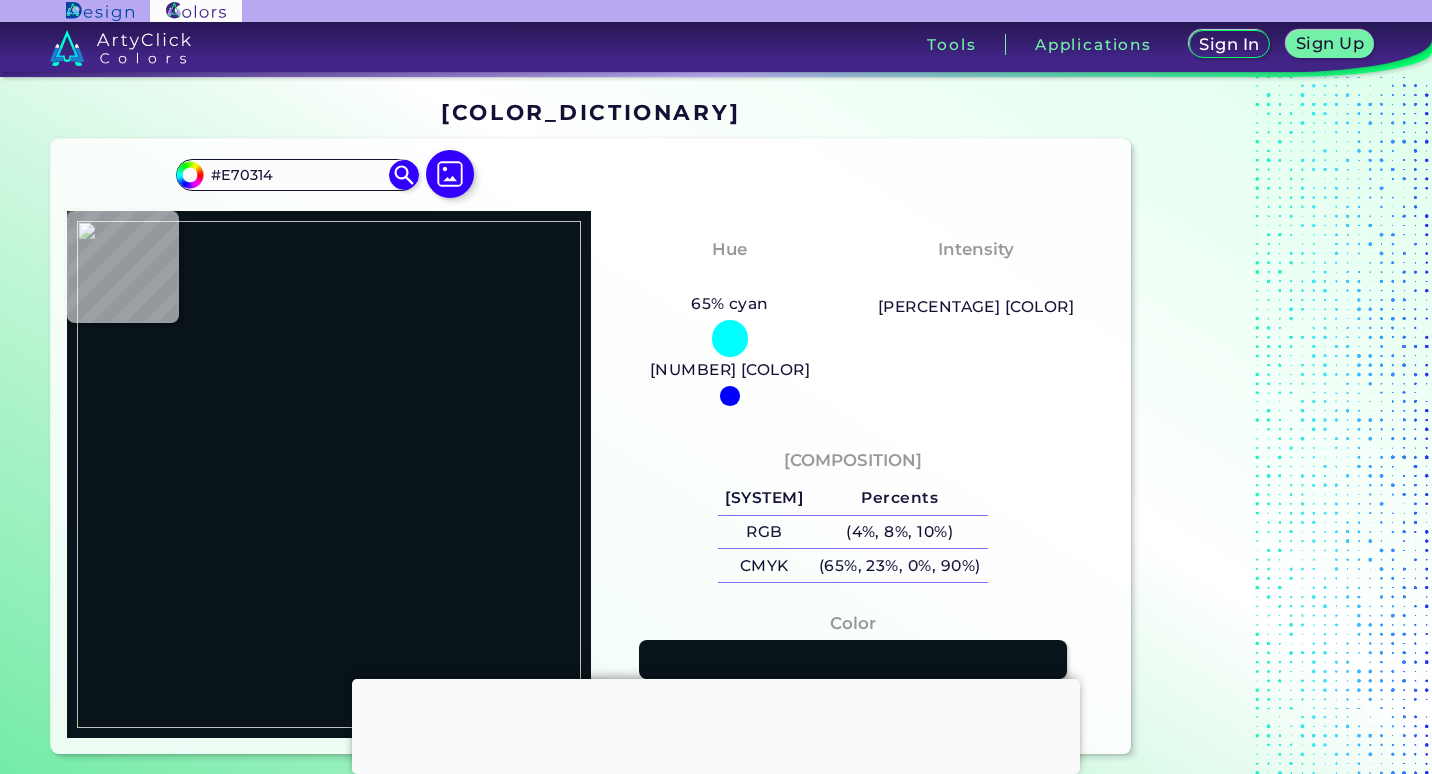 type on "#e70013" 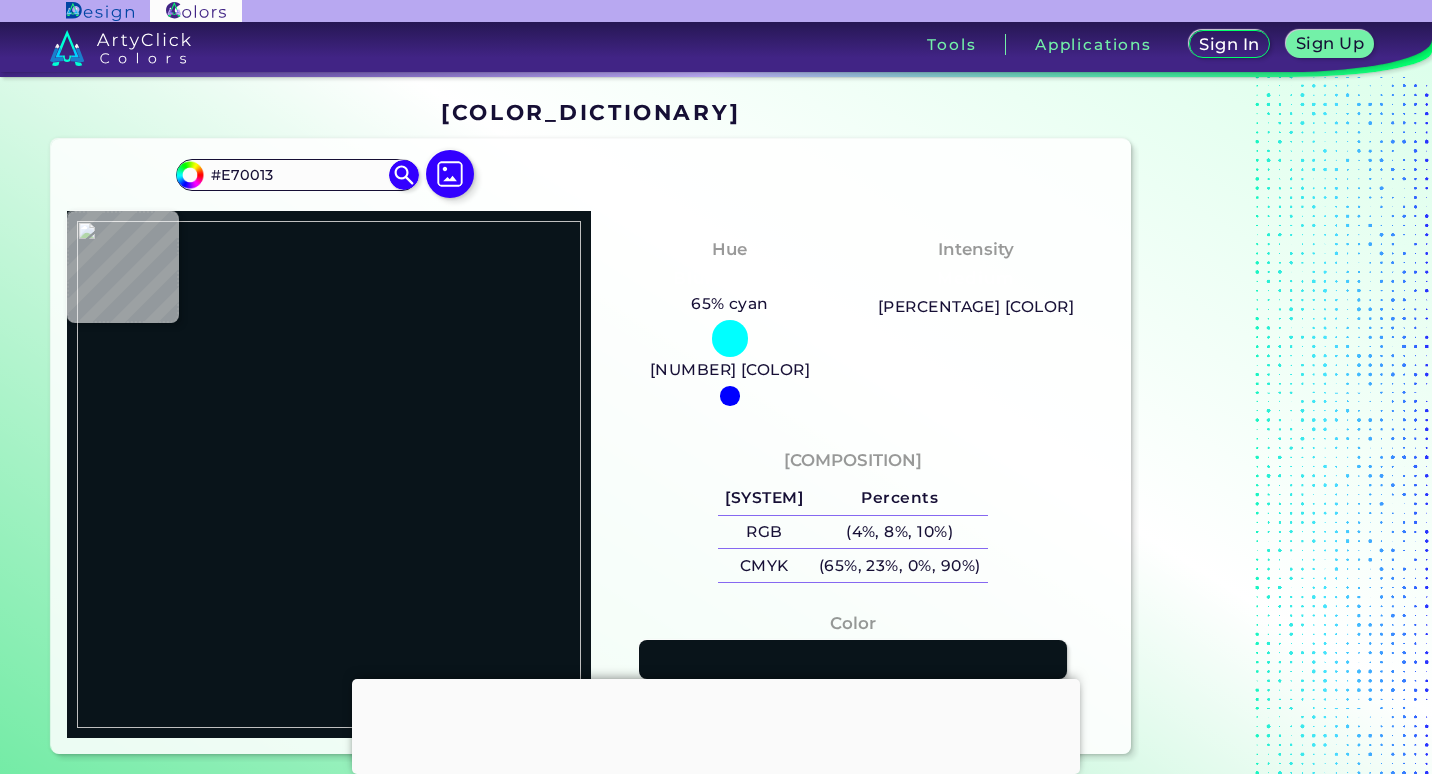 type on "[HEX_COLOR]" 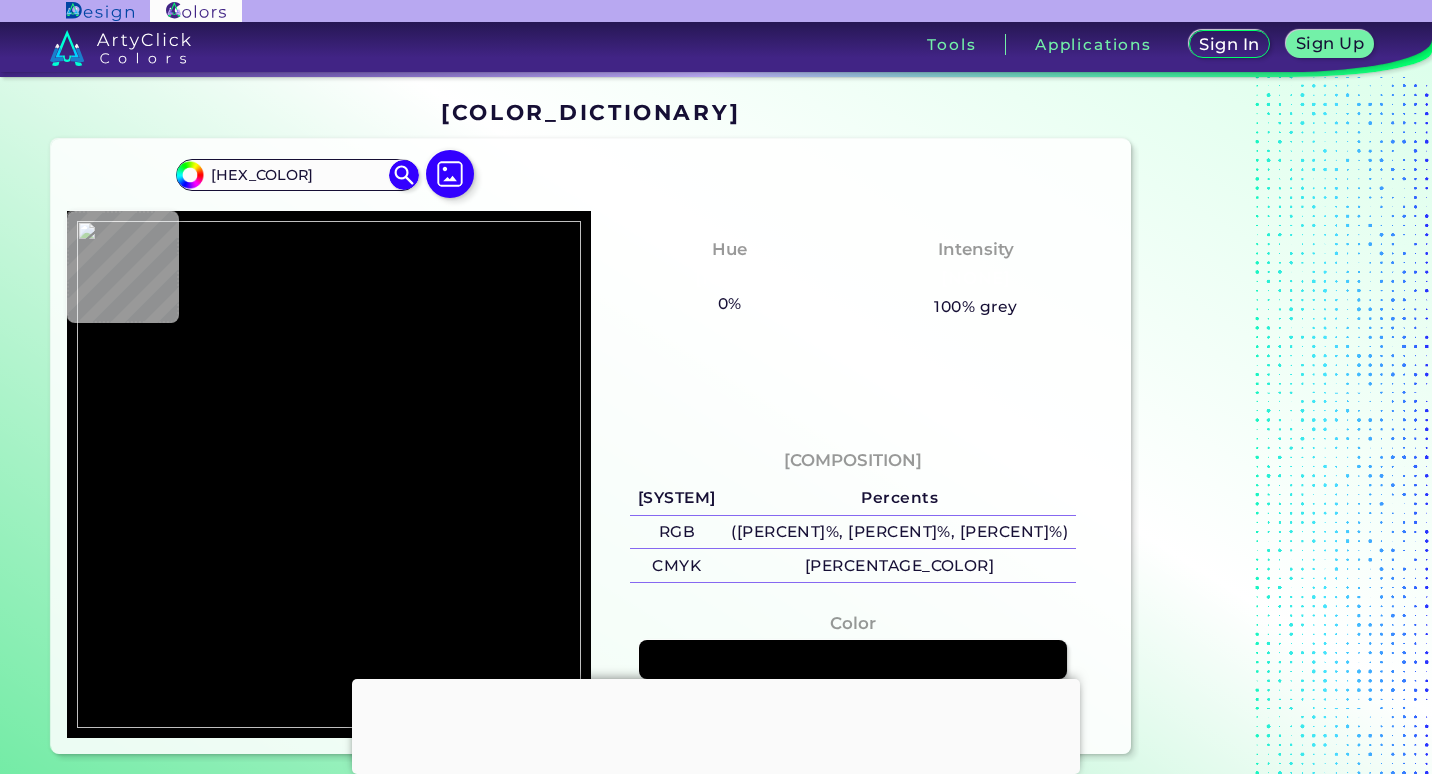 type on "[HEX_COLOR]" 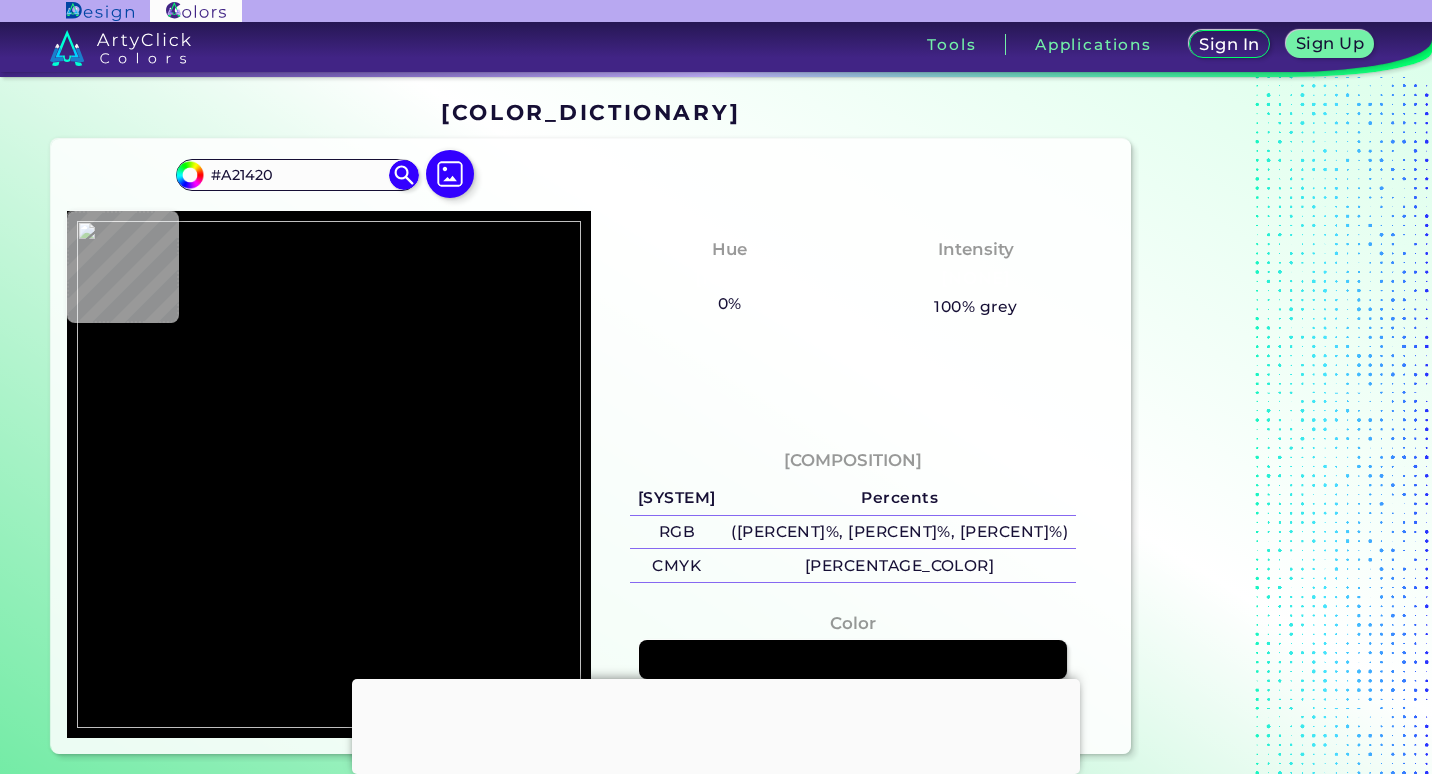 type on "#e70012" 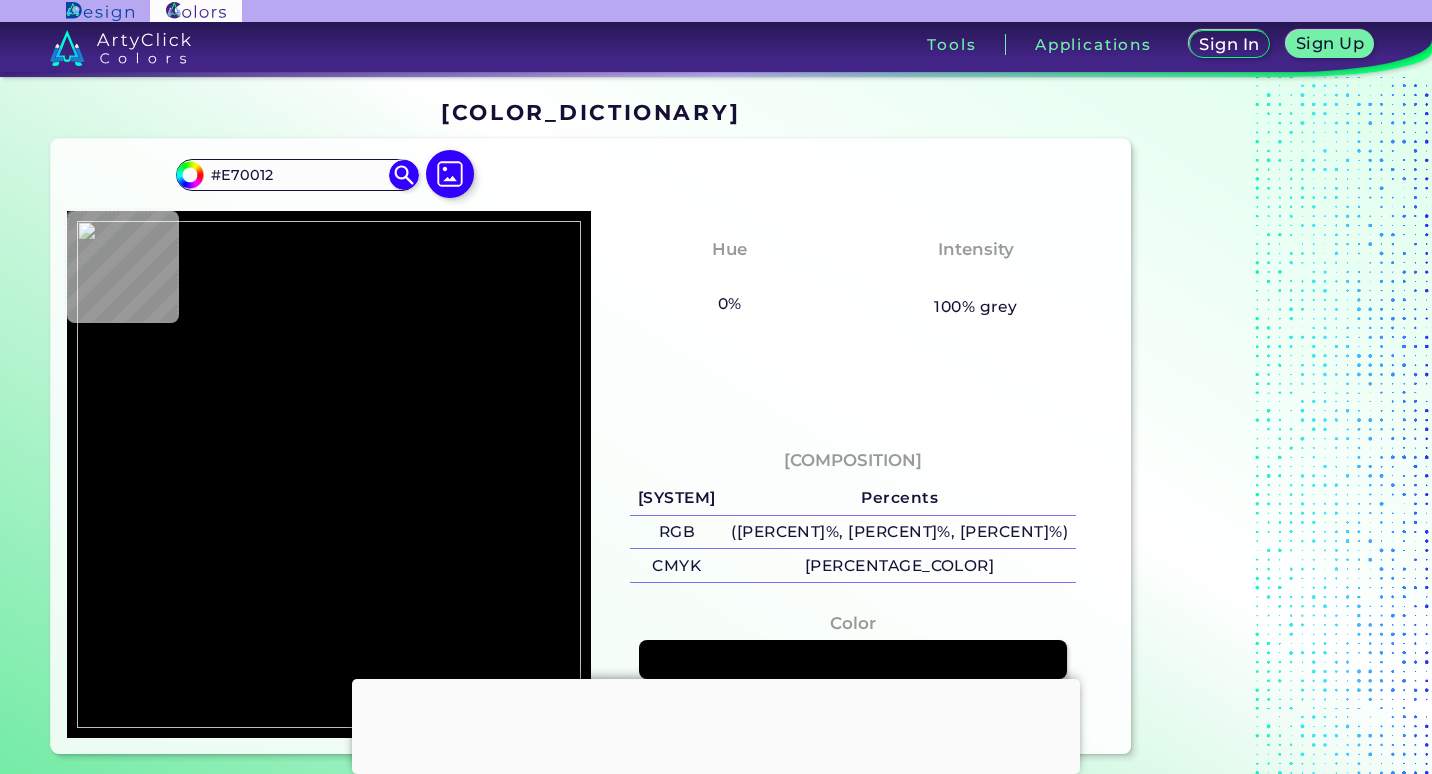 type on "[HEX_COLOR]" 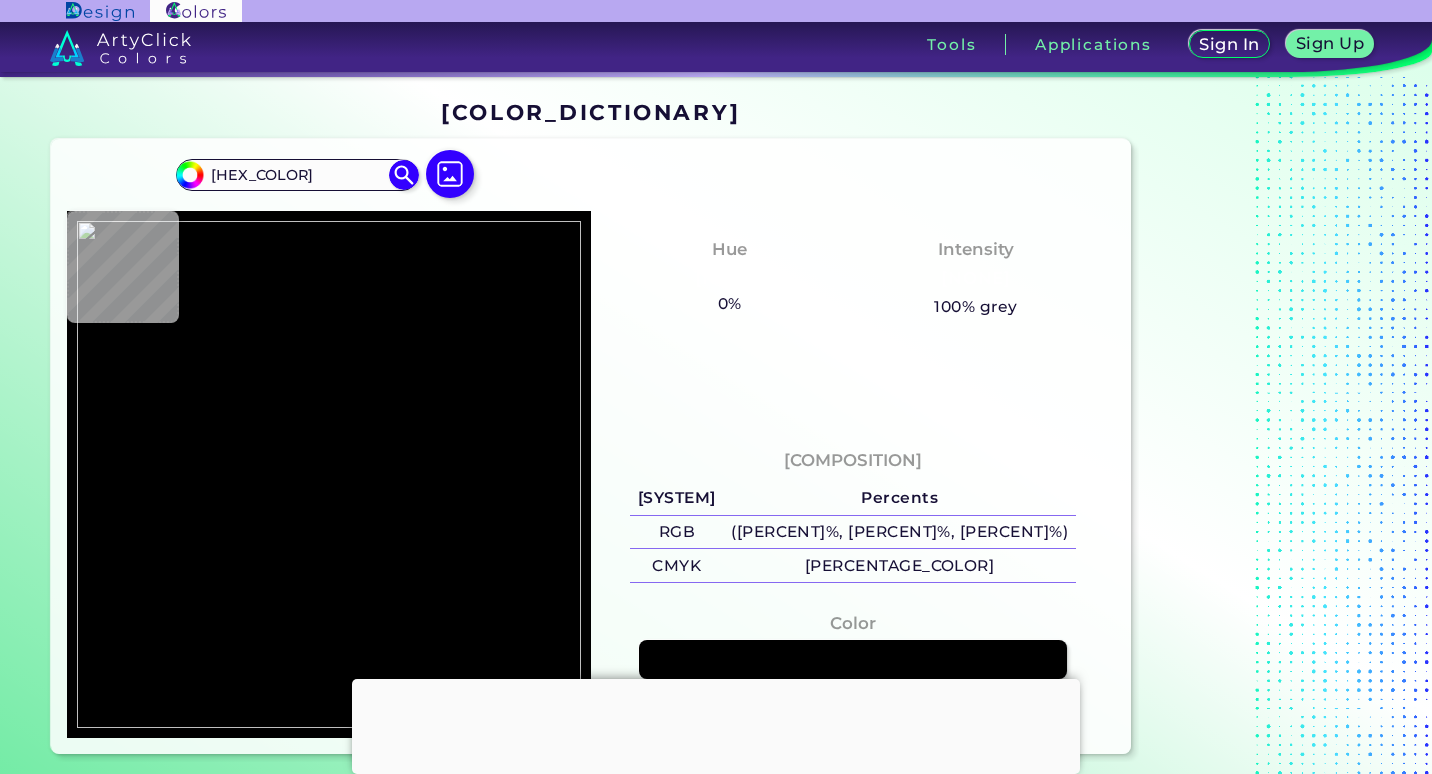 type on "[HEX_COLOR]" 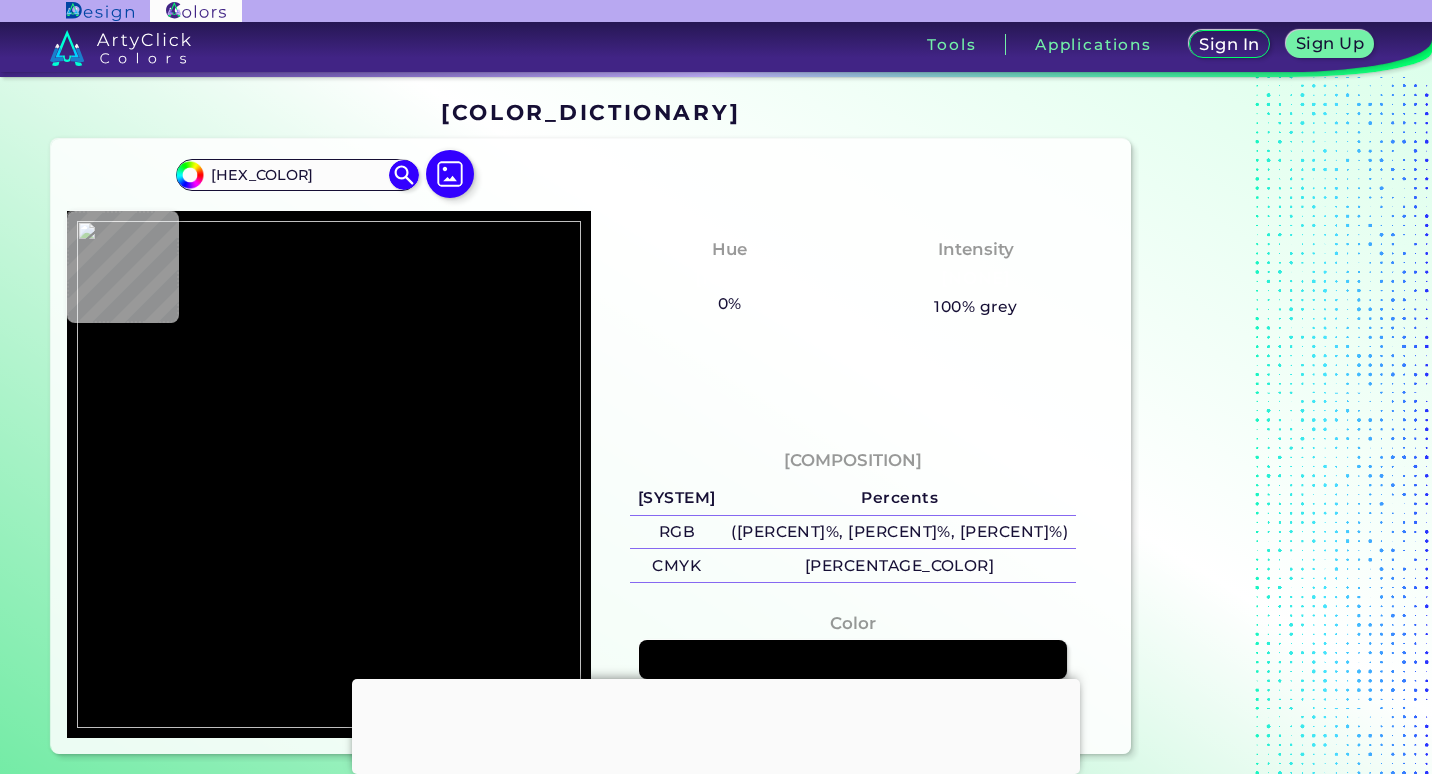 type on "[COLOR]" 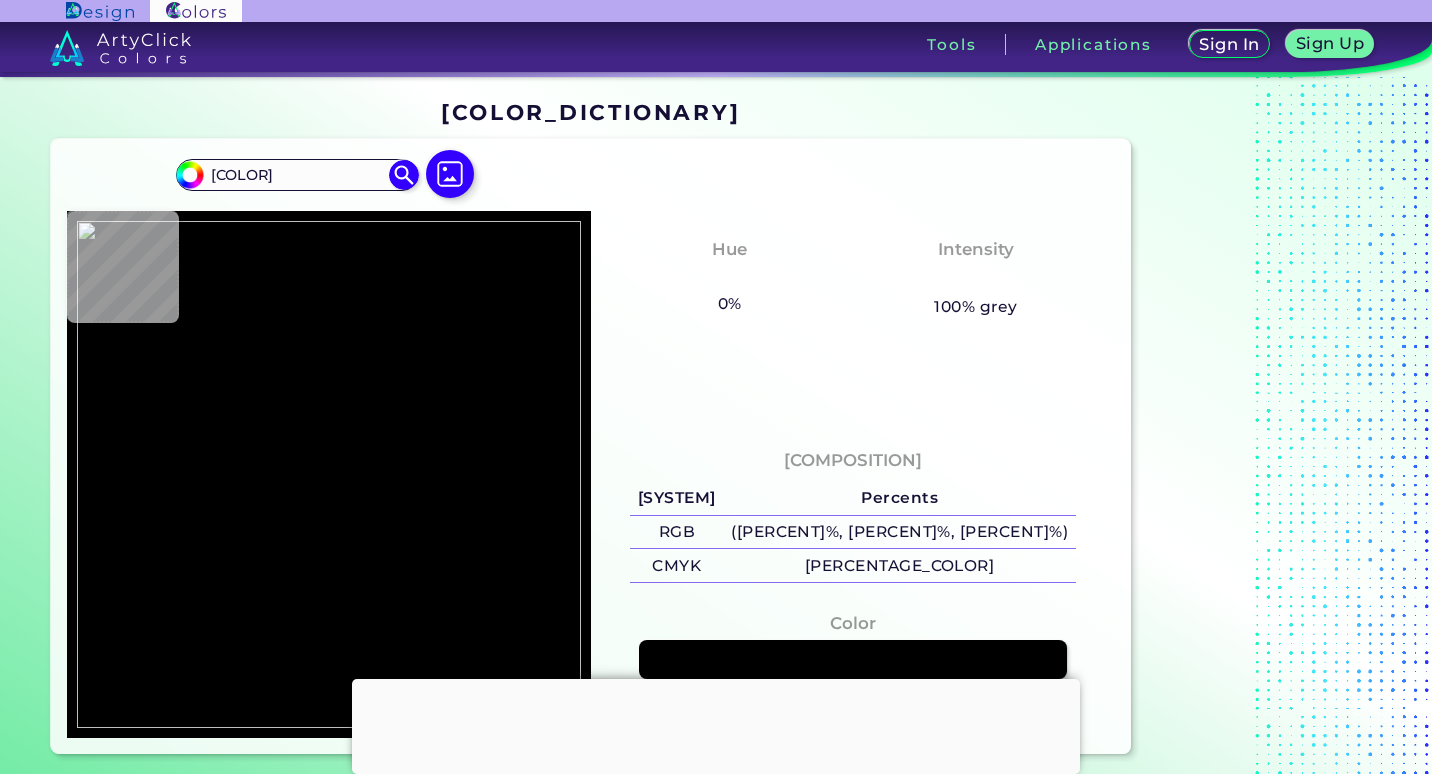 type on "#ec000e" 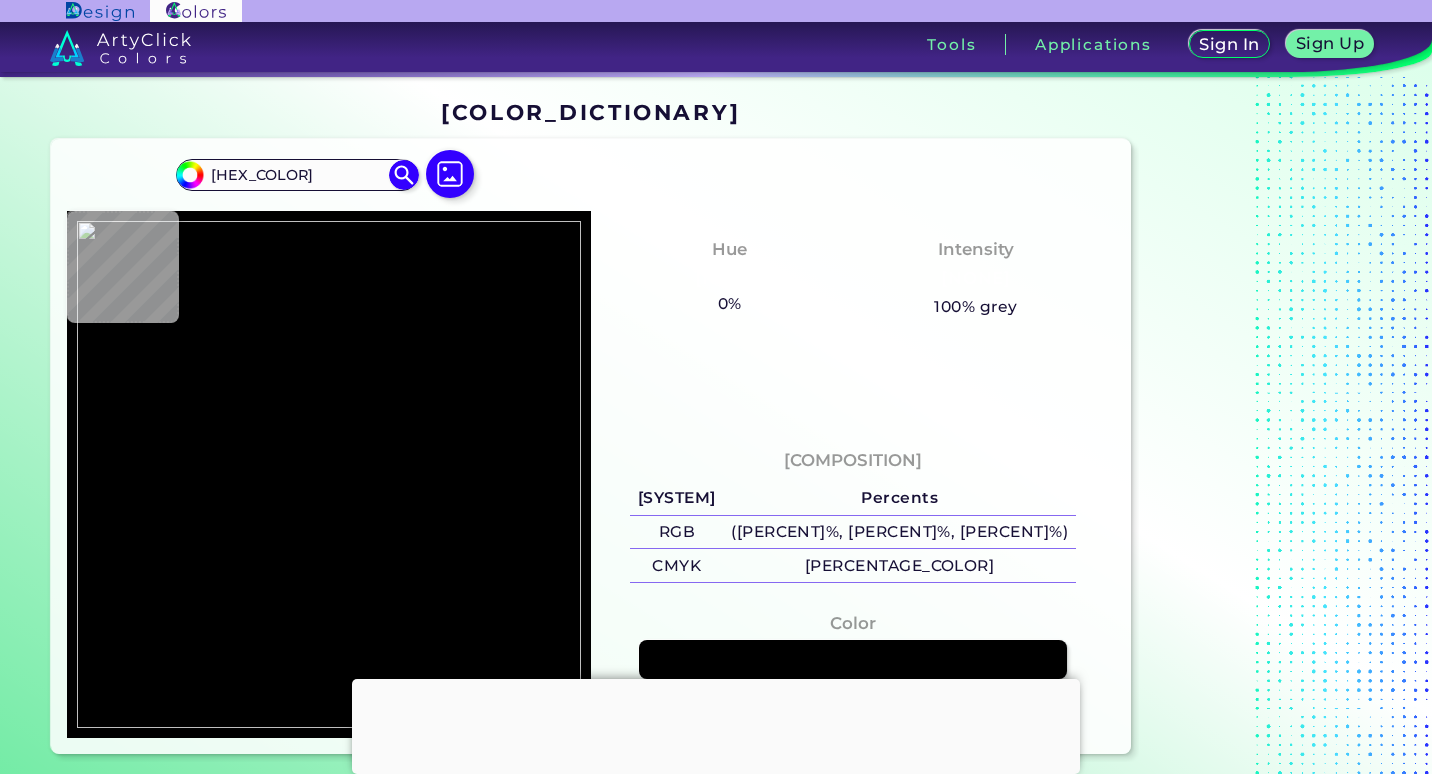 type on "#010101" 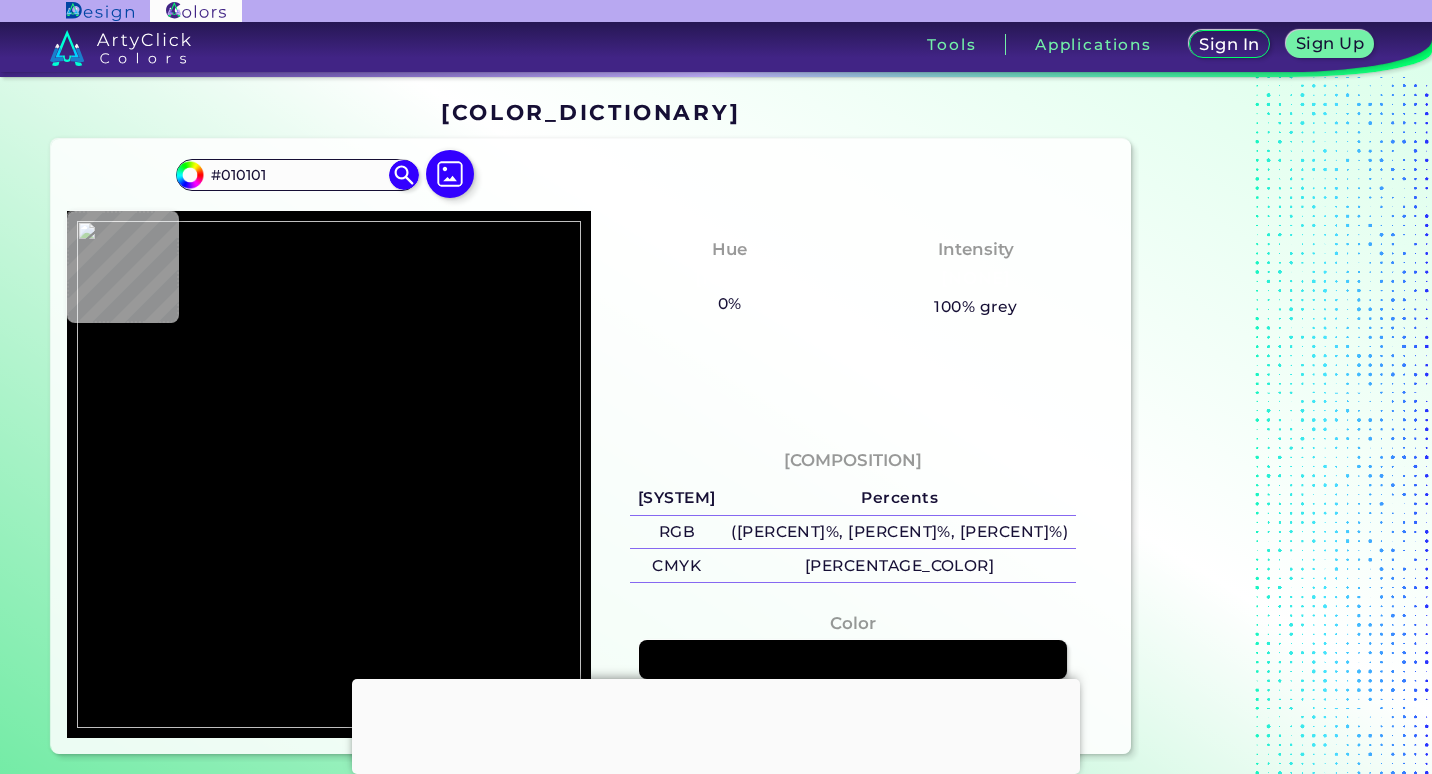 type on "[COLOR]" 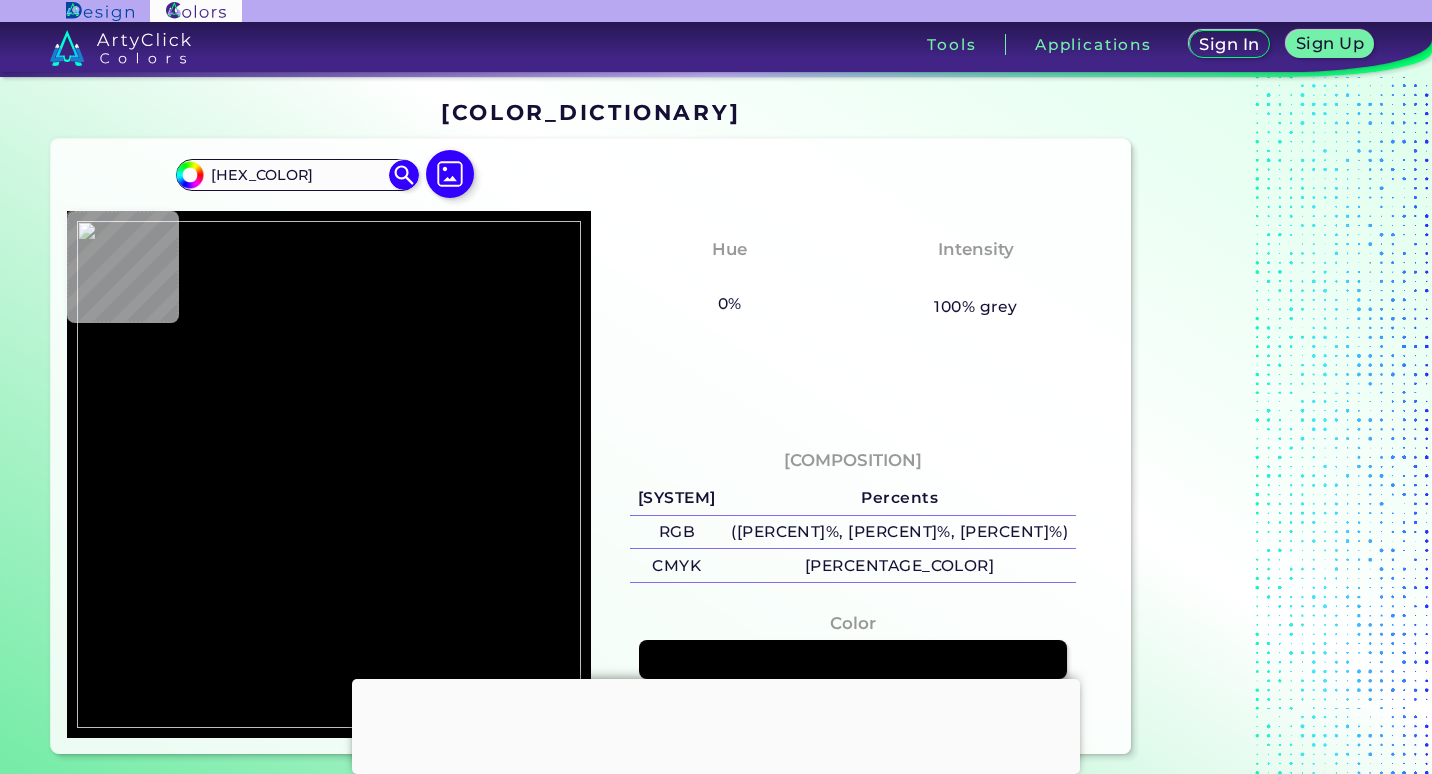 type on "#e60012" 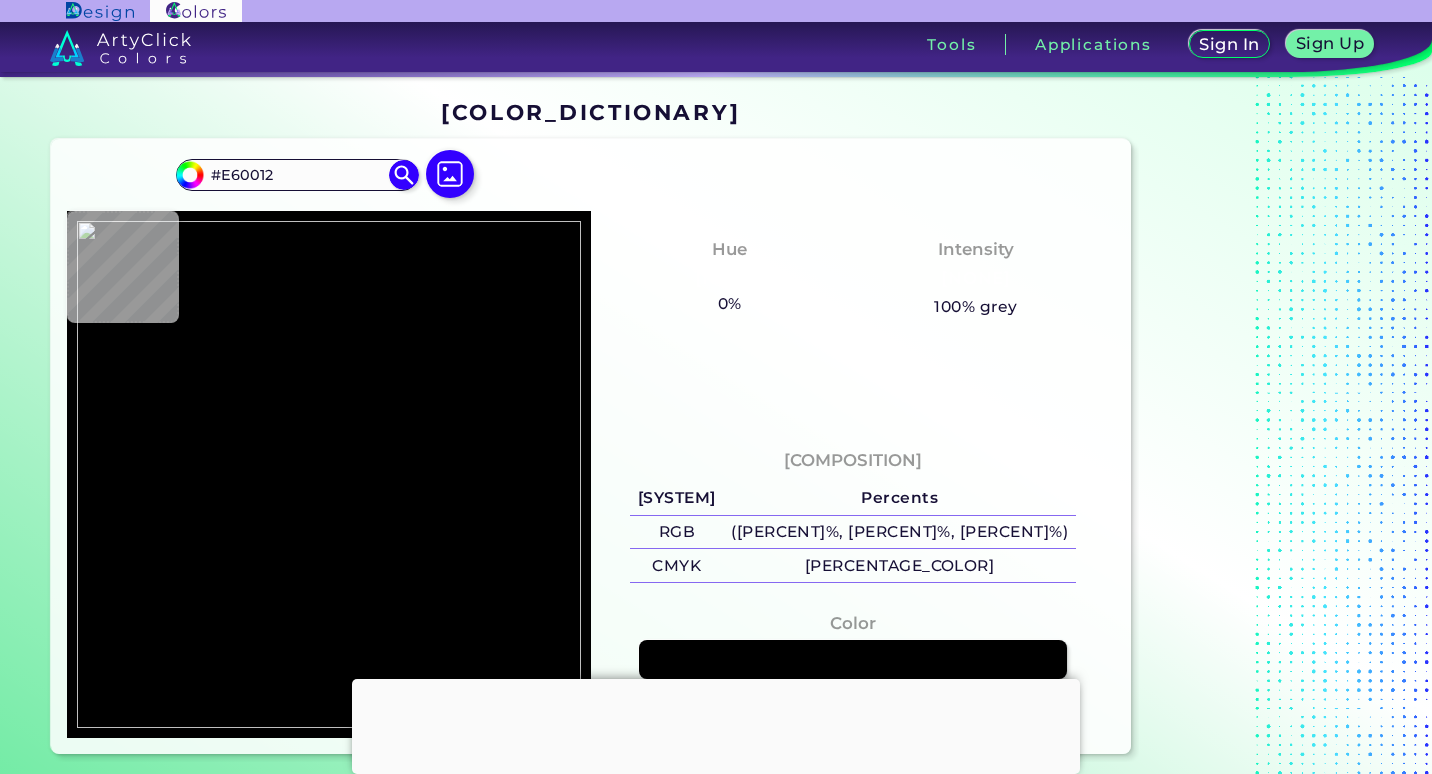 type on "#0a0000" 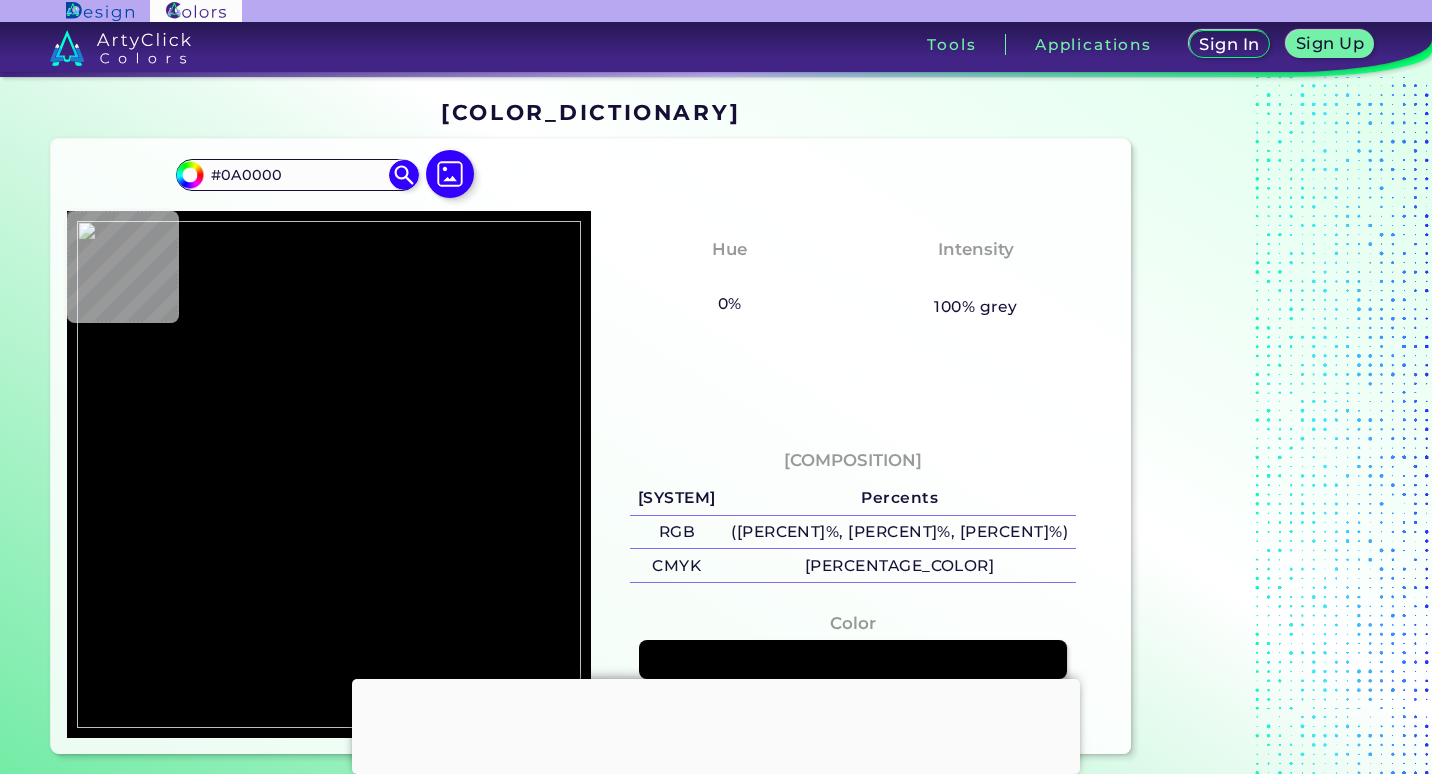 type on "#e7000f" 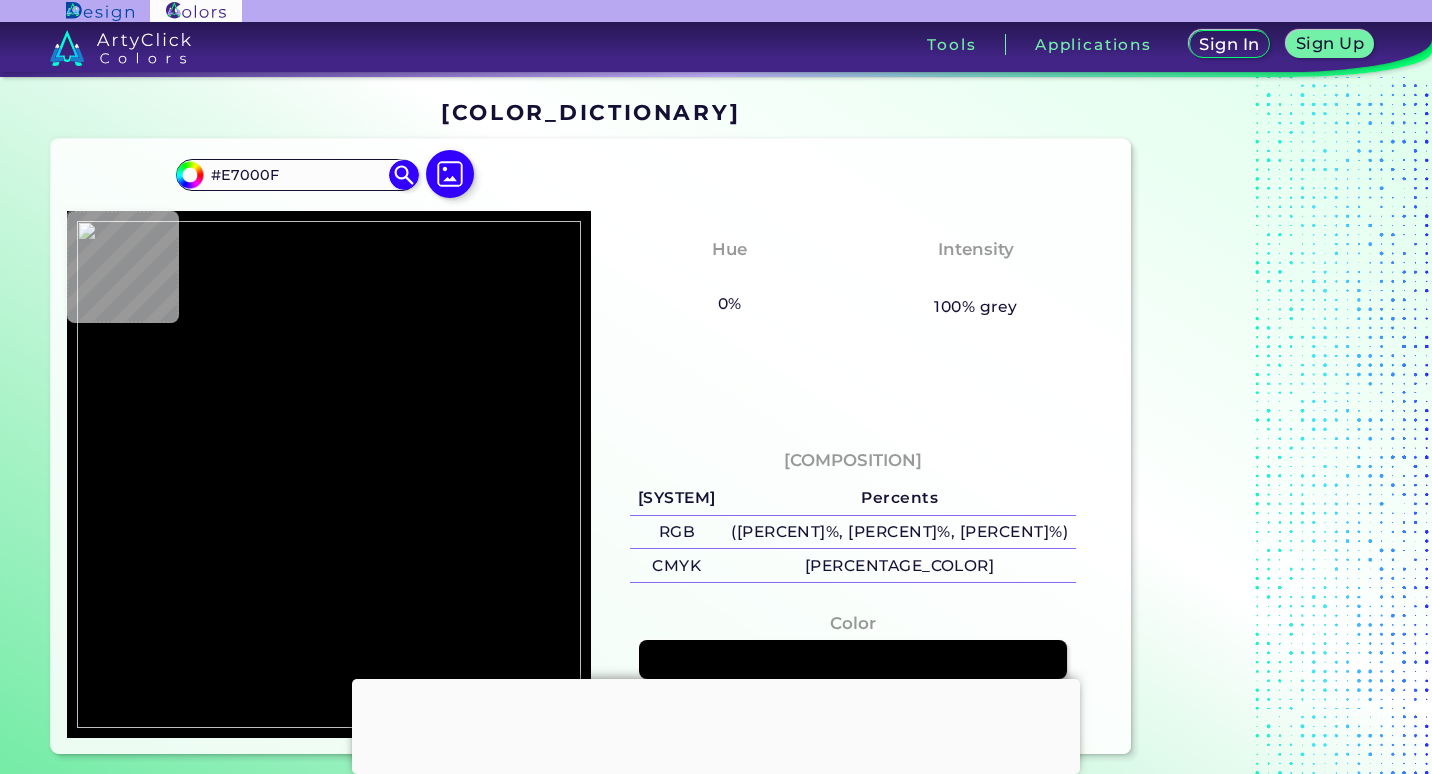 type on "#e70010" 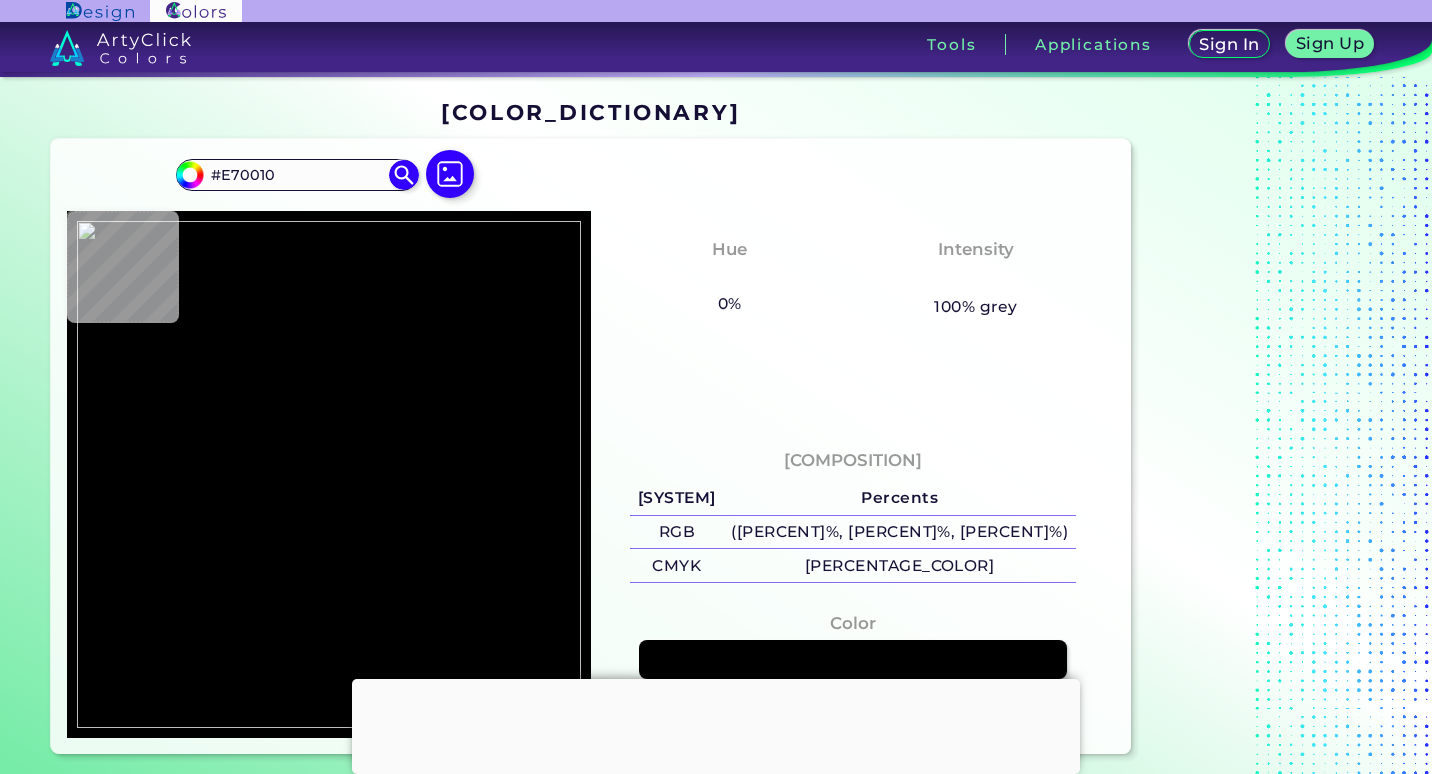 type on "[HEX_COLOR]" 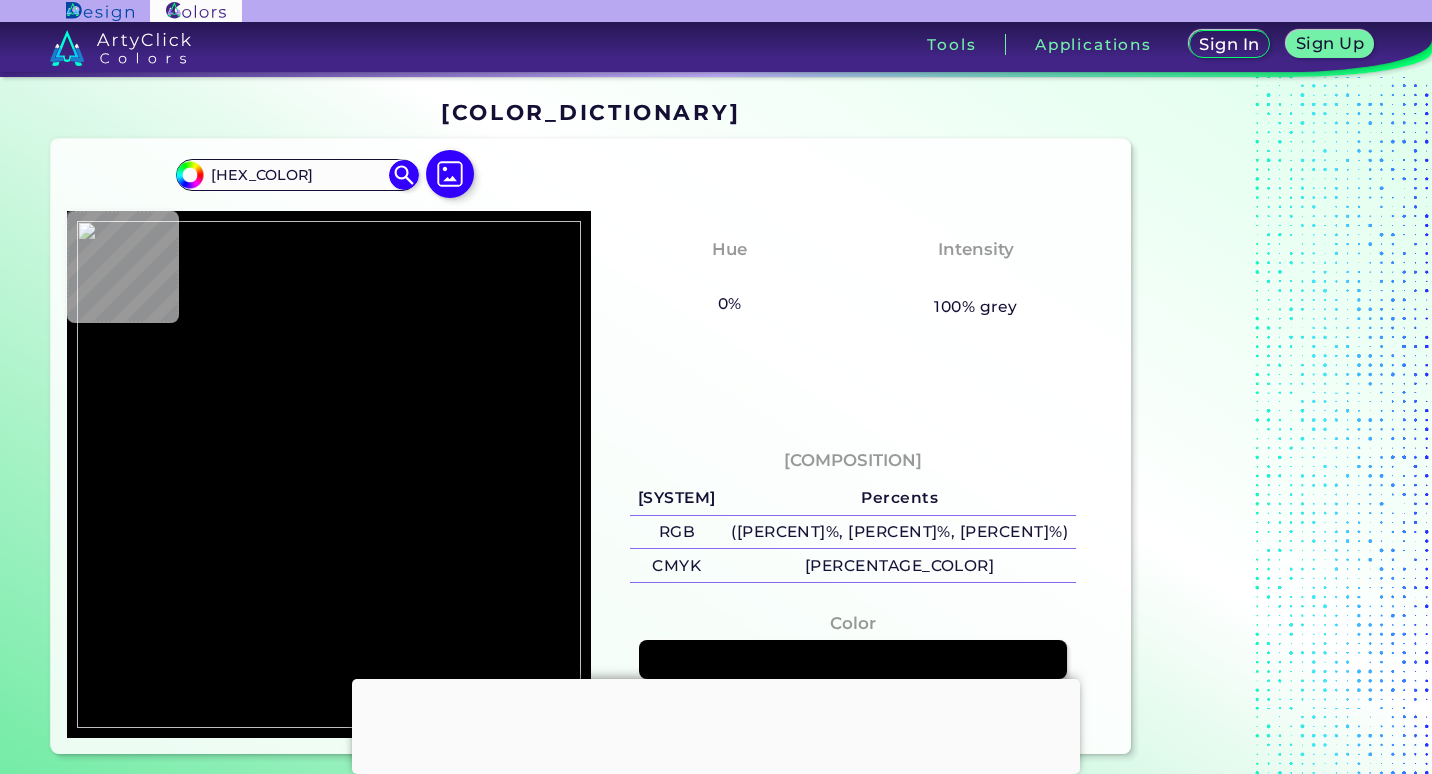 type on "[HEX_COLOR]" 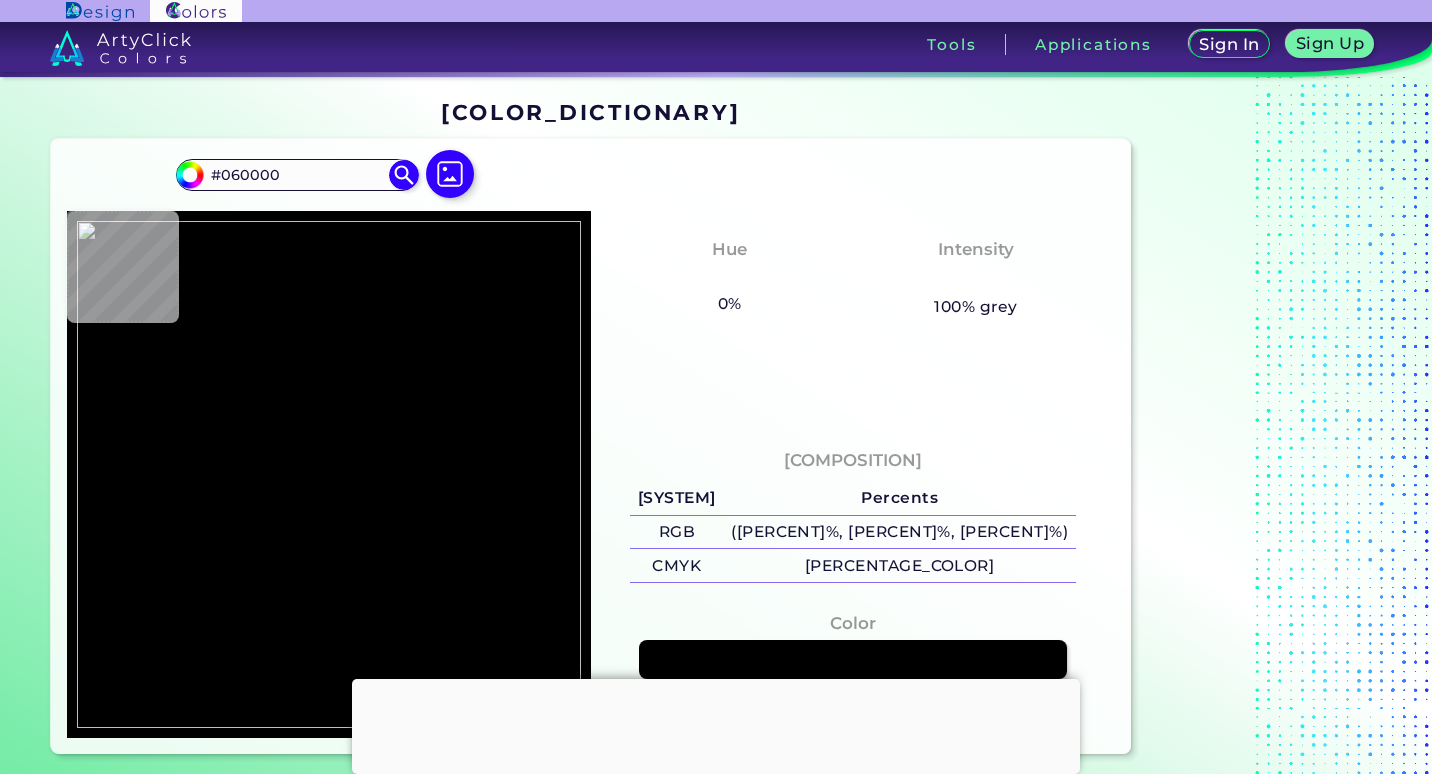 type on "#000006" 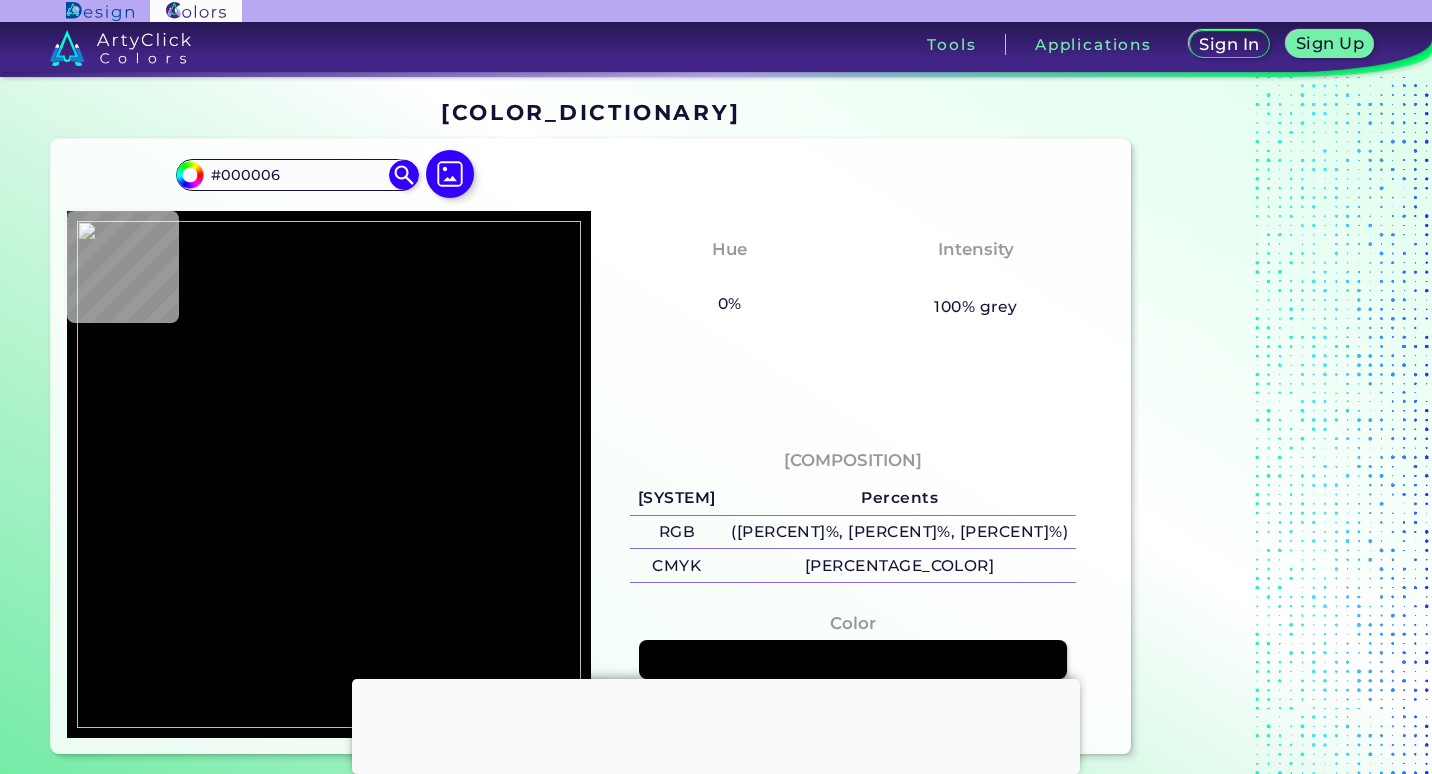 type on "[HEX_COLOR]" 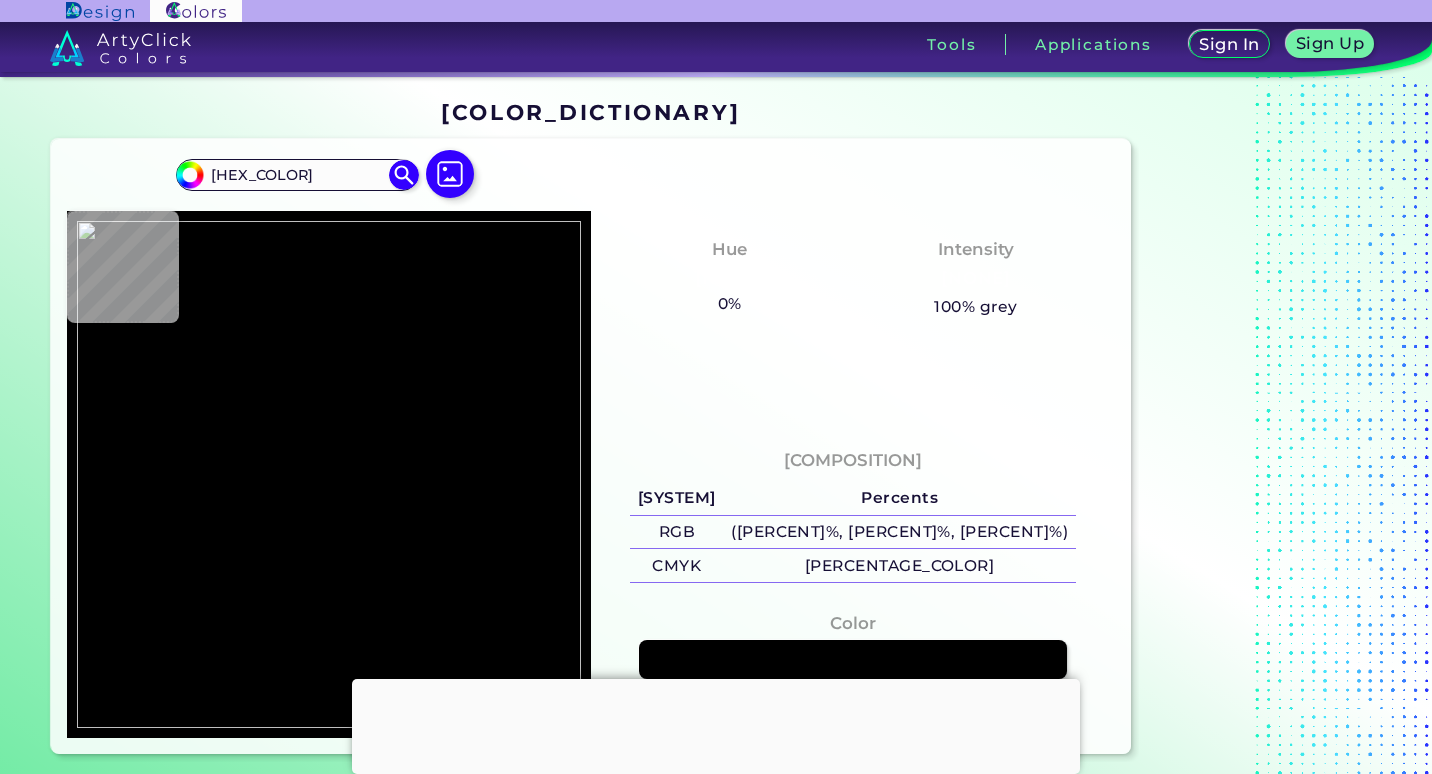 click at bounding box center (329, 474) 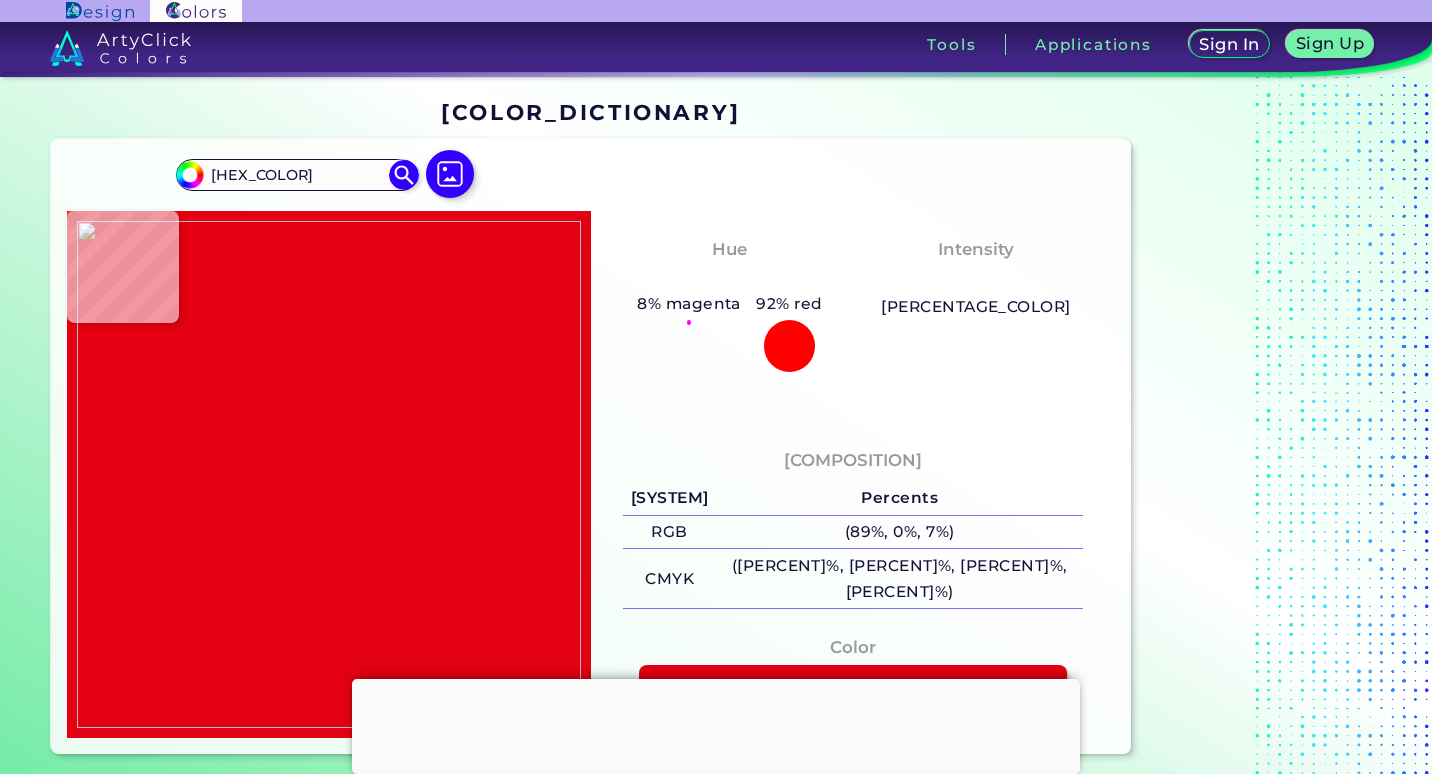 type on "#e70010" 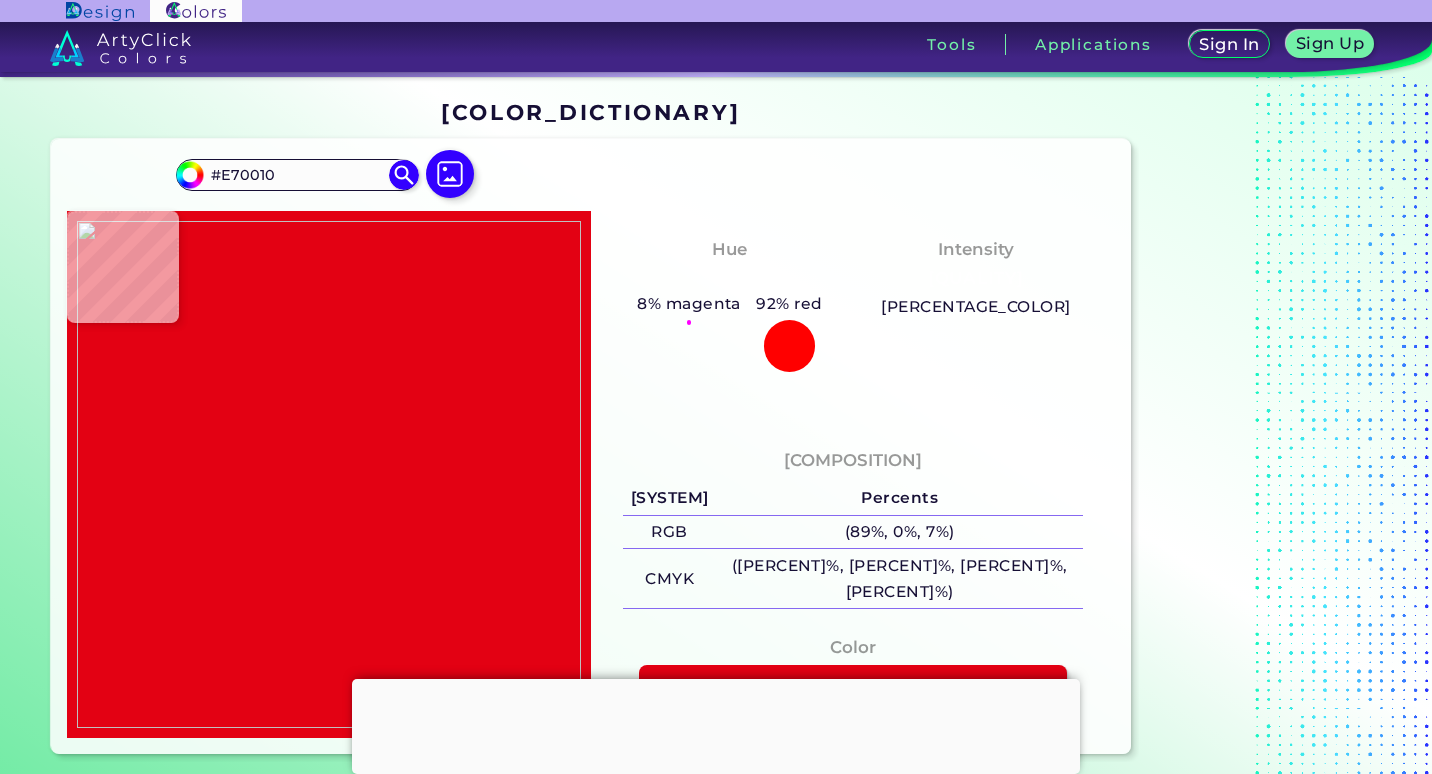 type on "[HEX_COLOR]" 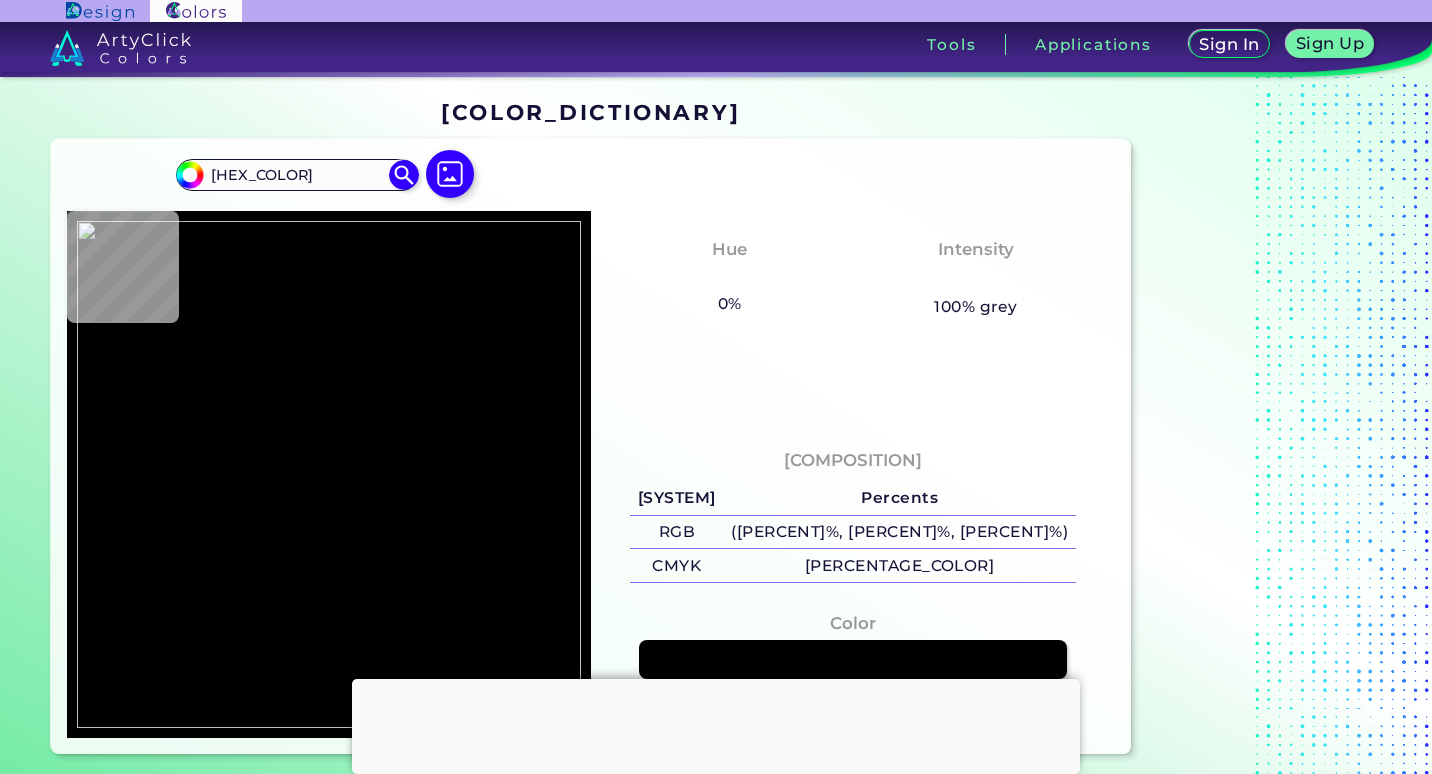 type on "[HEX_COLOR]" 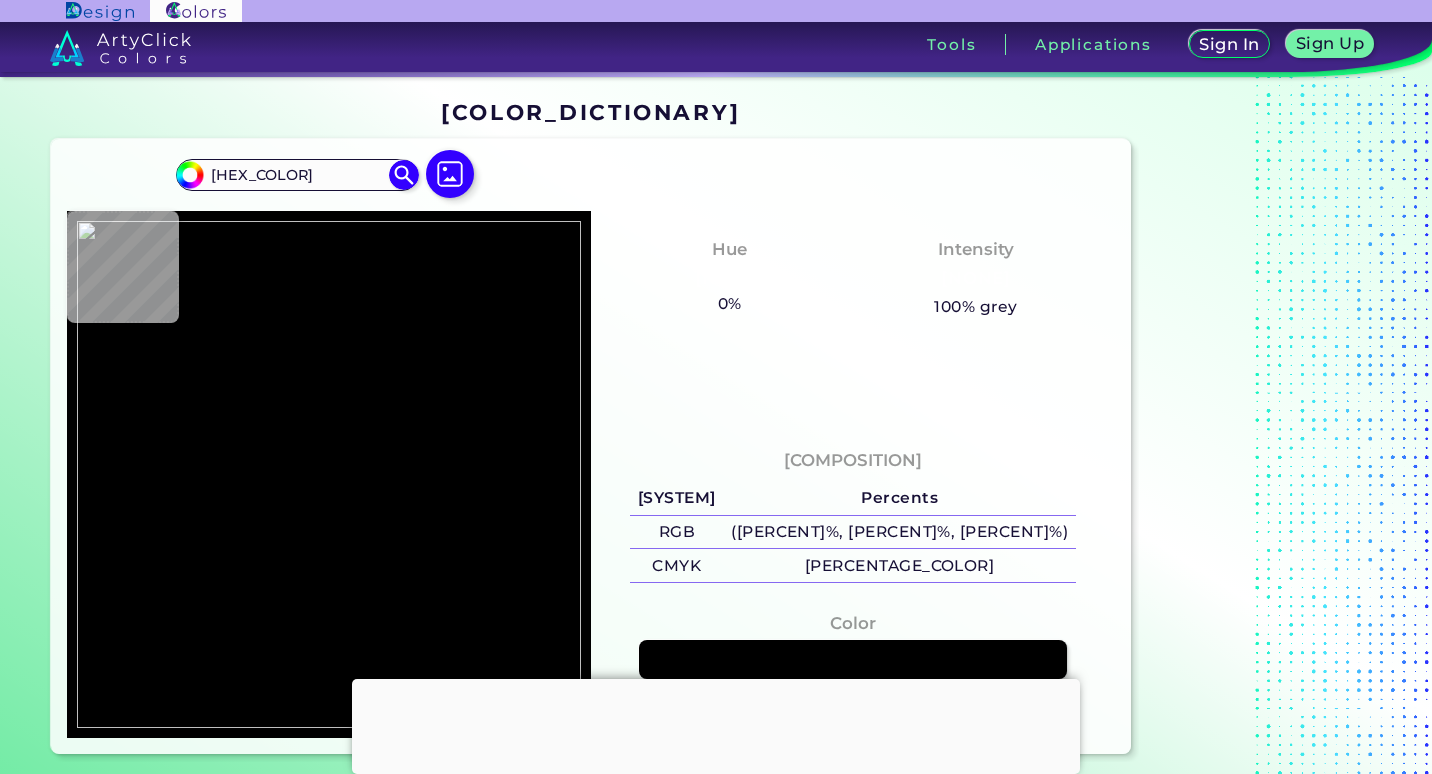 type on "[HEX_COLOR]" 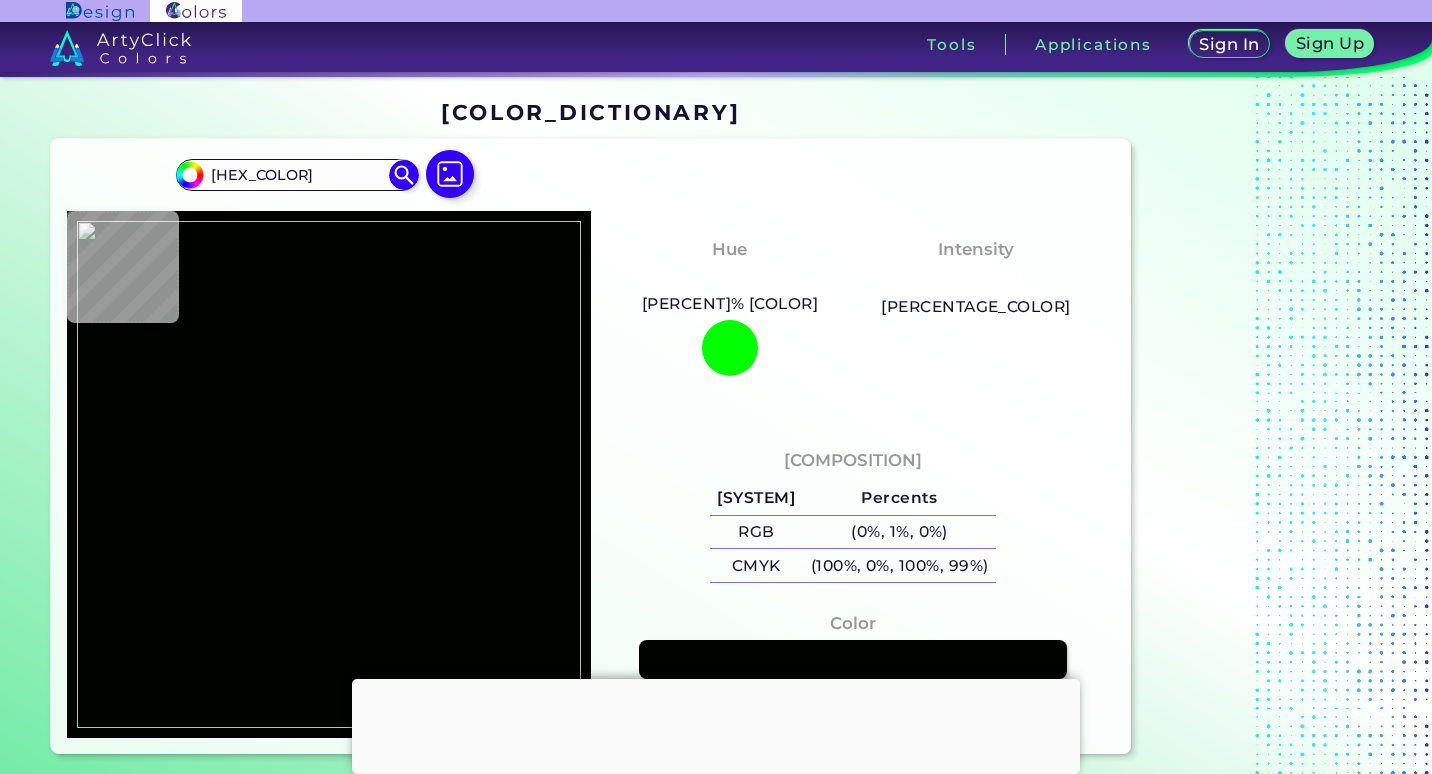 type on "#040001" 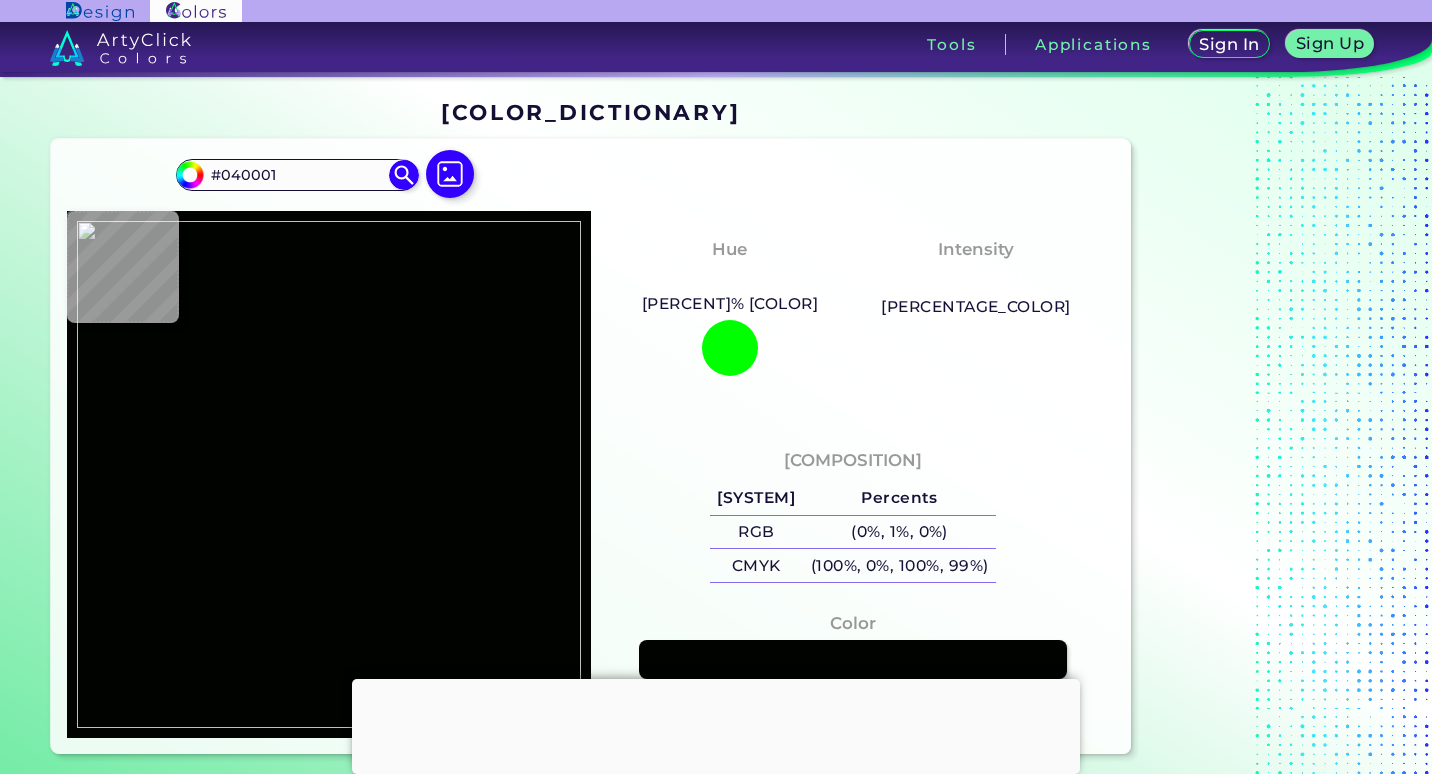 type on "#87090e" 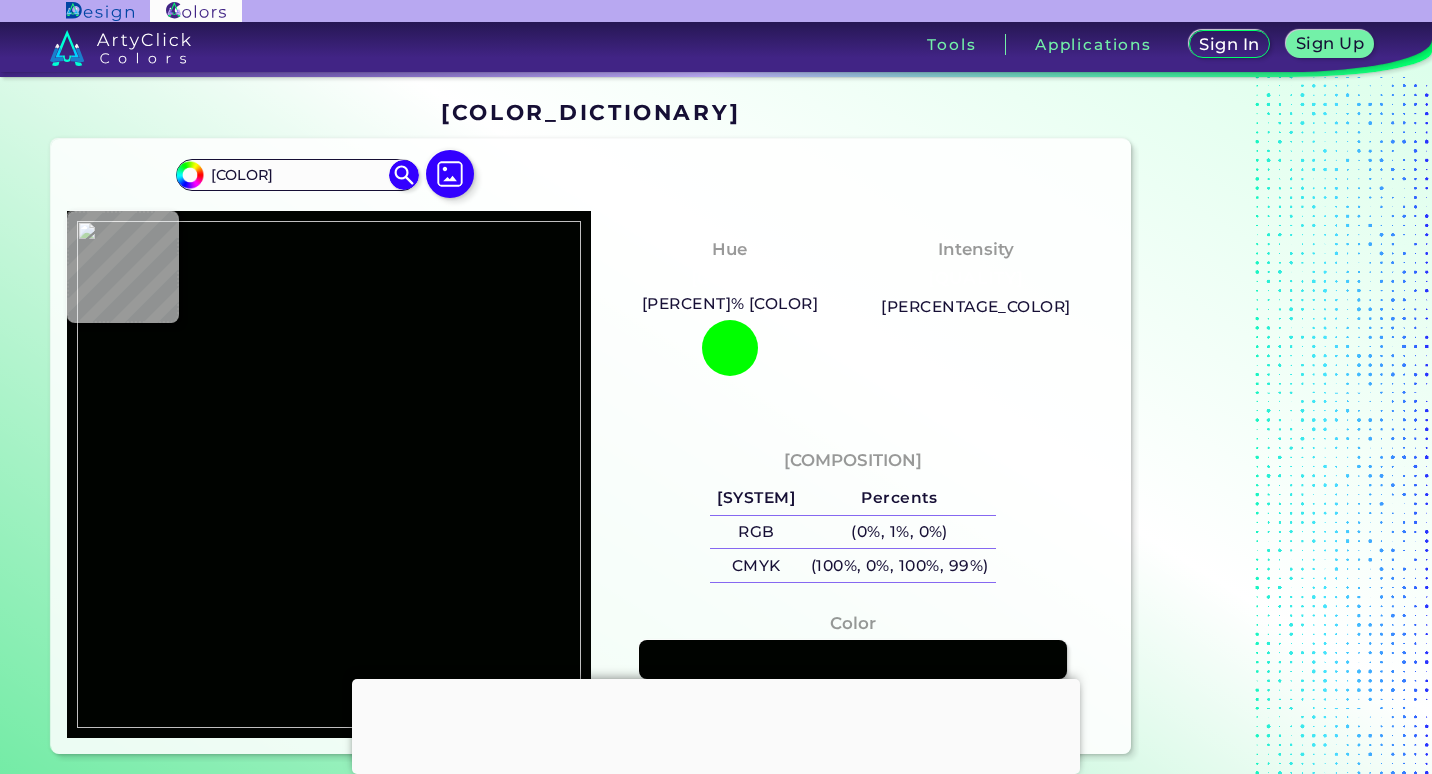 click at bounding box center [329, 474] 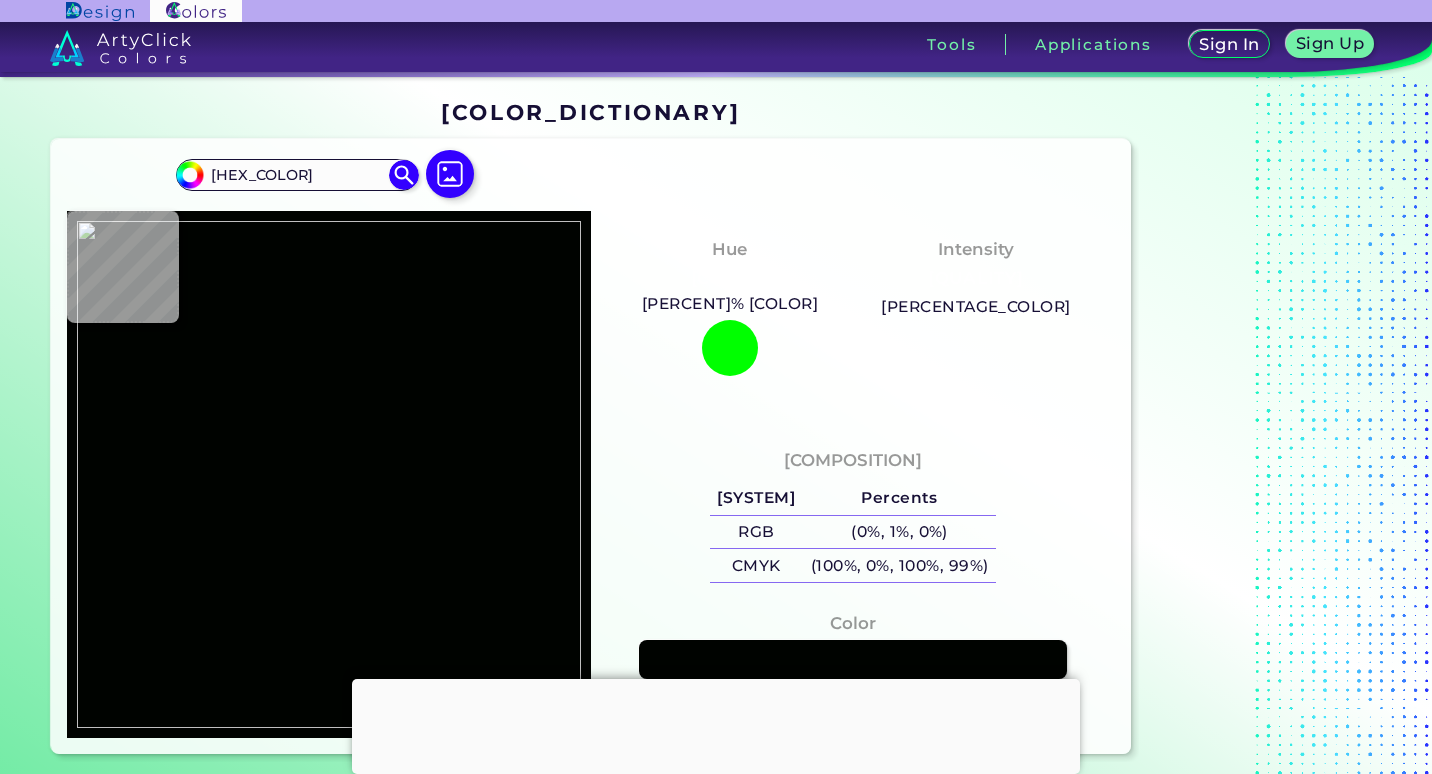 type on "#000100" 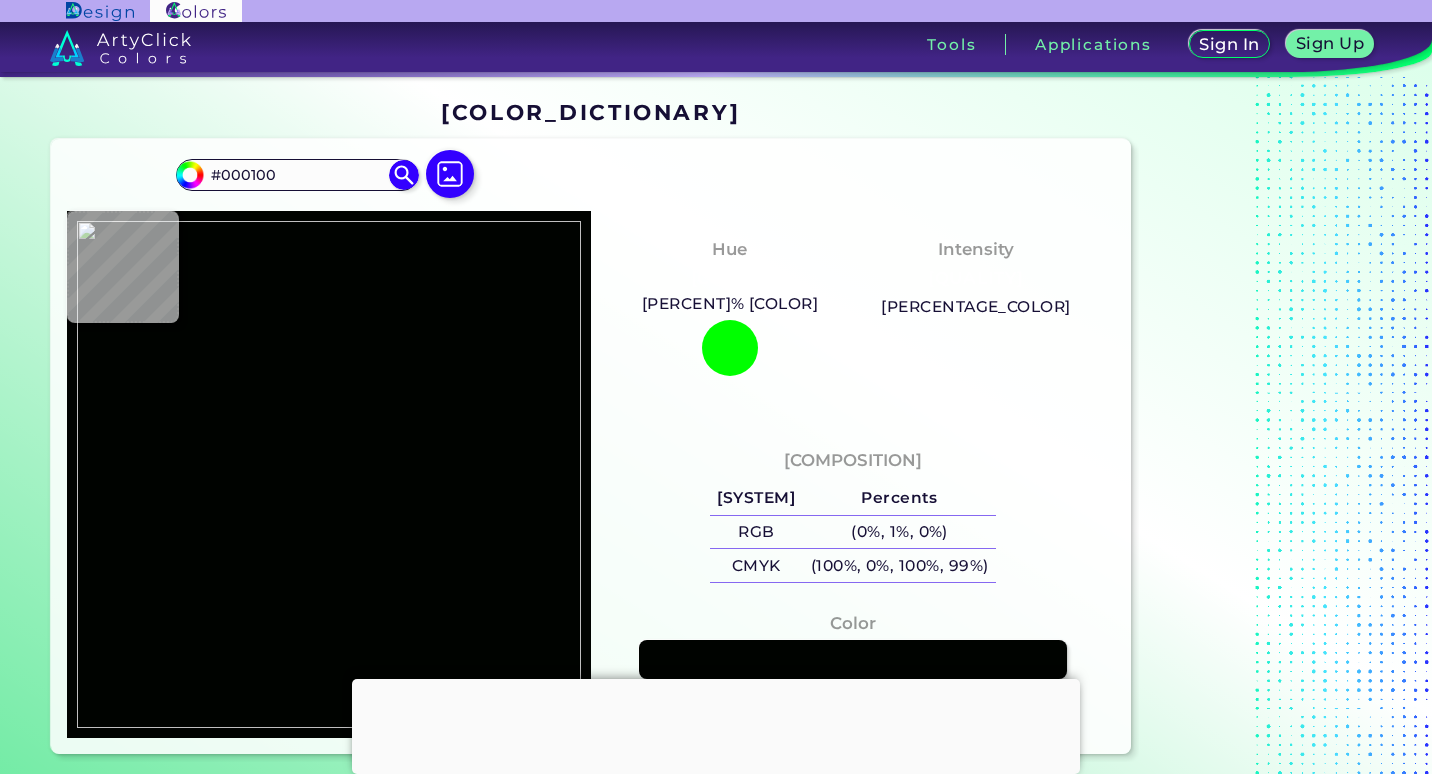type on "[HEX_COLOR]" 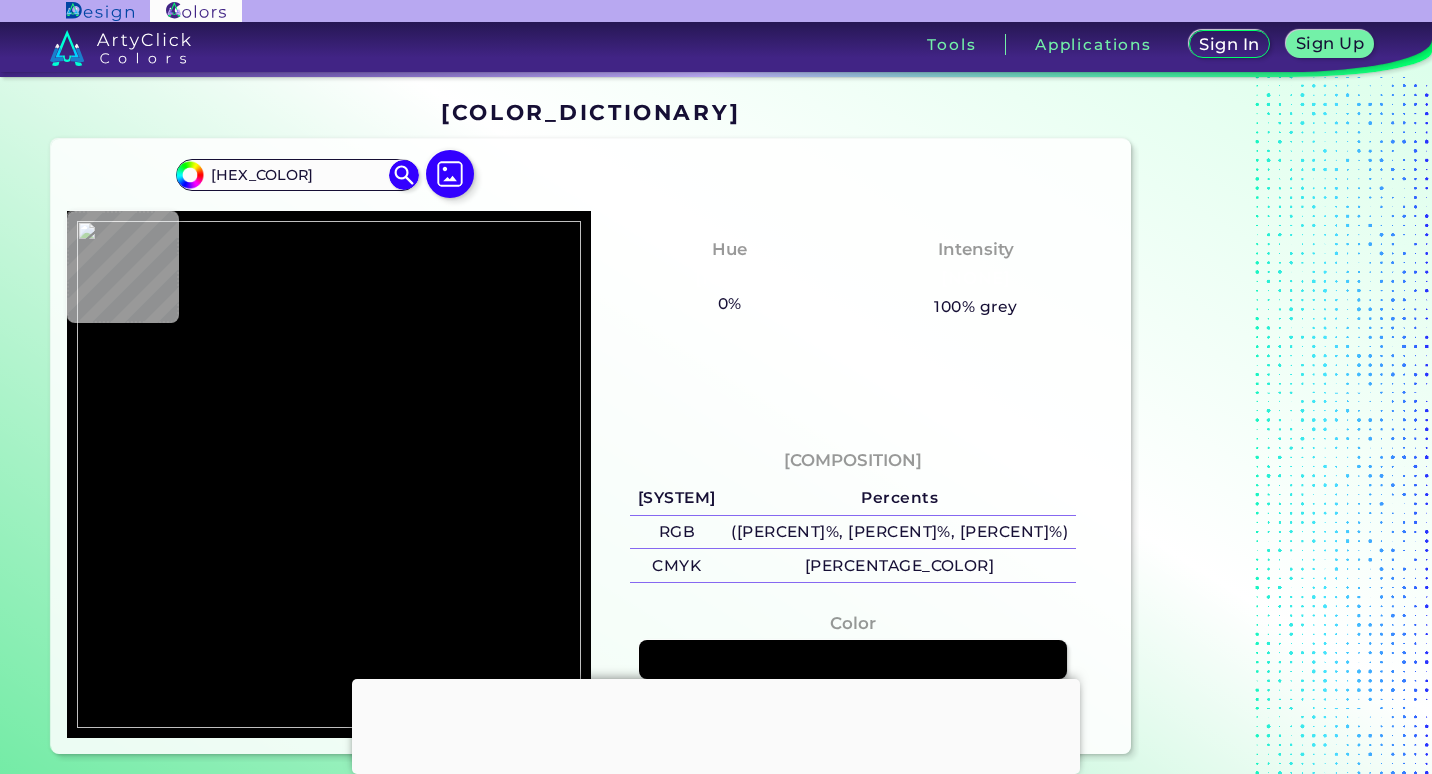 type on "#010001" 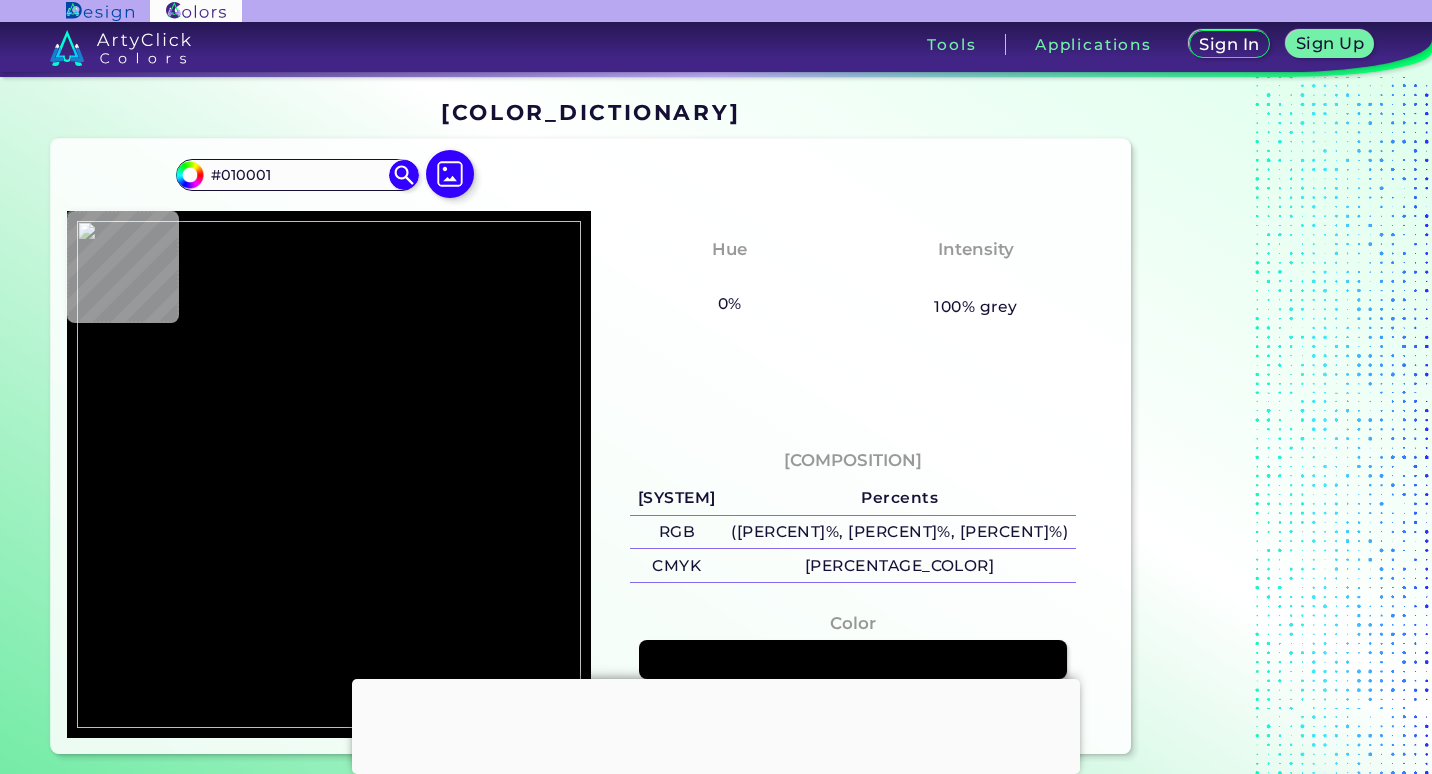 type on "[HEX_COLOR]" 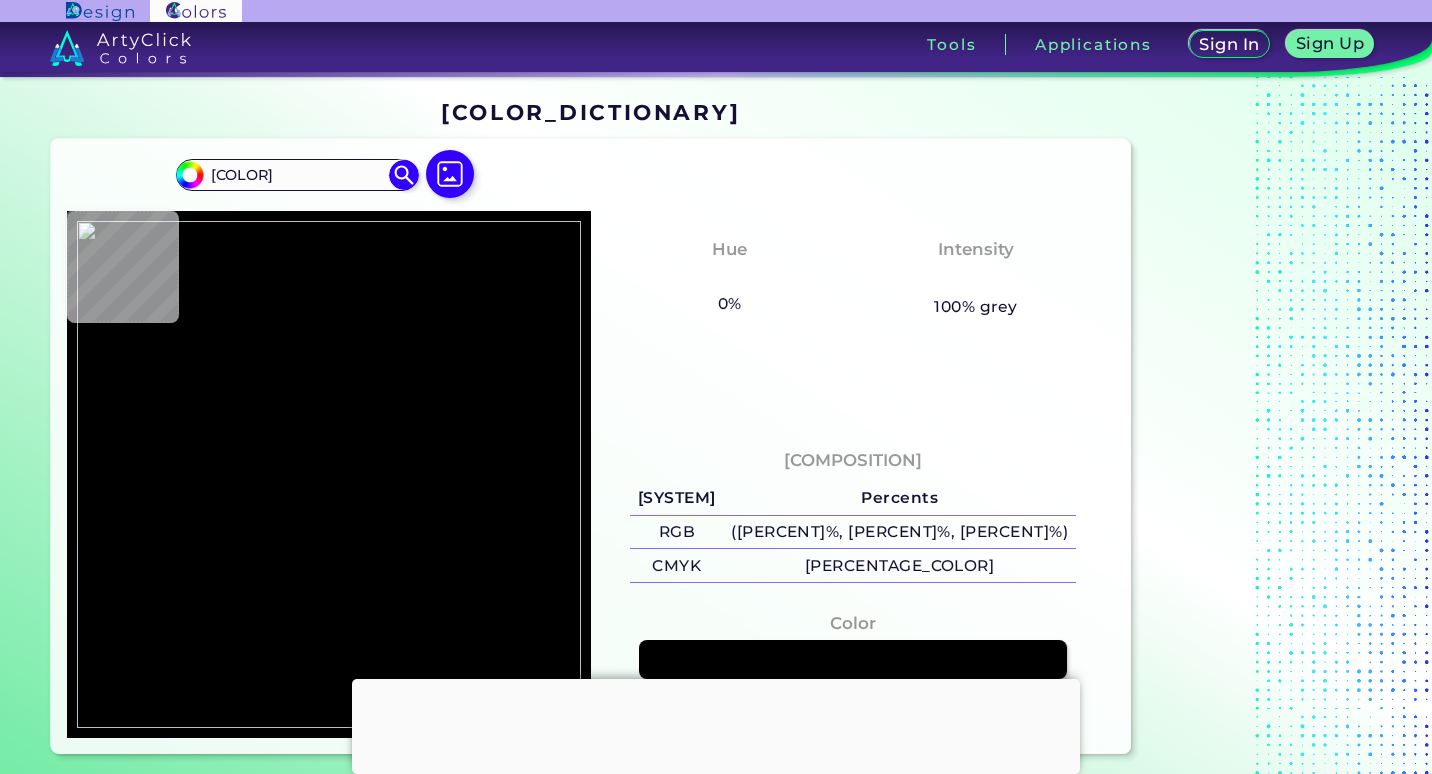type on "#e70012" 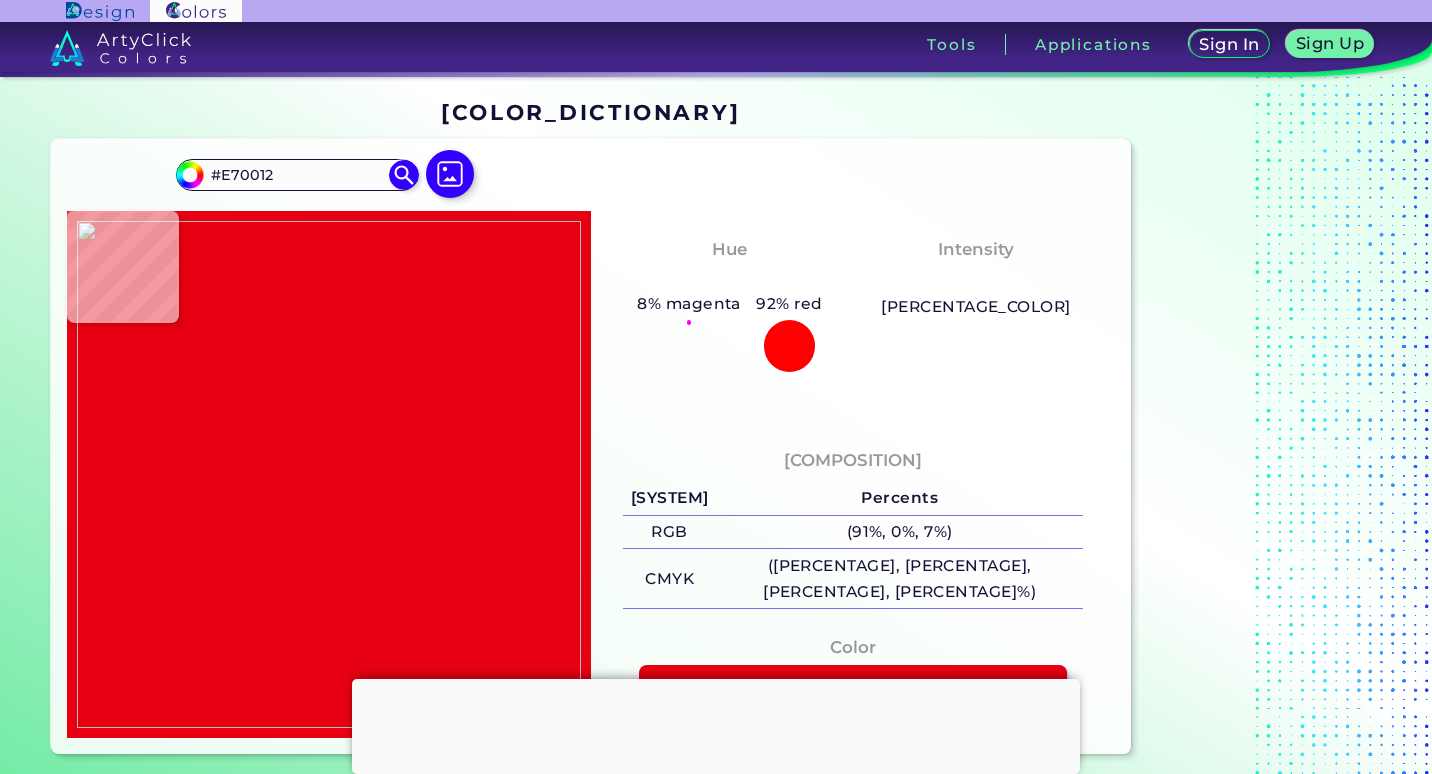 type on "[HEX_COLOR]" 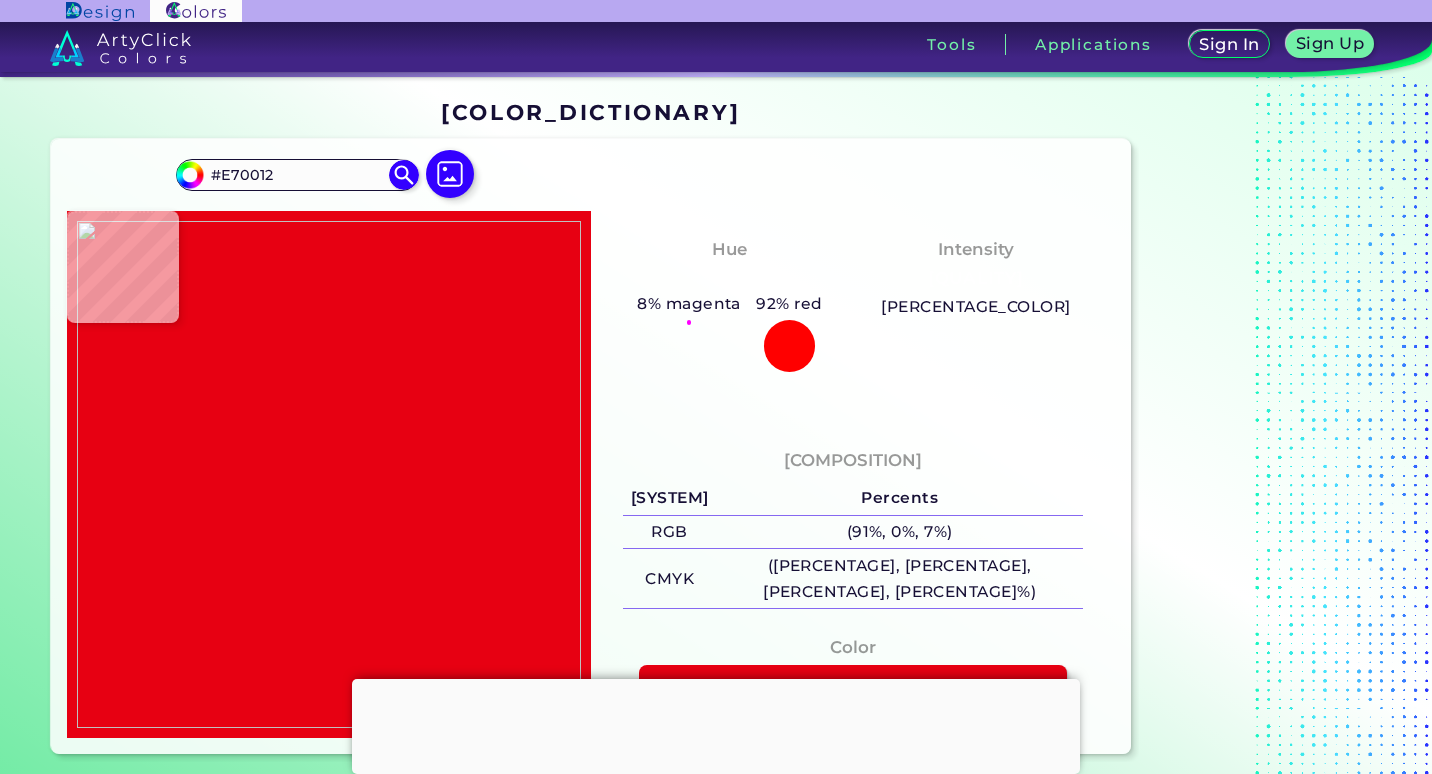type on "[HEX_COLOR]" 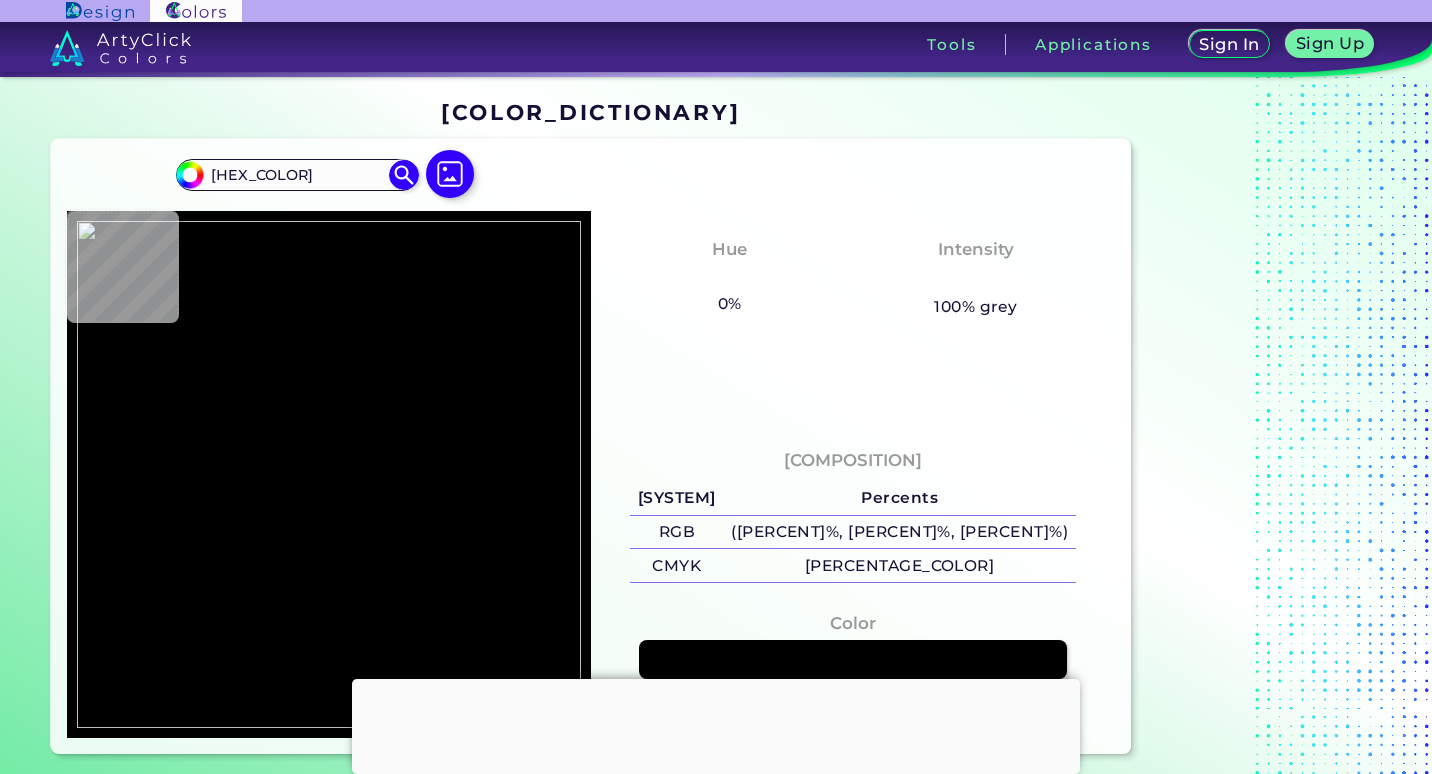 type on "#030006" 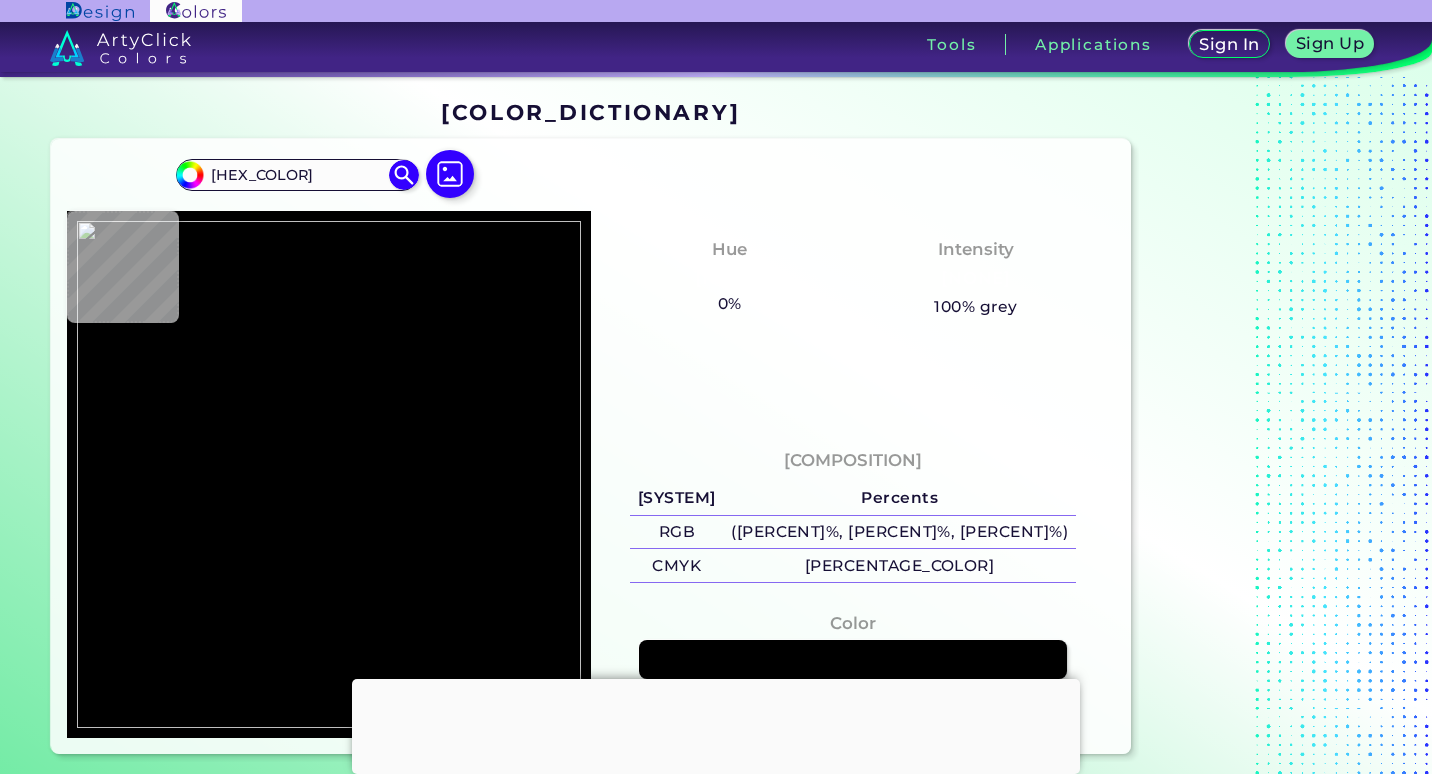 type on "#030006" 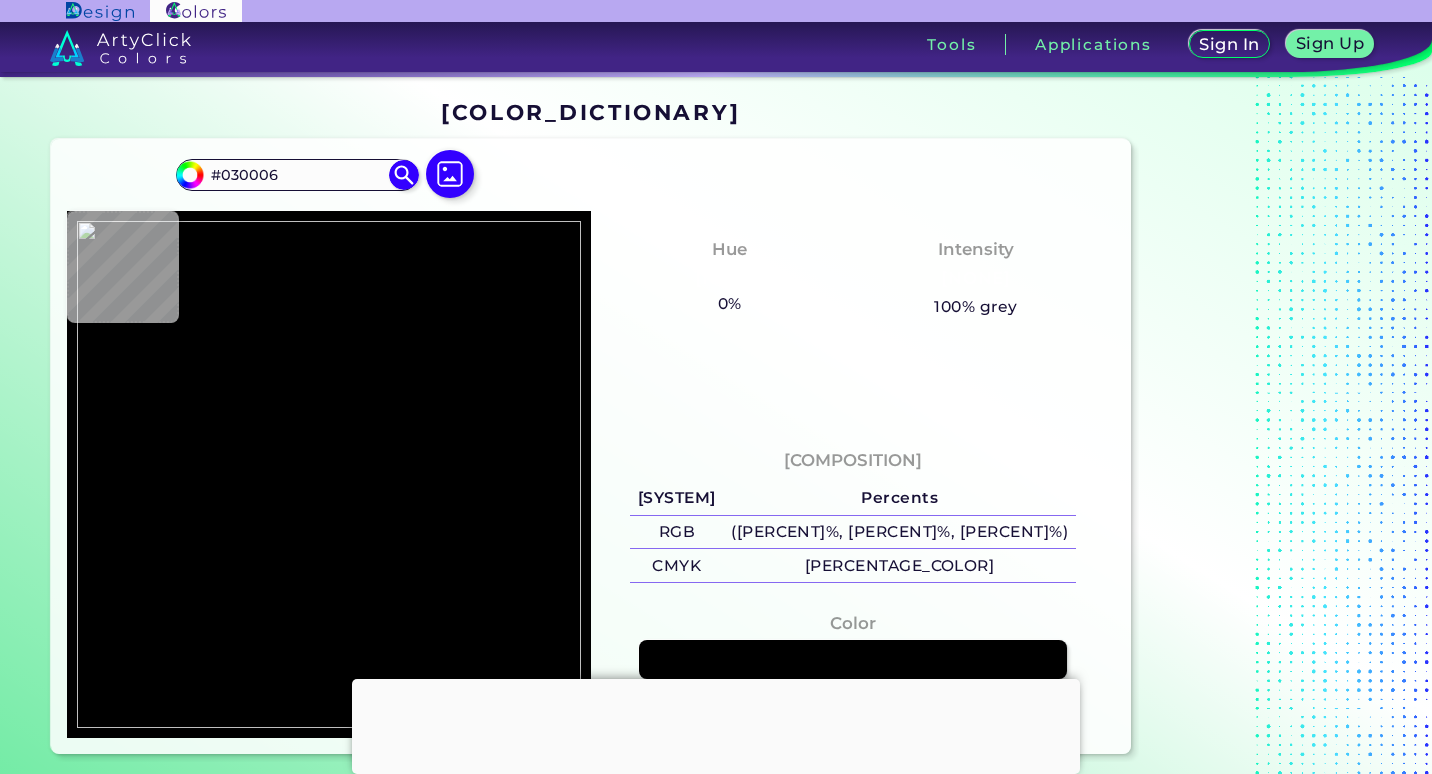 type on "[HEX_COLOR]" 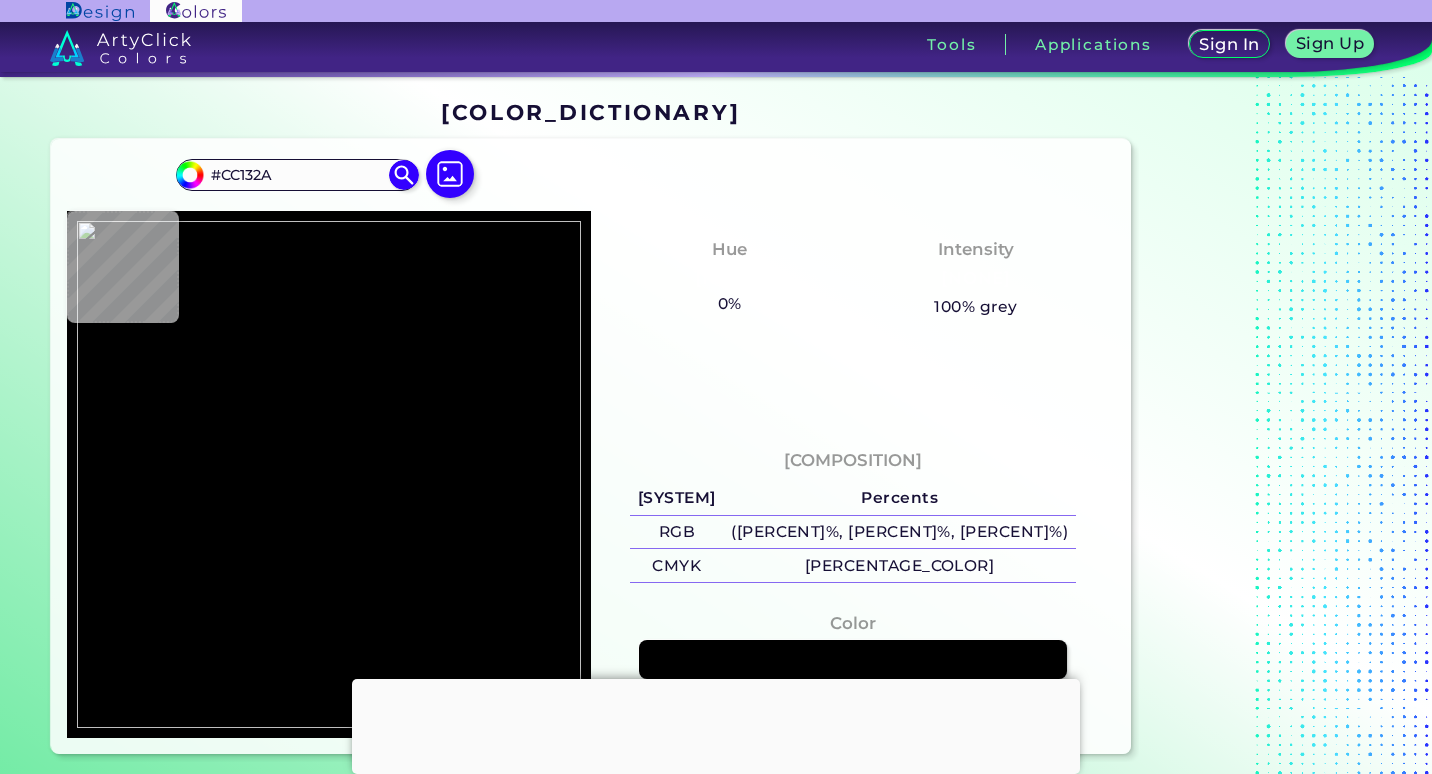 type on "#e30309" 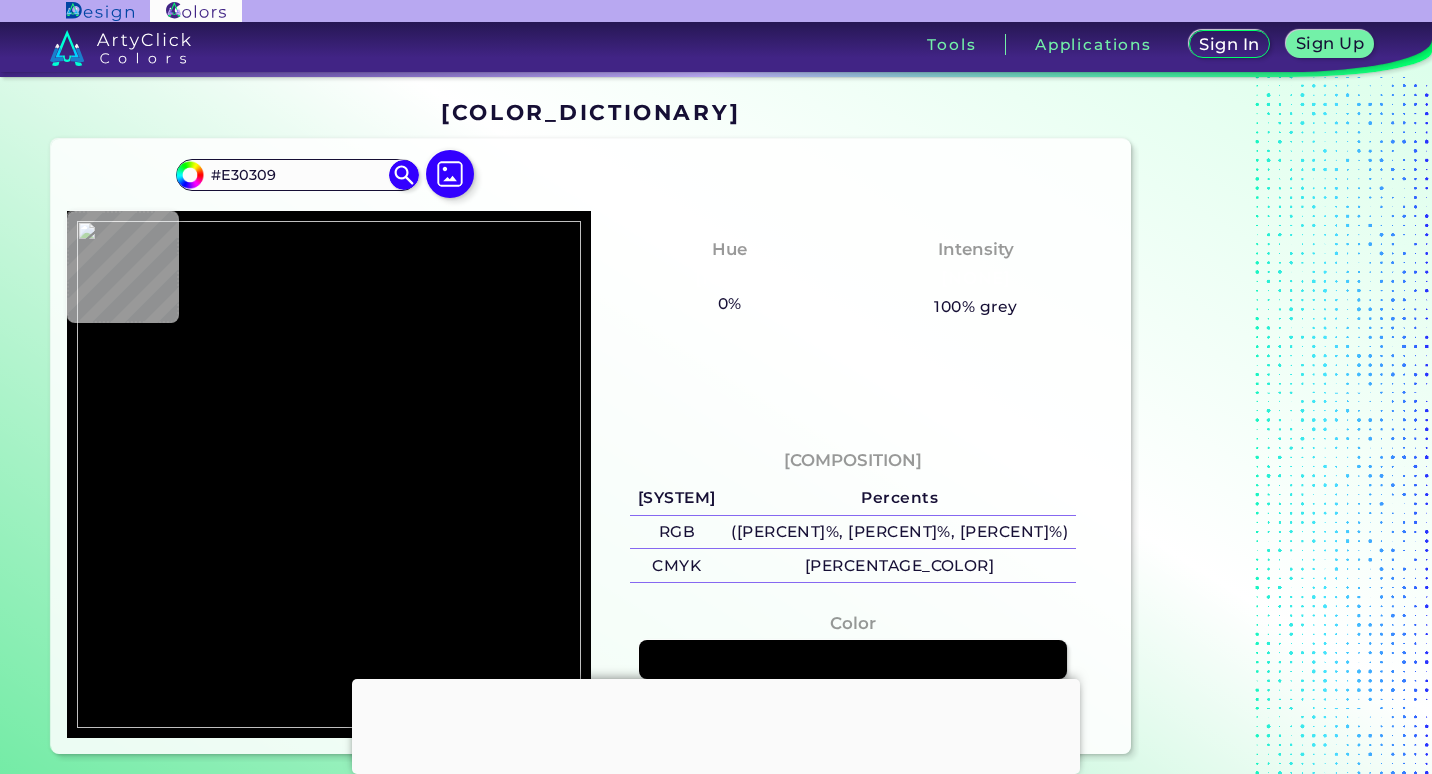 type on "[HEX_COLOR]" 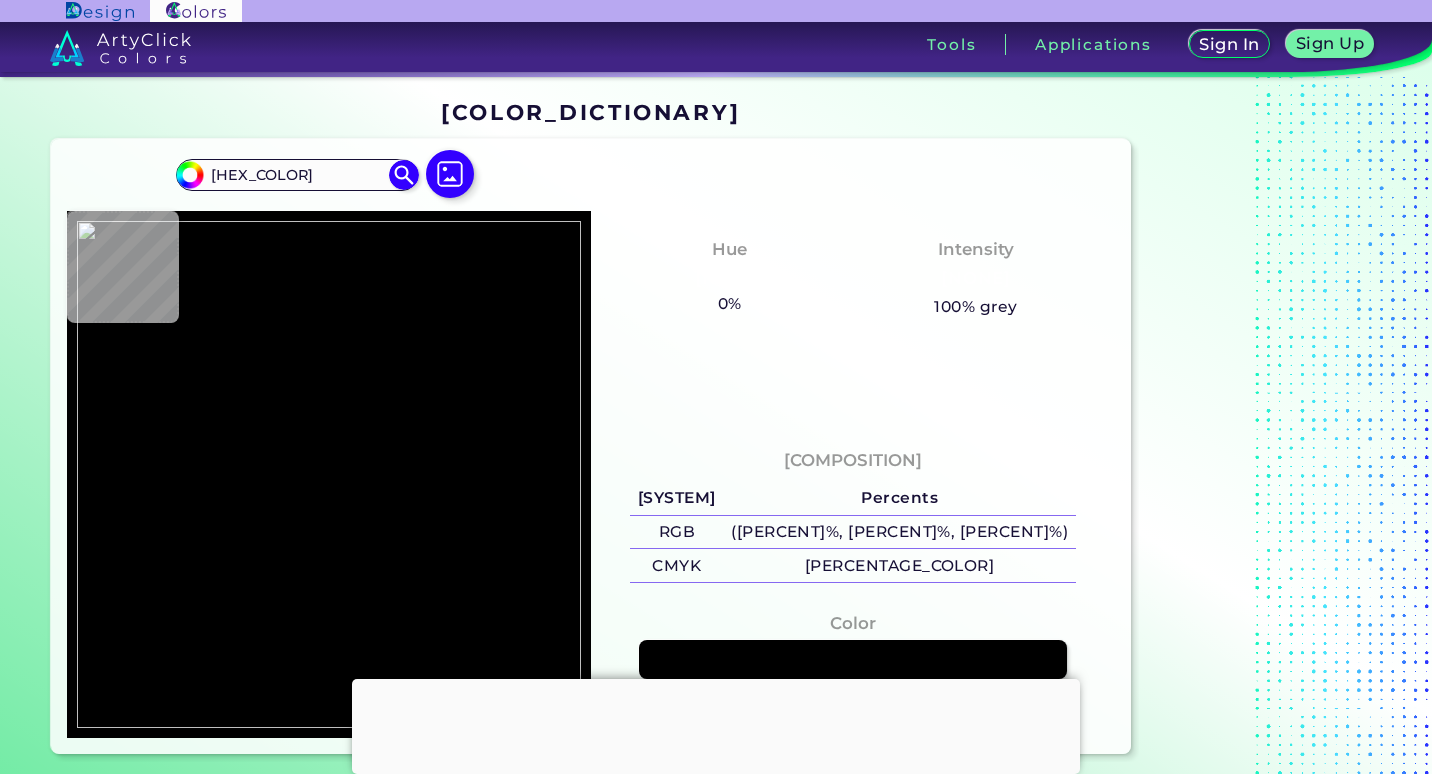 type on "#e40114" 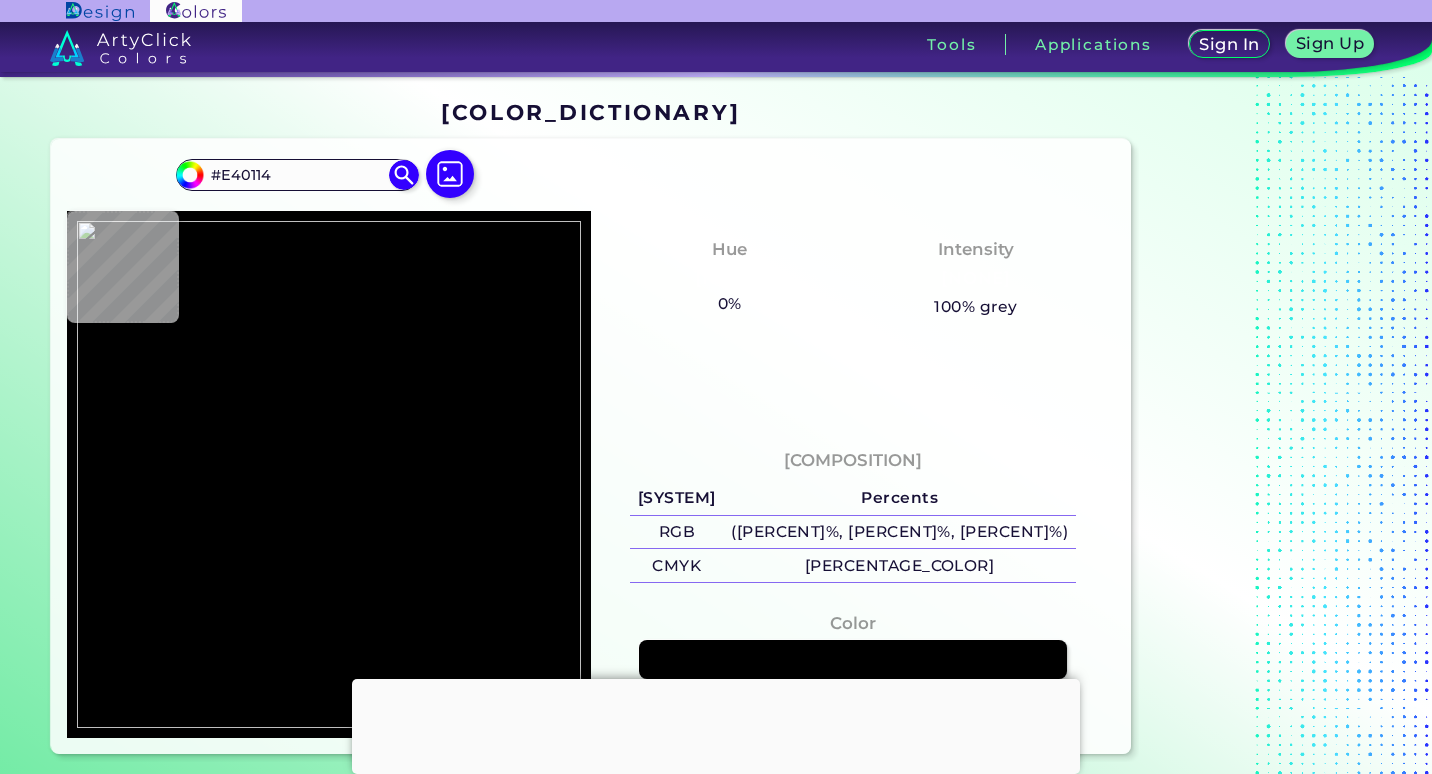 type on "#e50014" 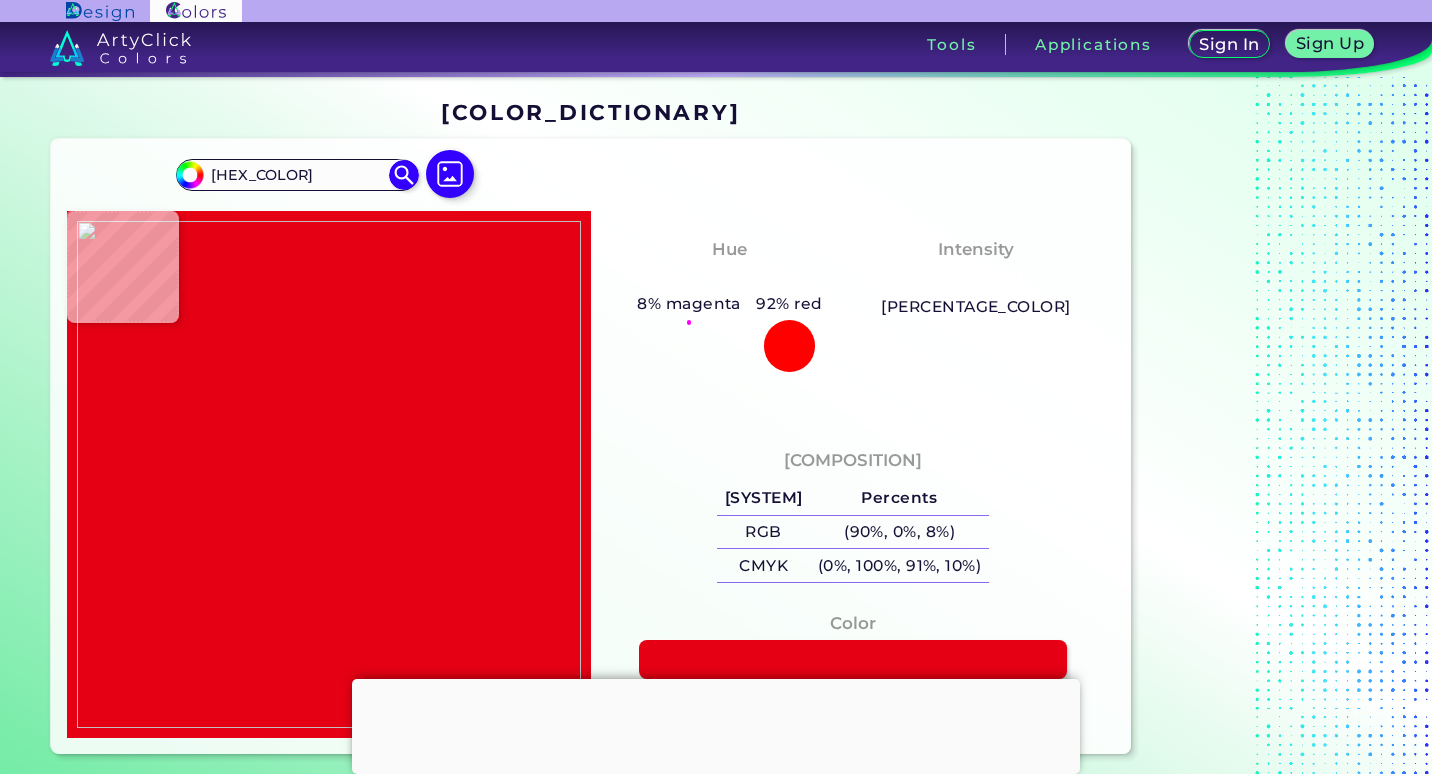 type on "#e70012" 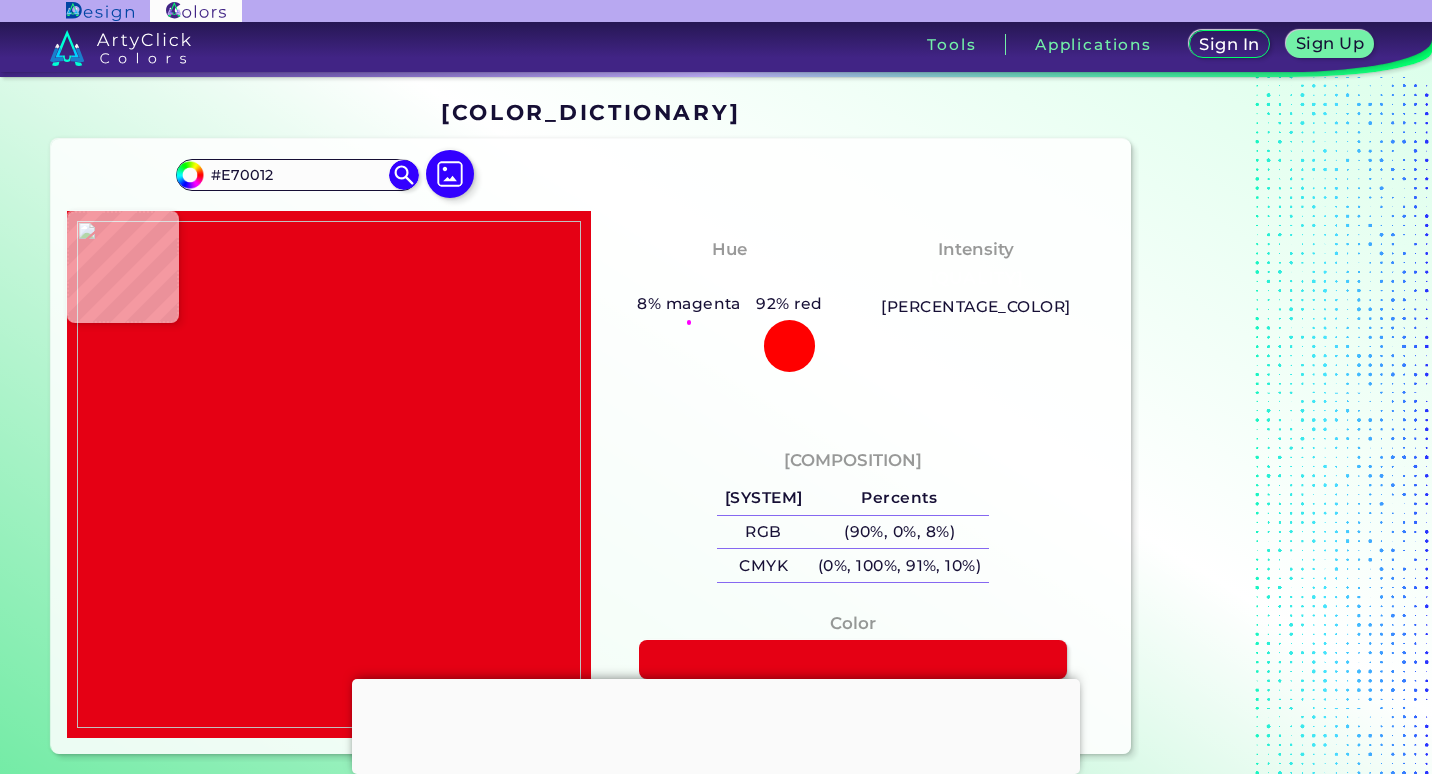 type on "#d10919" 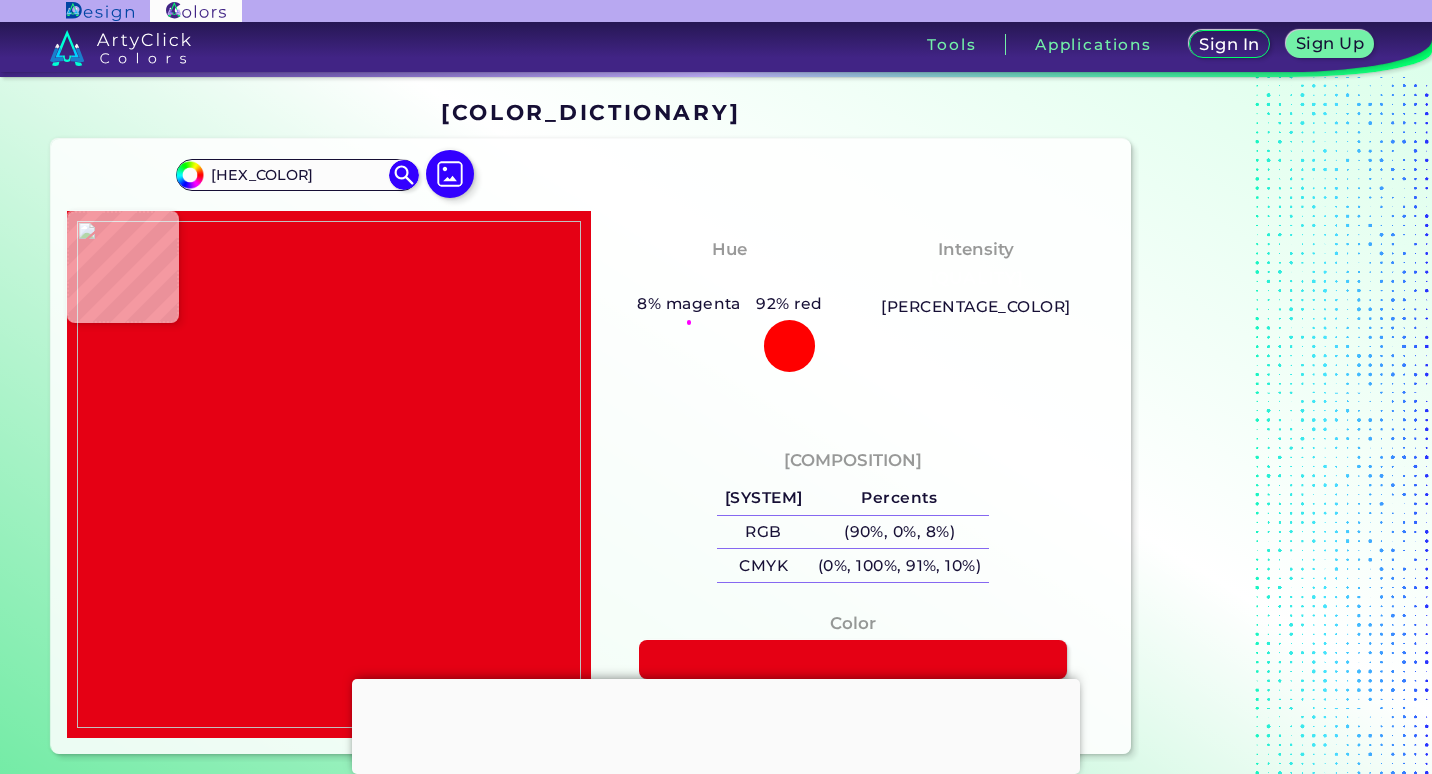 type on "#e70012" 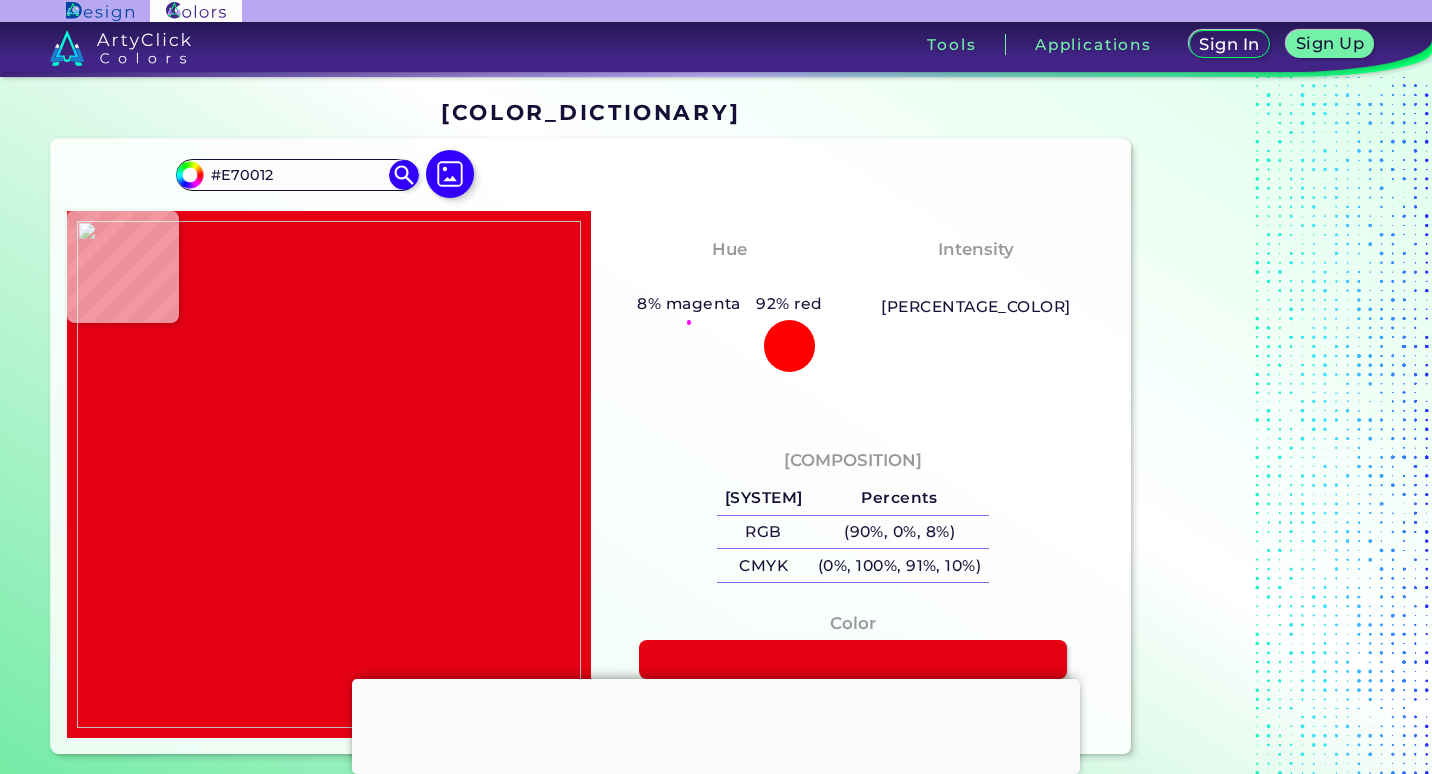 type on "[HEX_COLOR]" 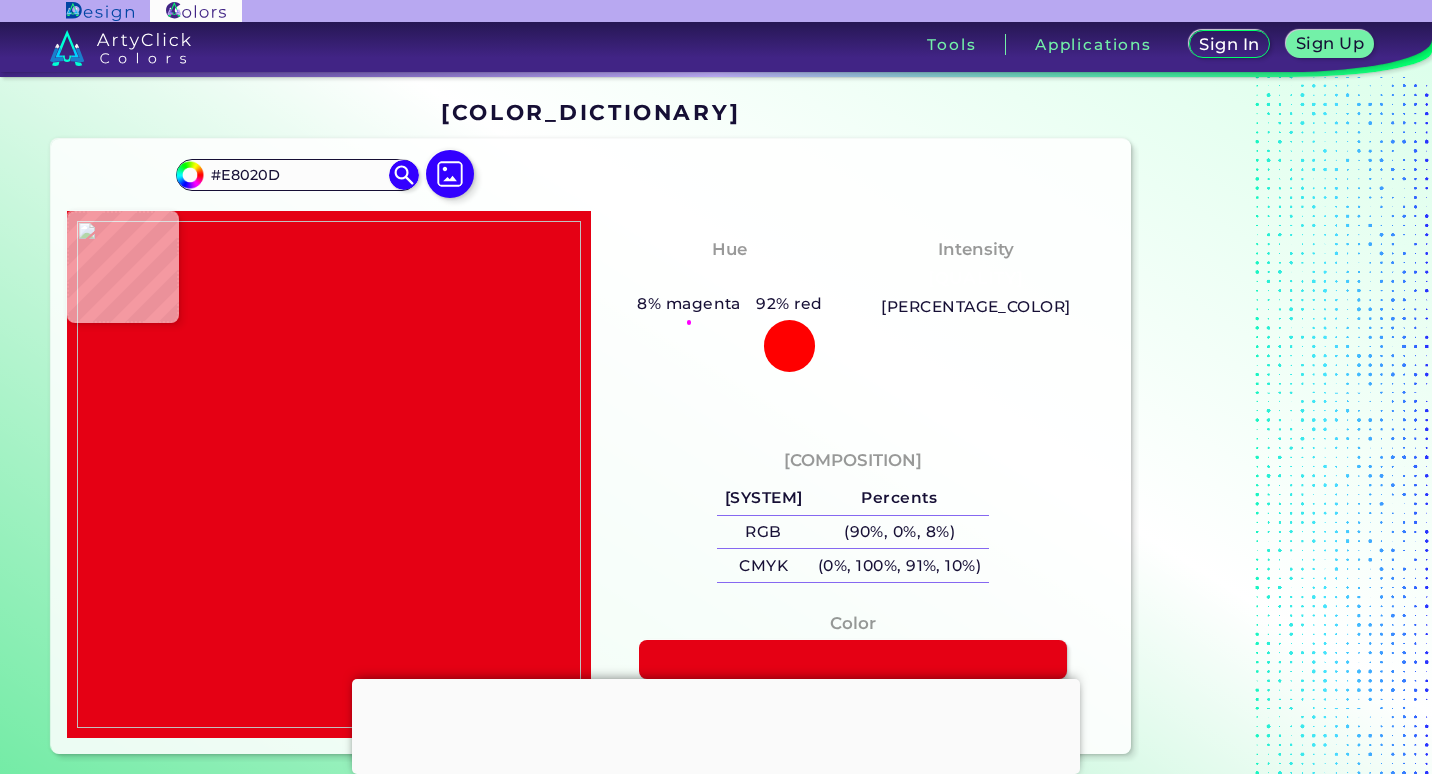 type on "#db030e" 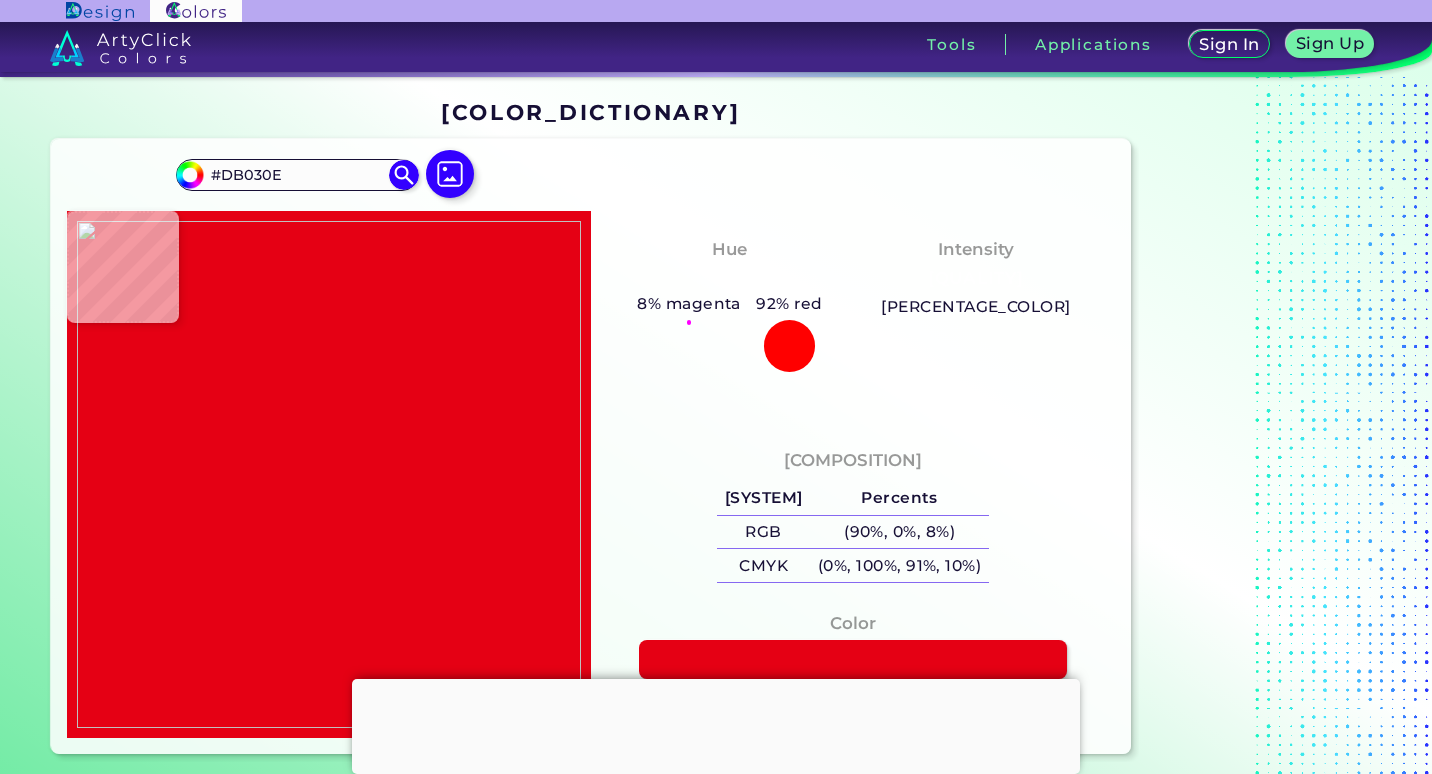type on "[HEX_COLOR]" 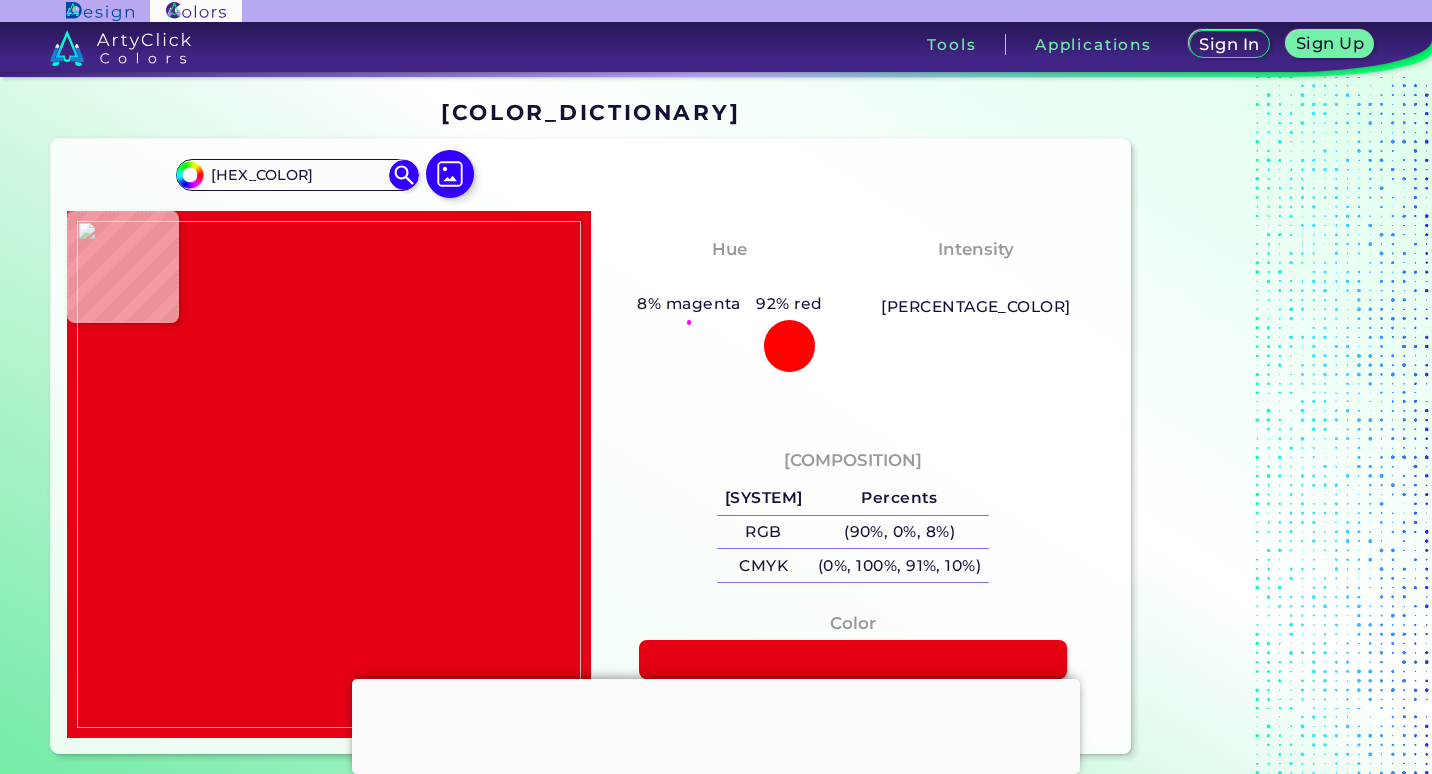 type on "#df040c" 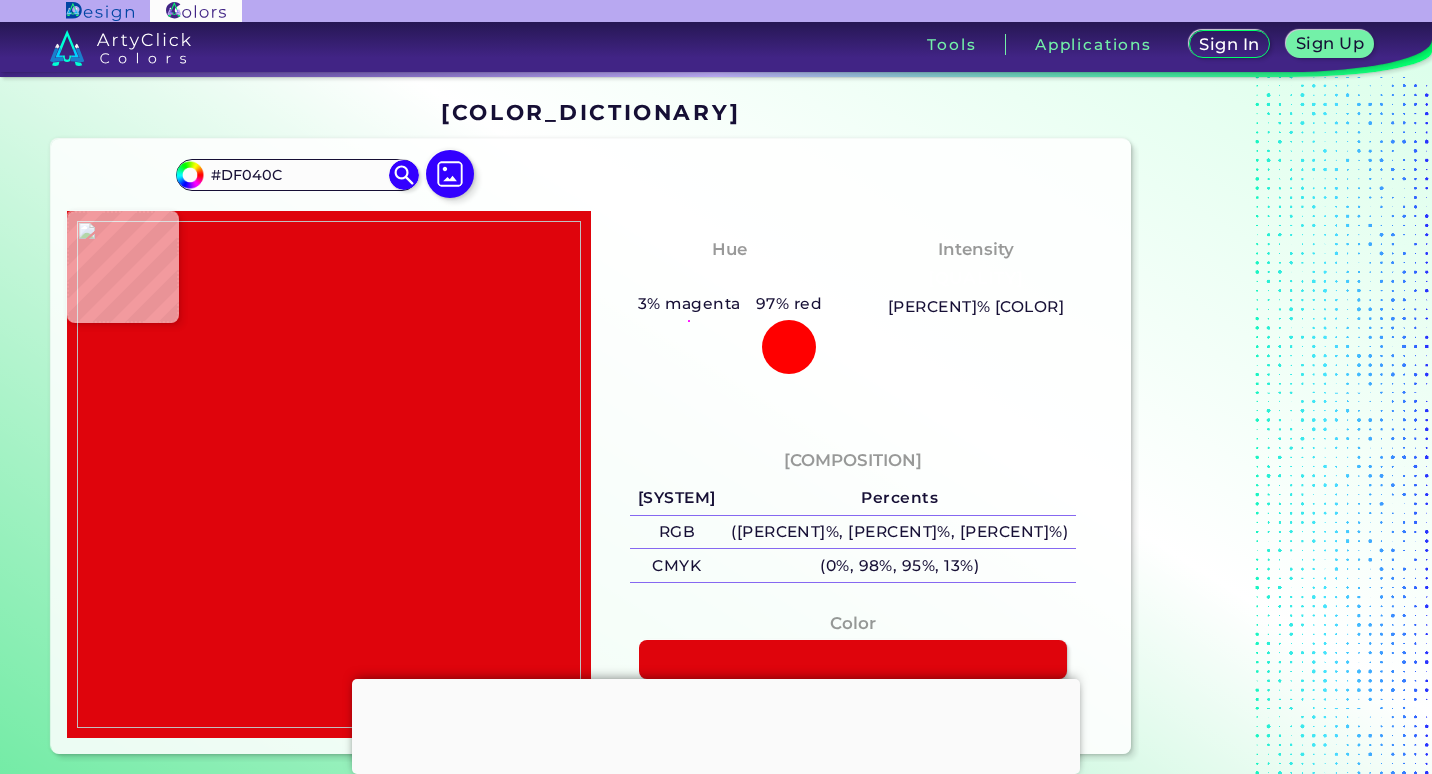 type on "[HEX_COLOR]" 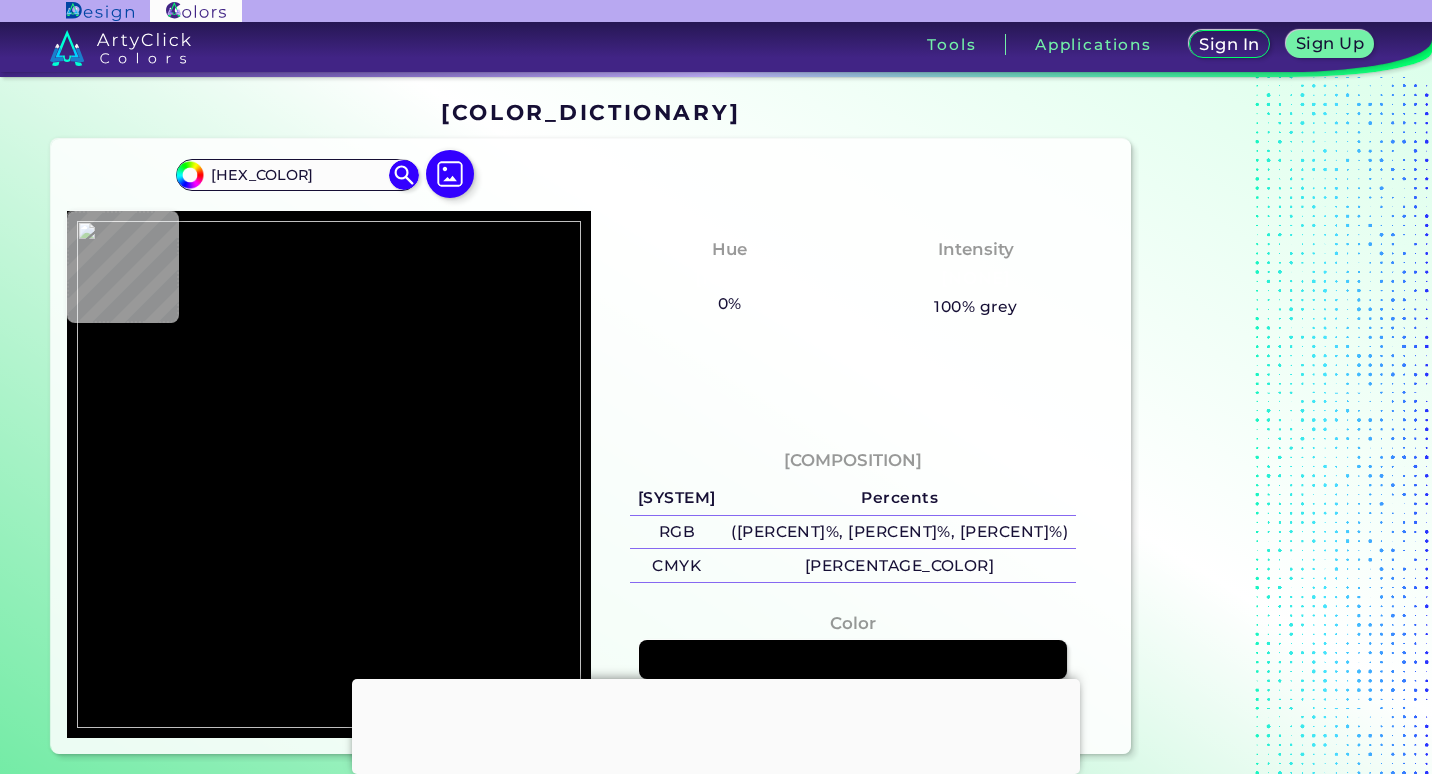 type on "#010101" 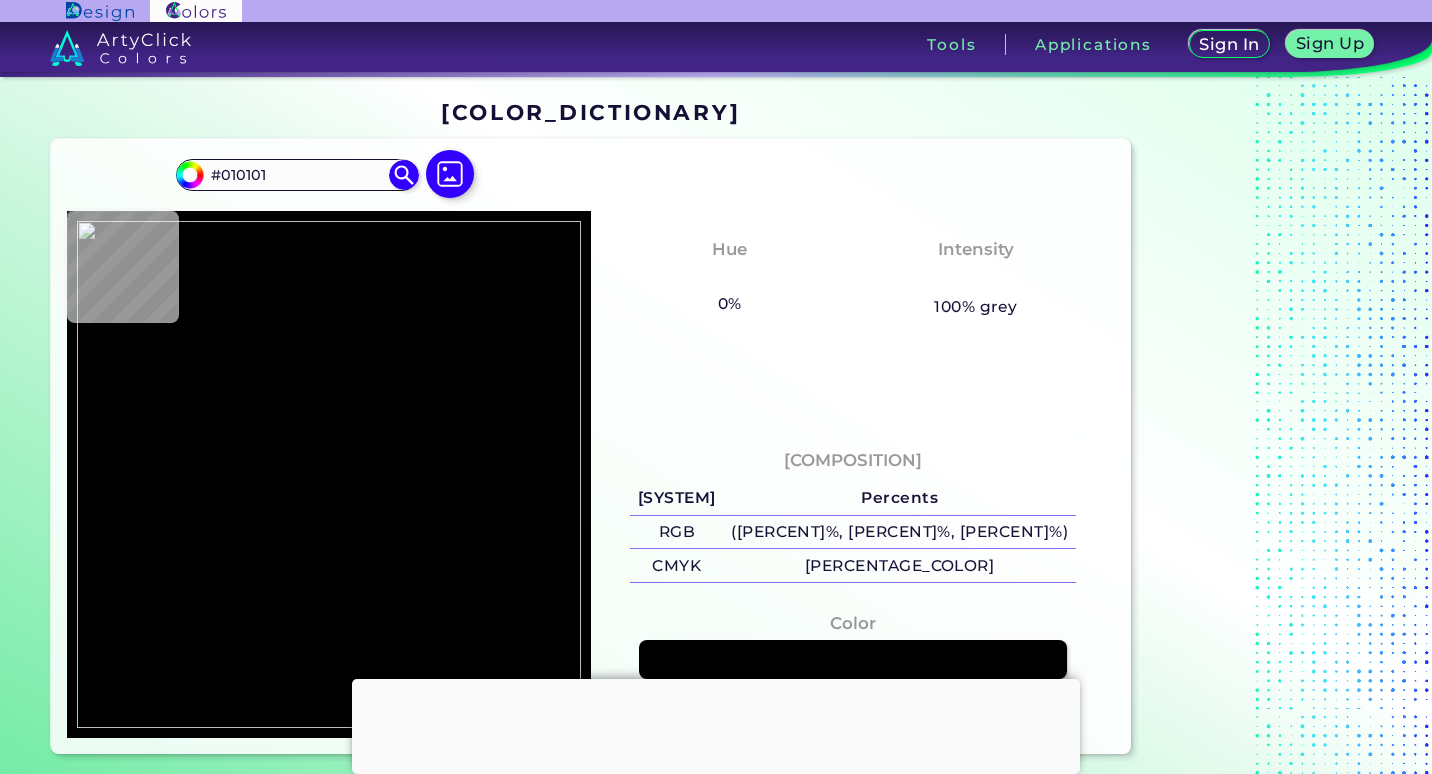 type on "#e70014" 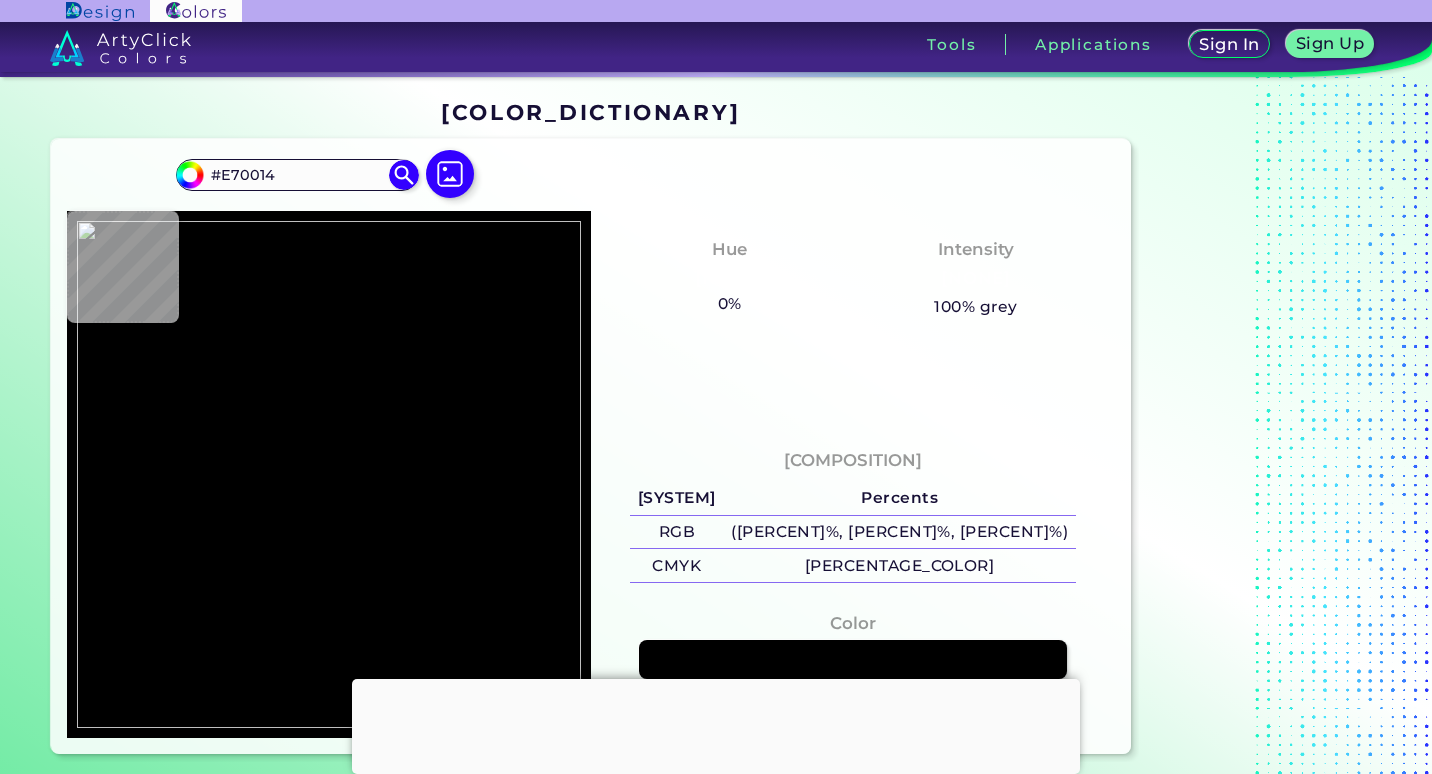 type on "[HEX_COLOR]" 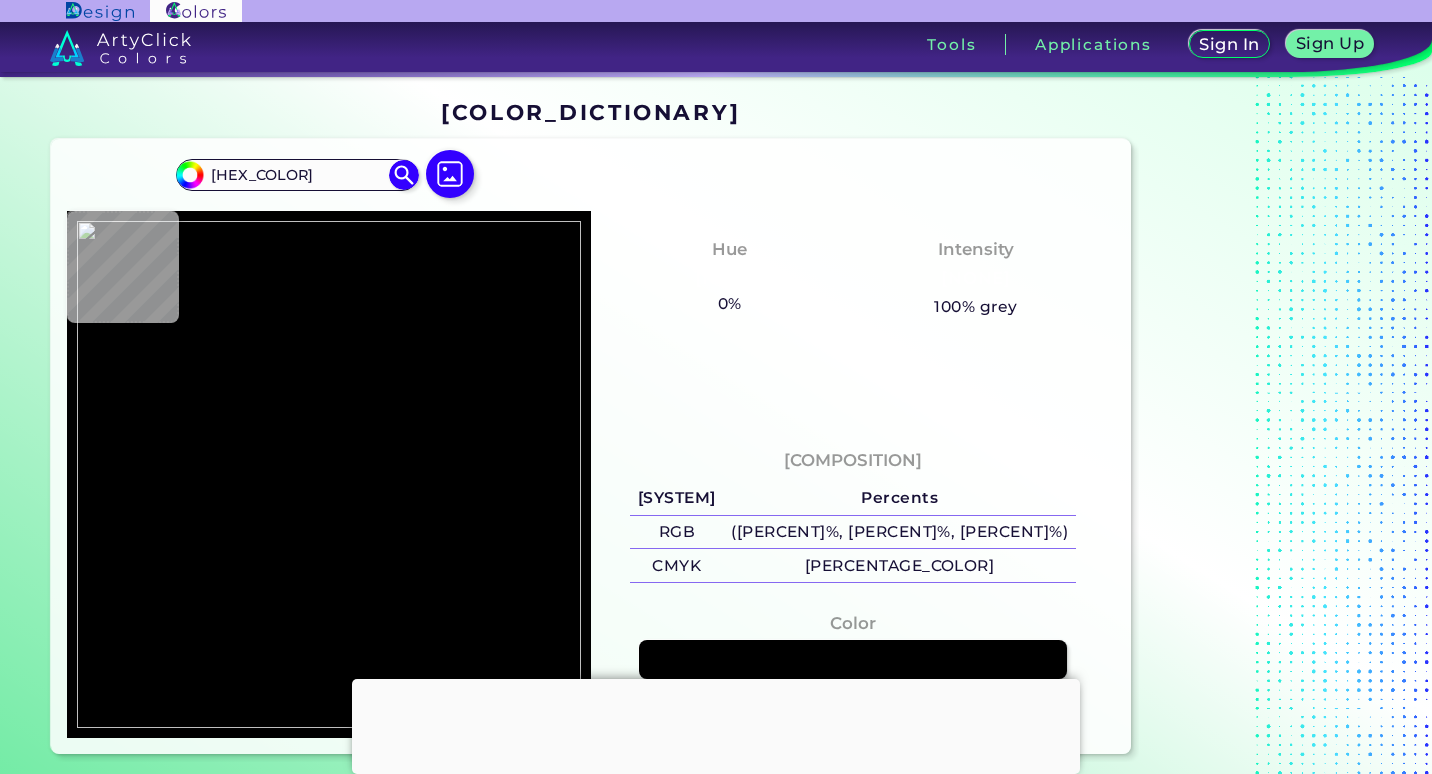 type on "#010101" 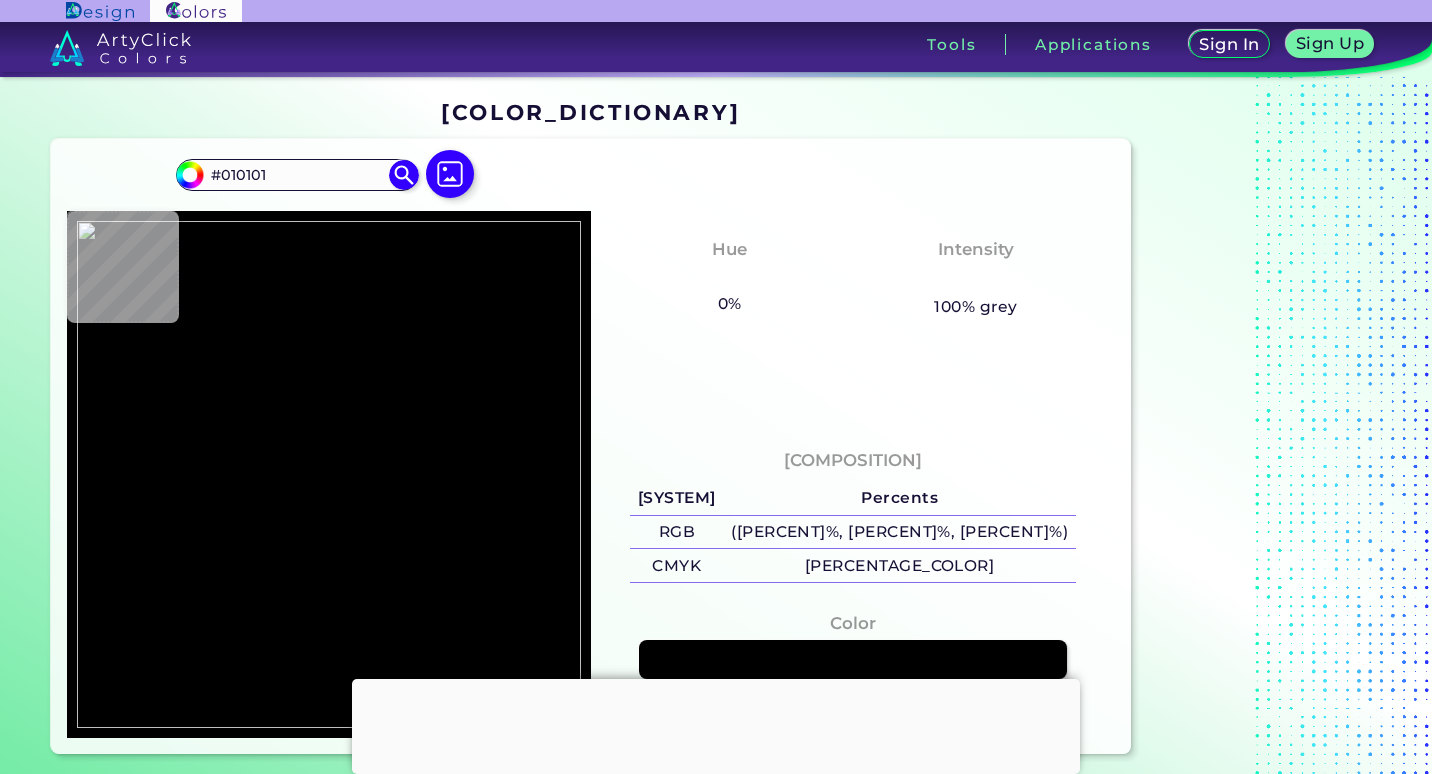 type on "#000102" 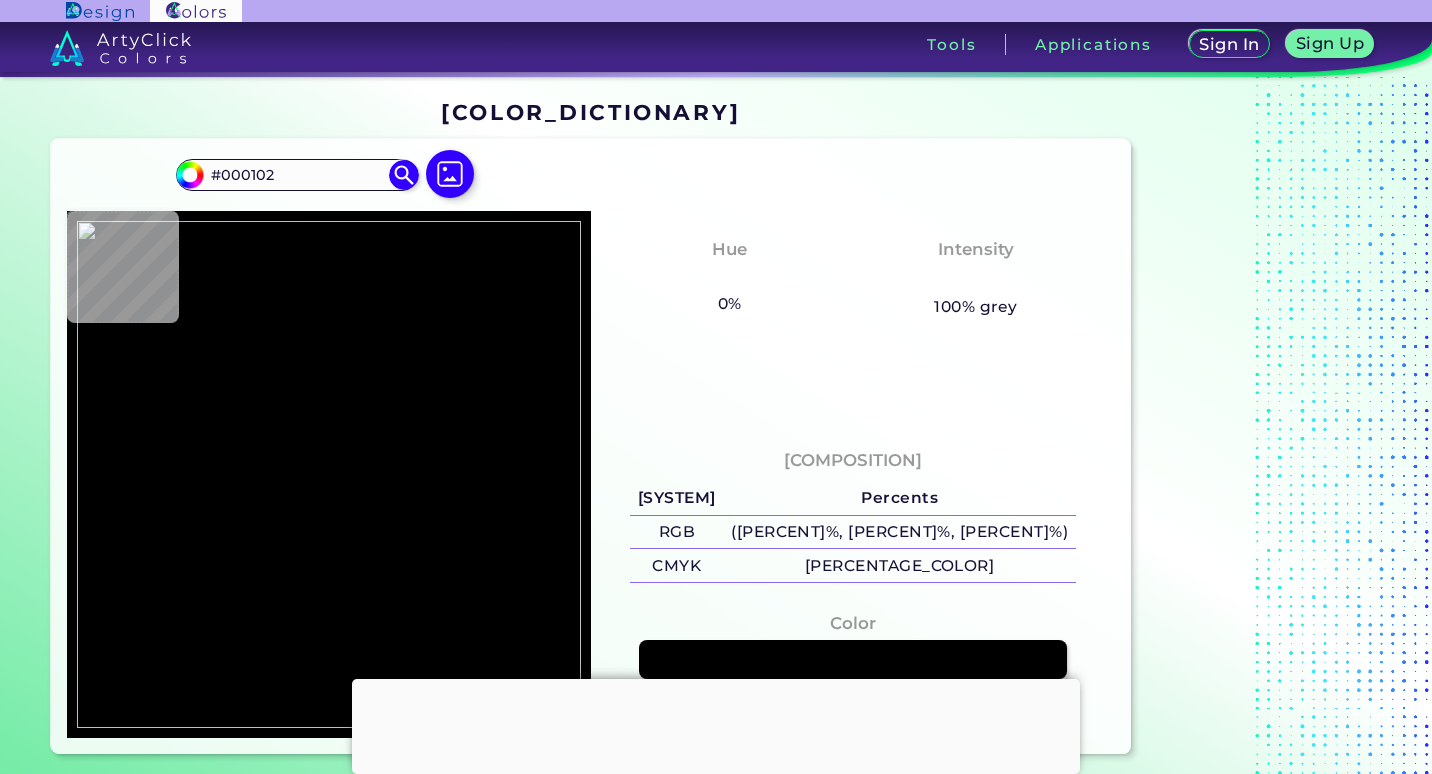 type on "#c80a1d" 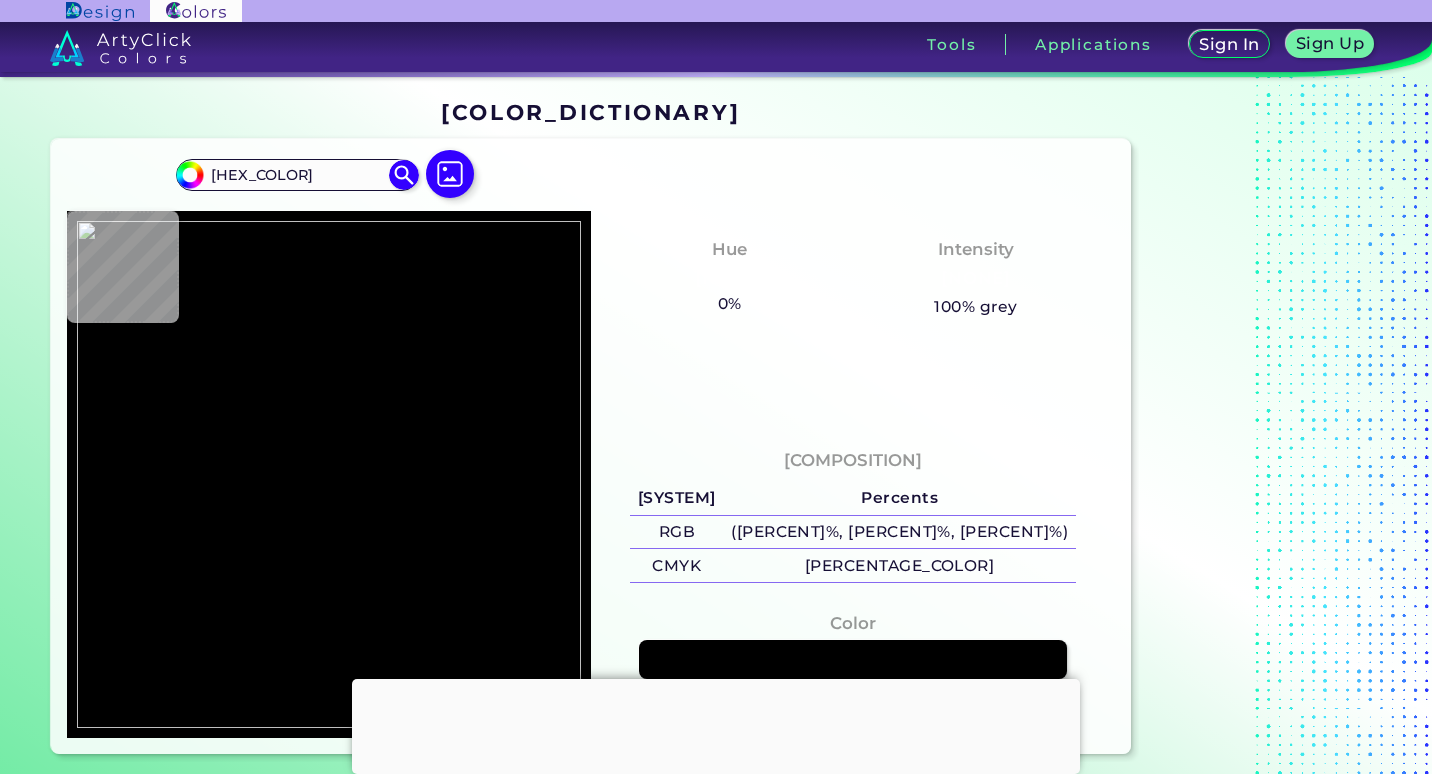 type on "[HEX_COLOR]" 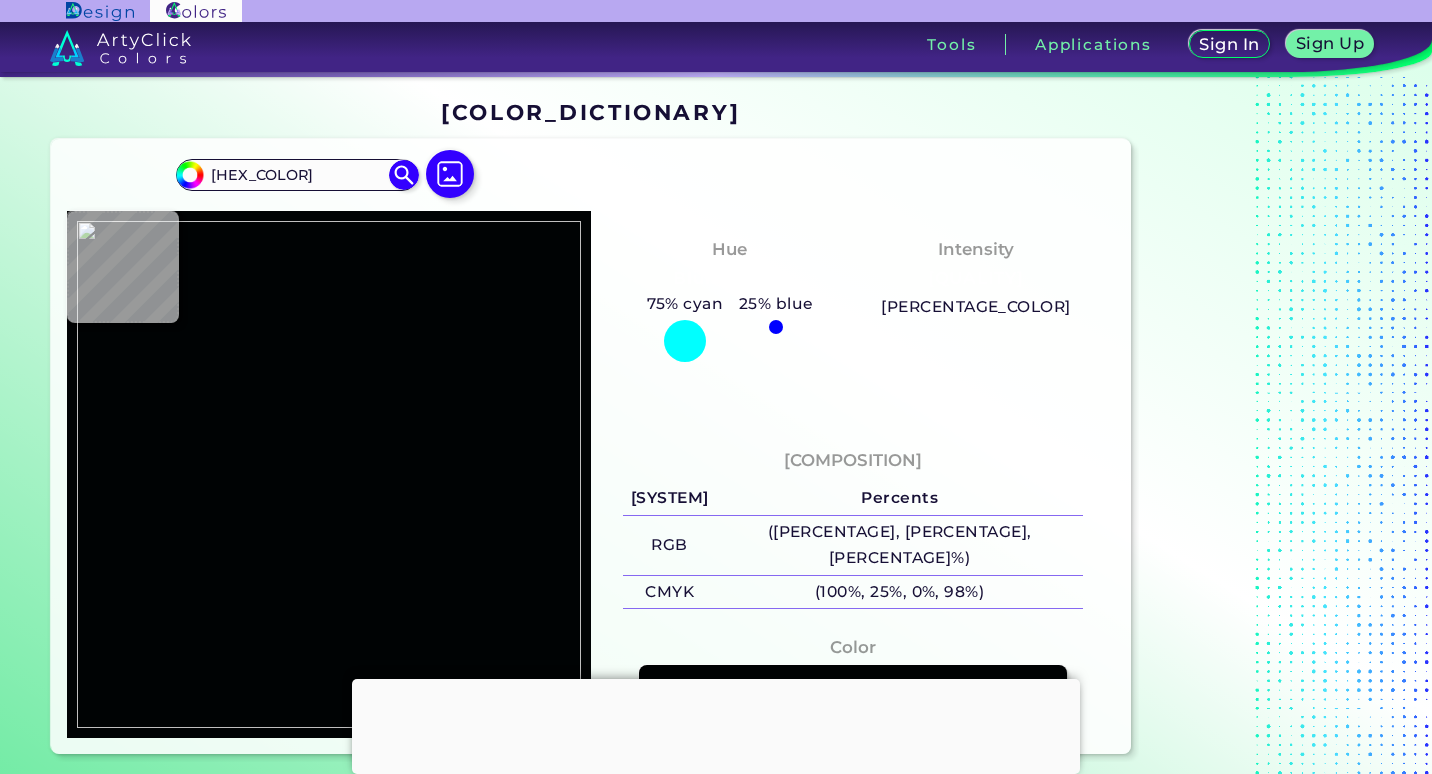 type on "#500108" 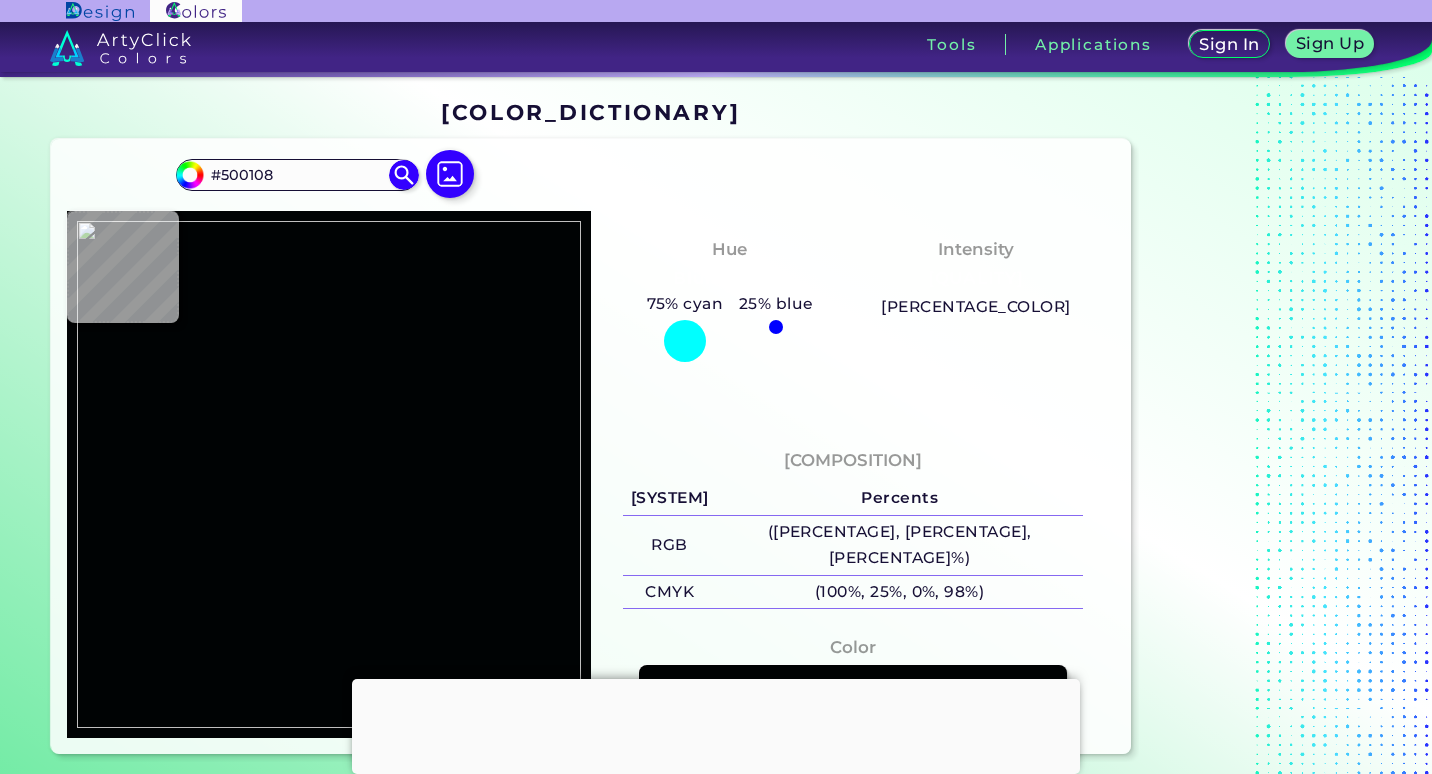 type on "#e60010" 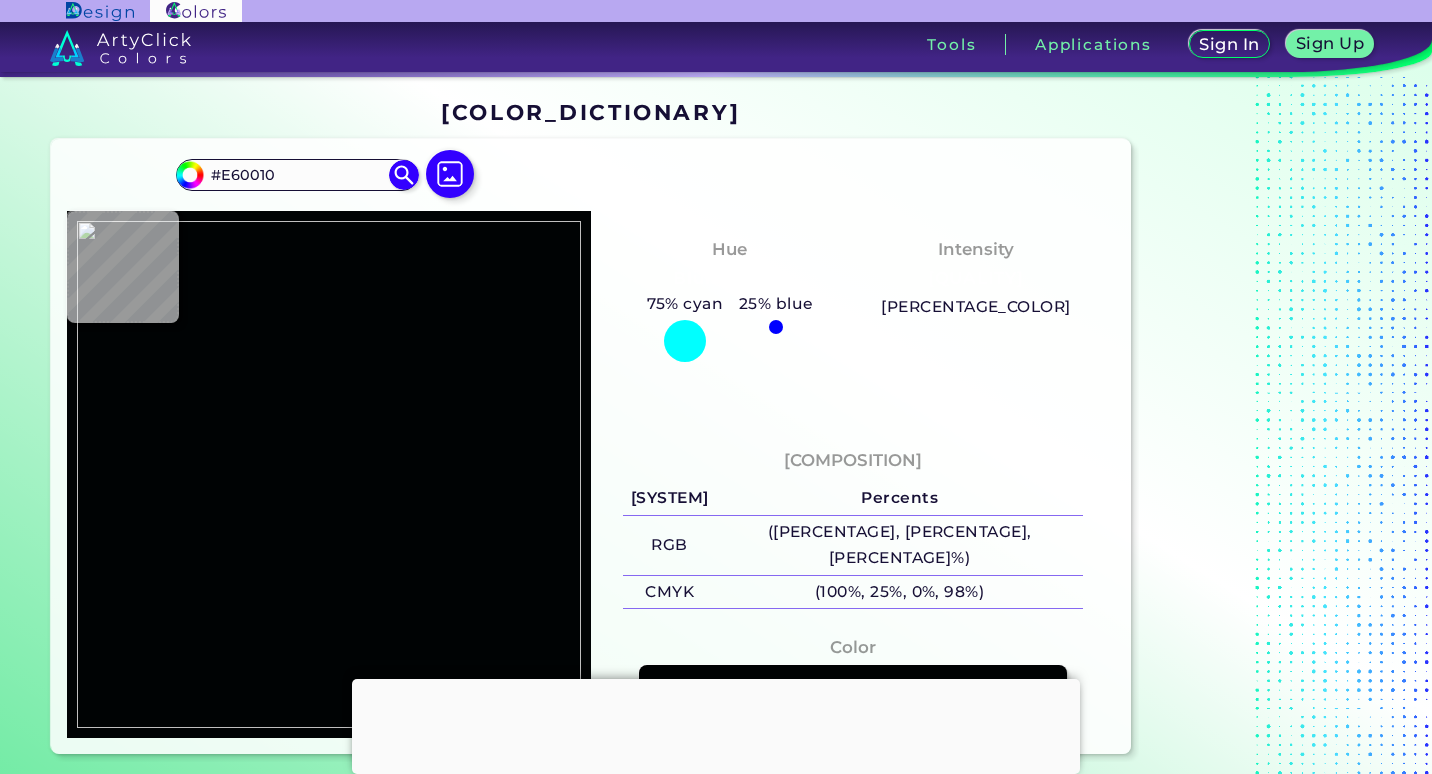 type on "#e70012" 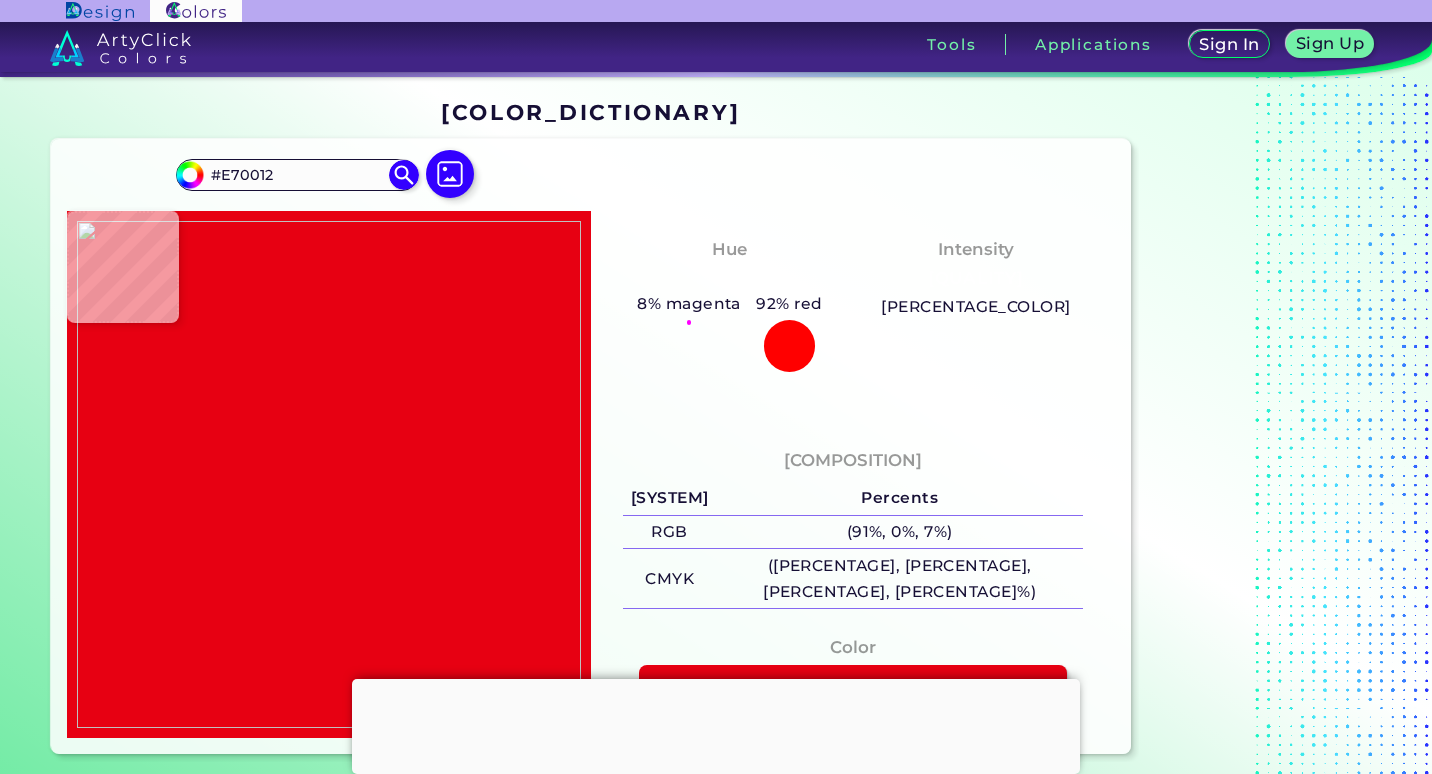 type on "[HEX_COLOR]" 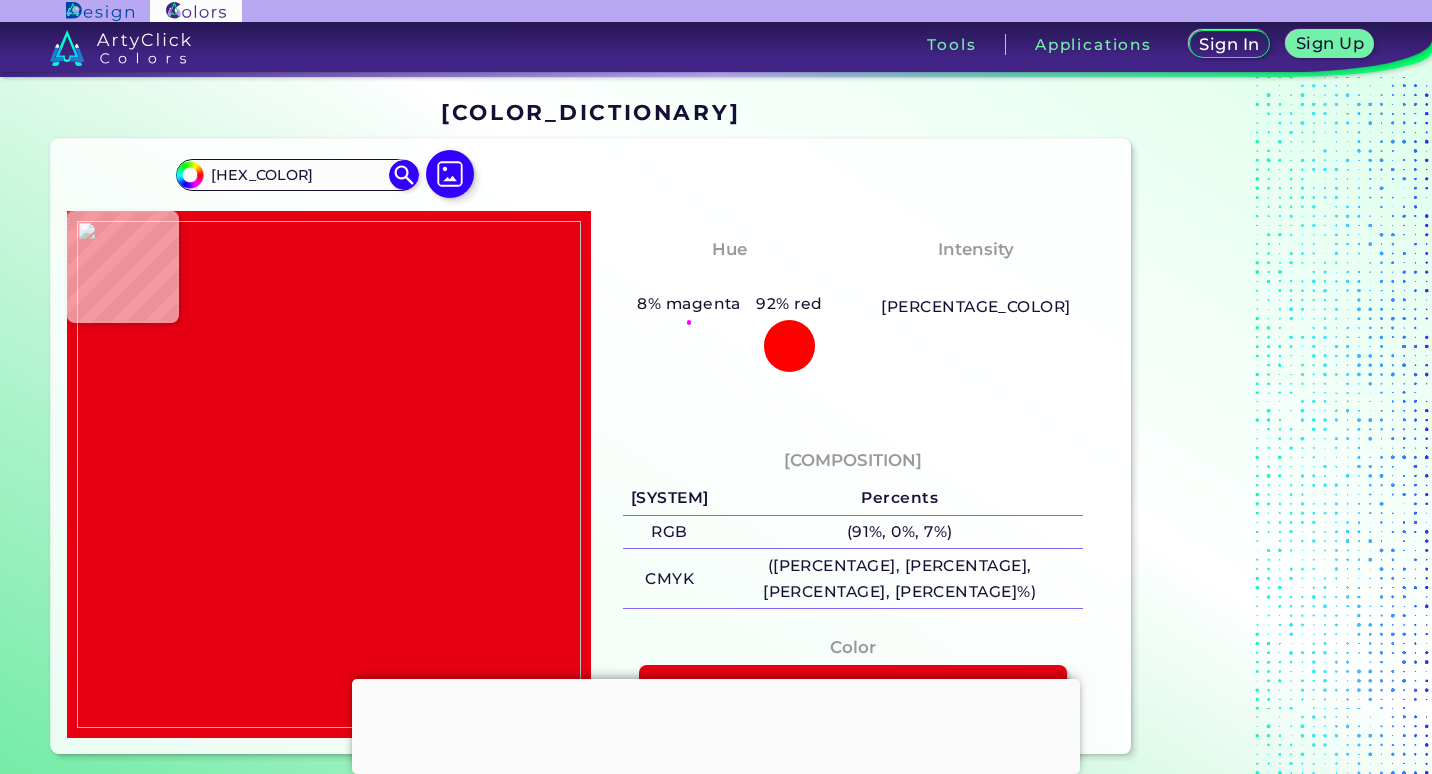 type on "[HEX_COLOR]" 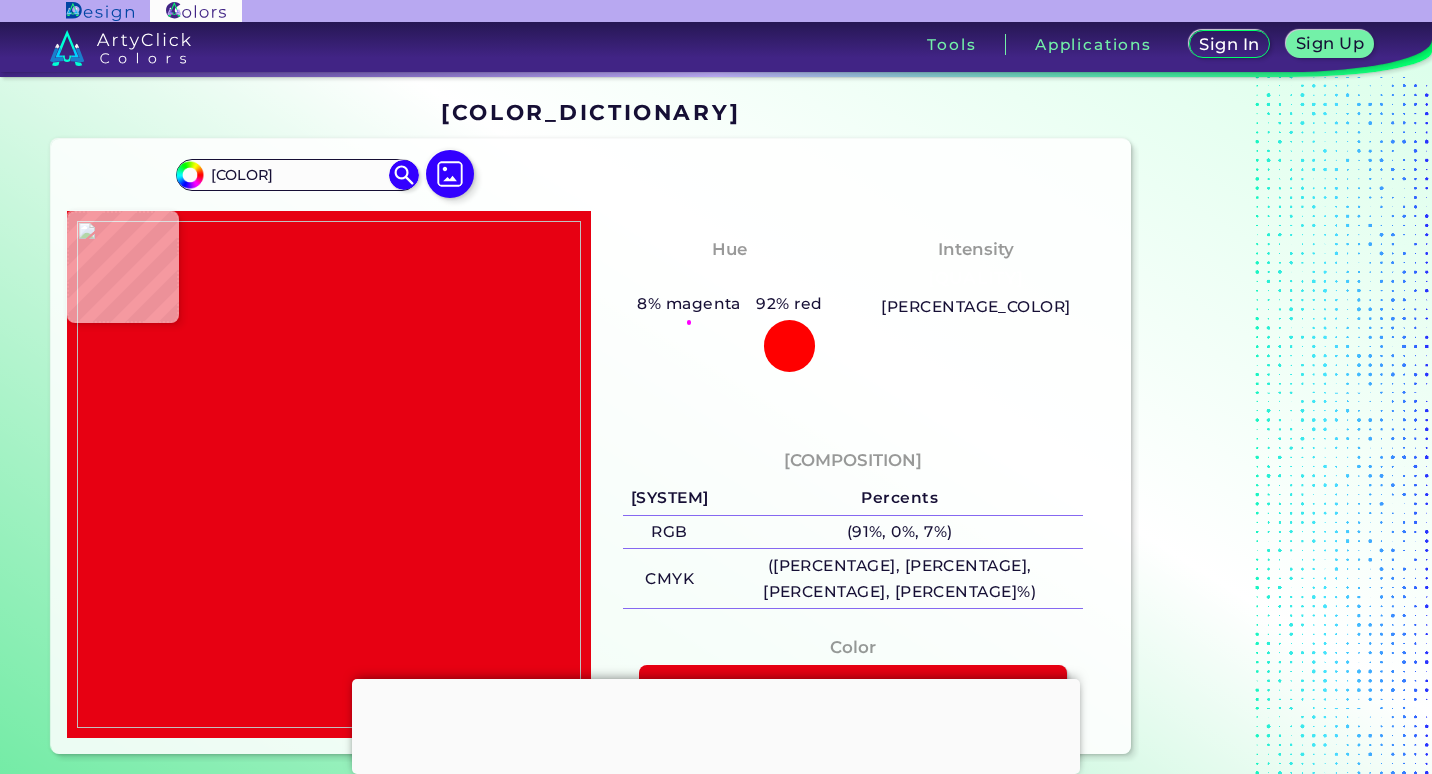 type on "#4a0006" 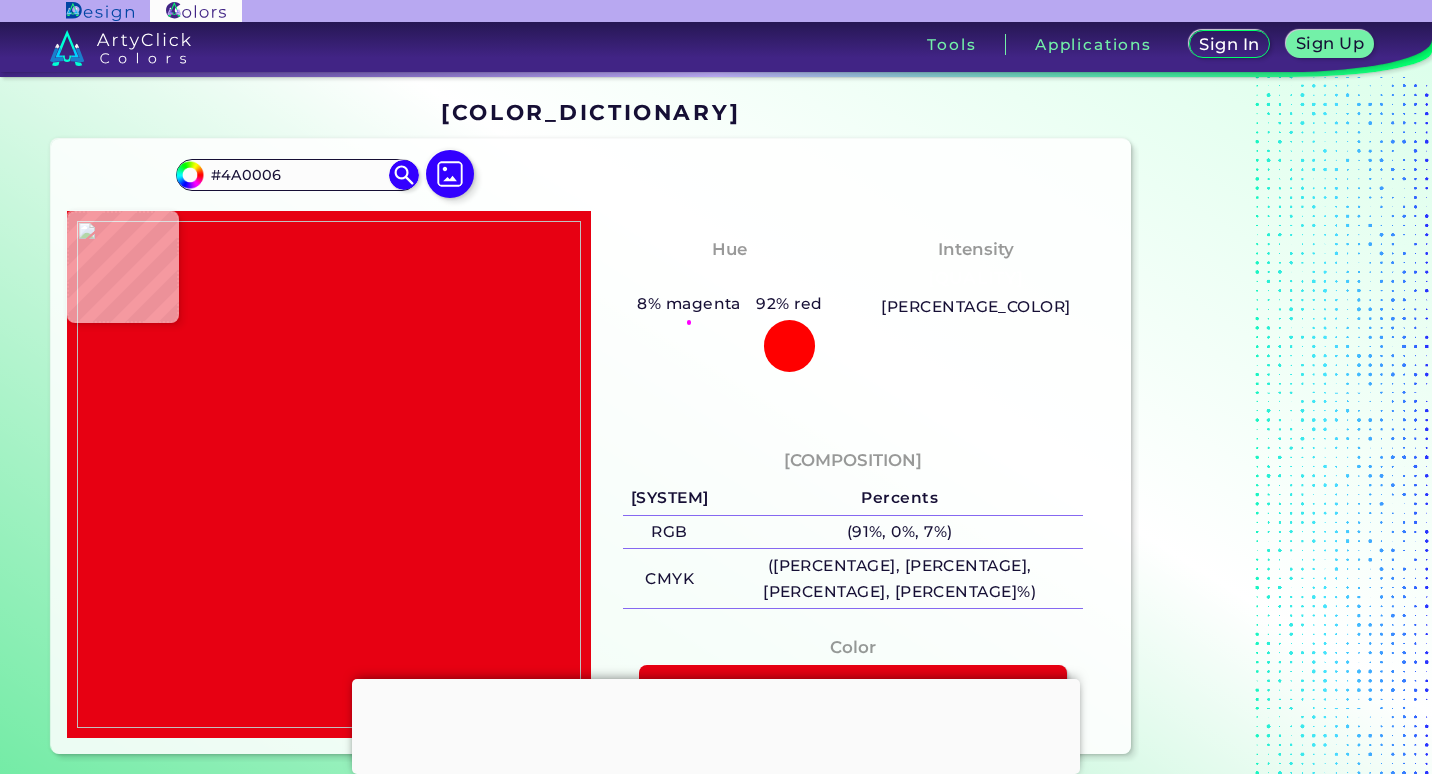 type on "#bb0c22" 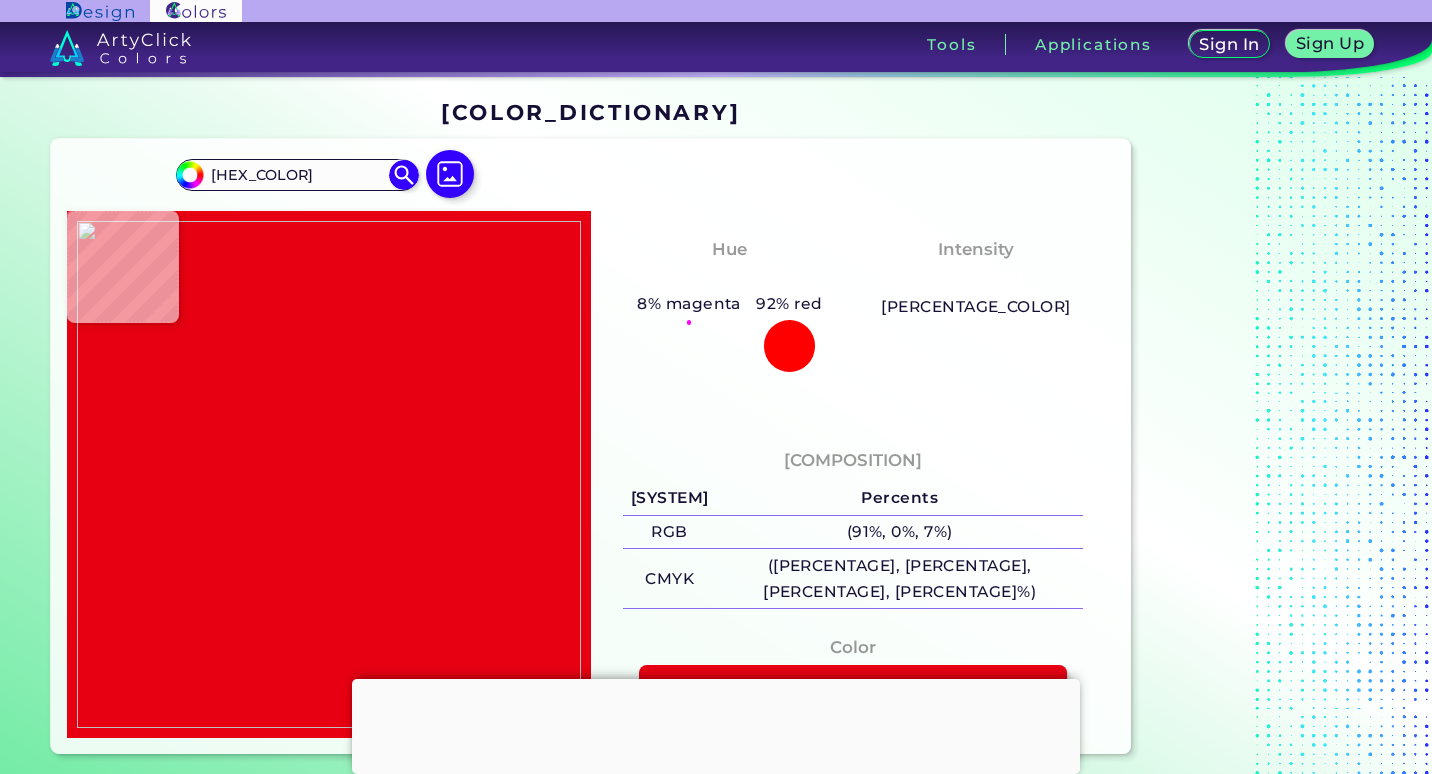 type on "#dc0314" 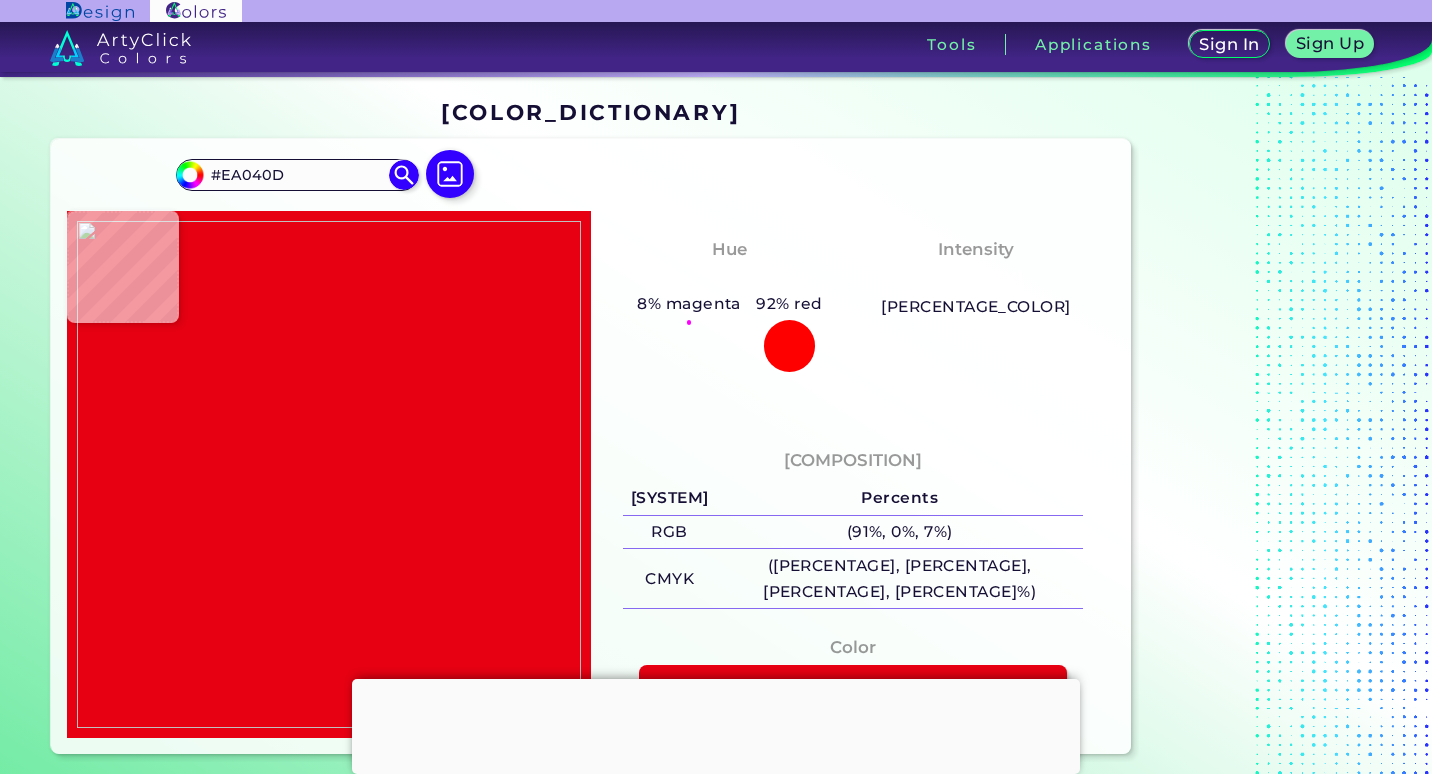 type on "#e70010" 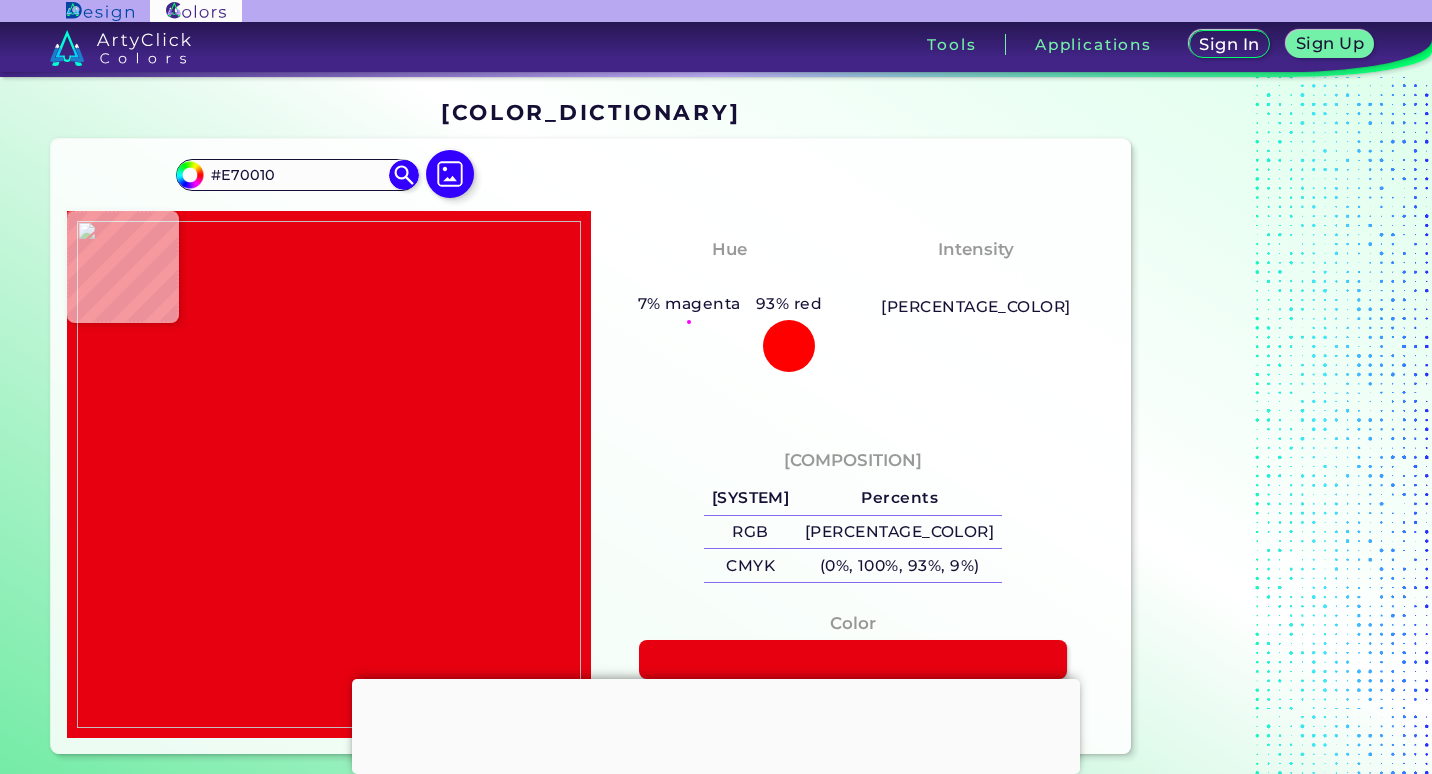 type on "#e80111" 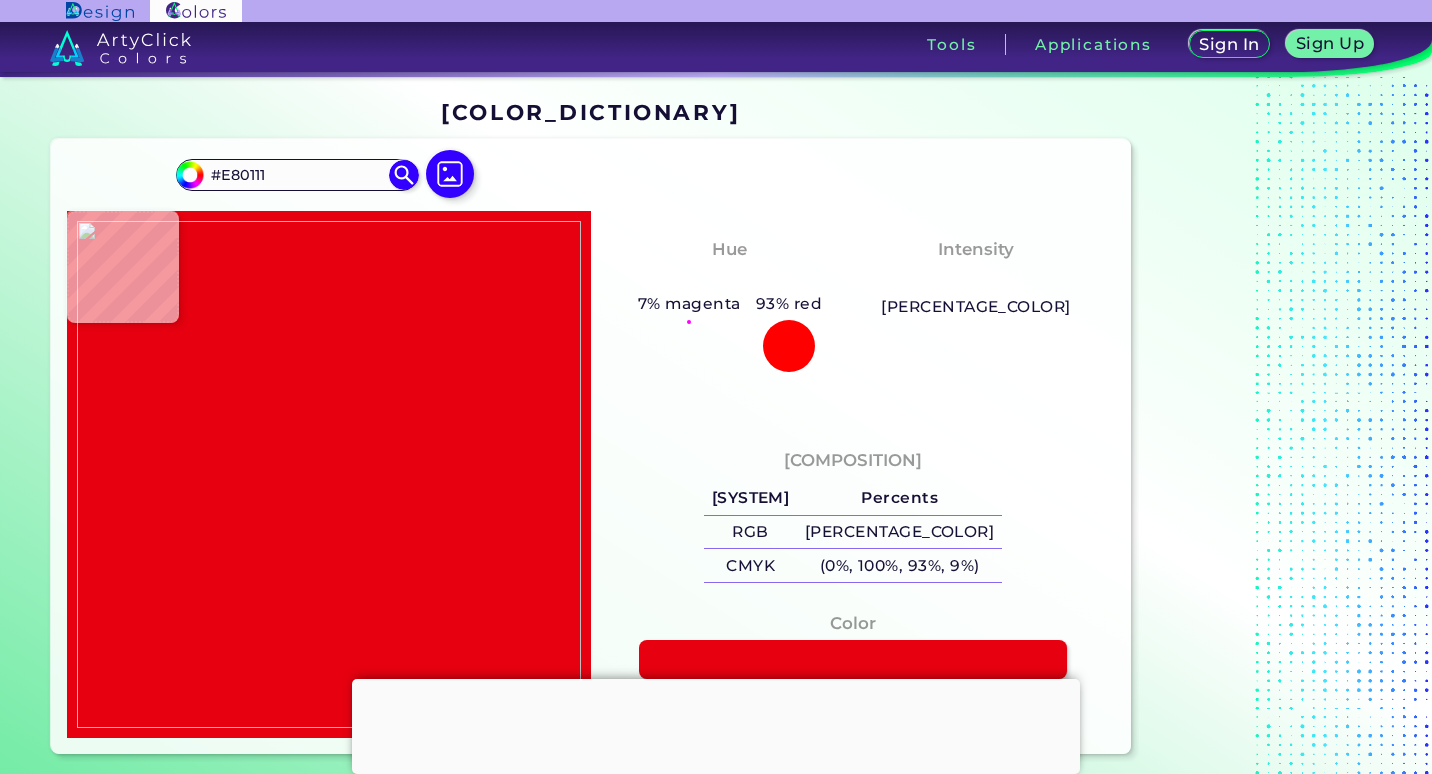 type on "#e6000f" 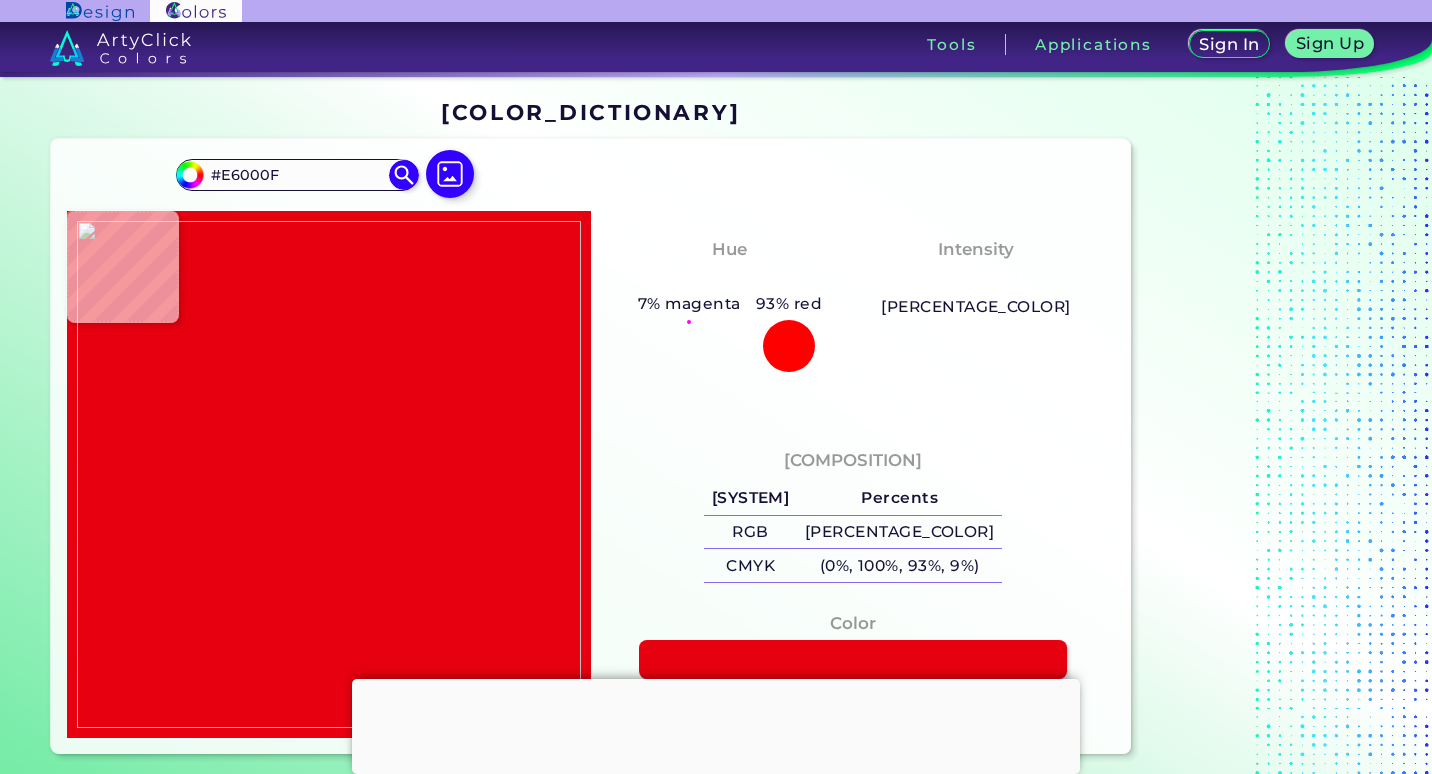 type on "#e70010" 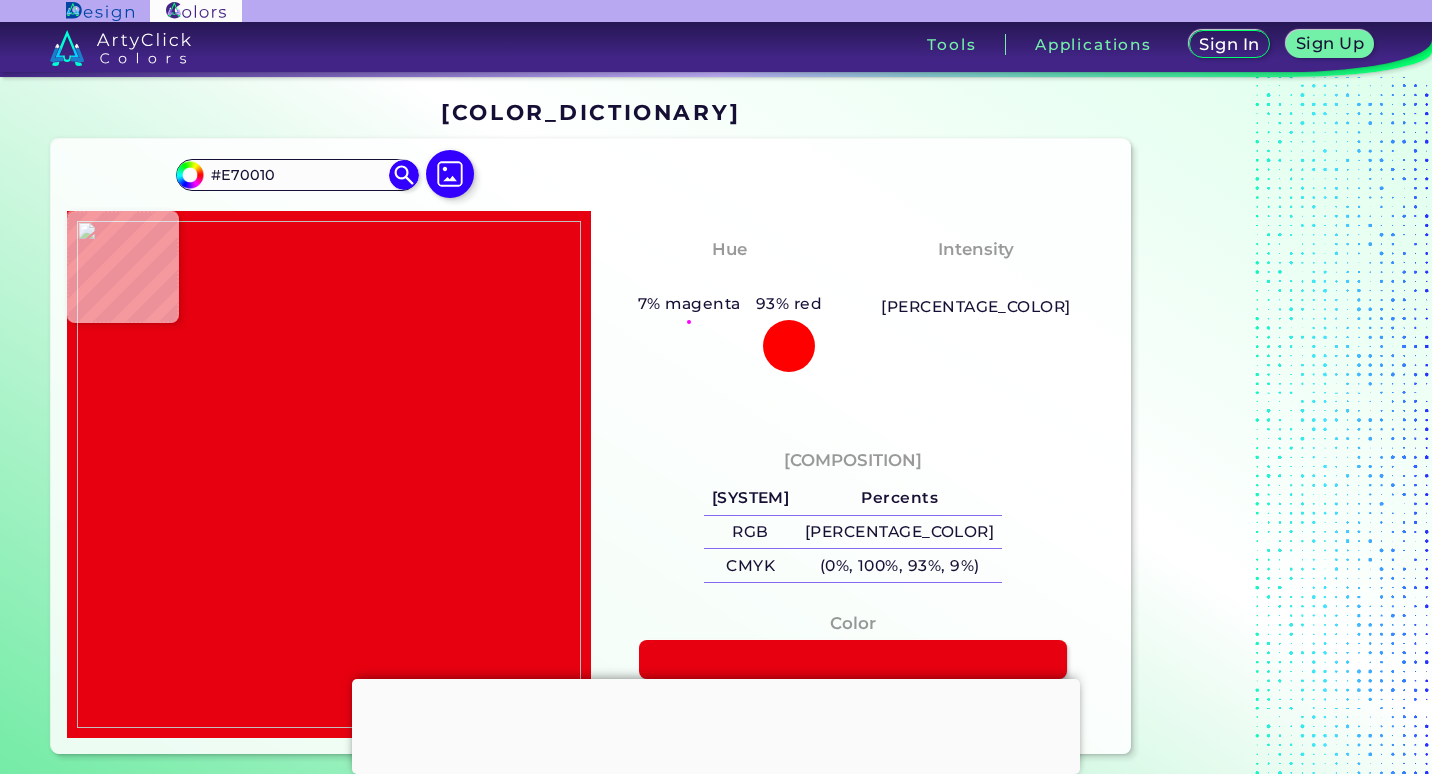 type on "#e50011" 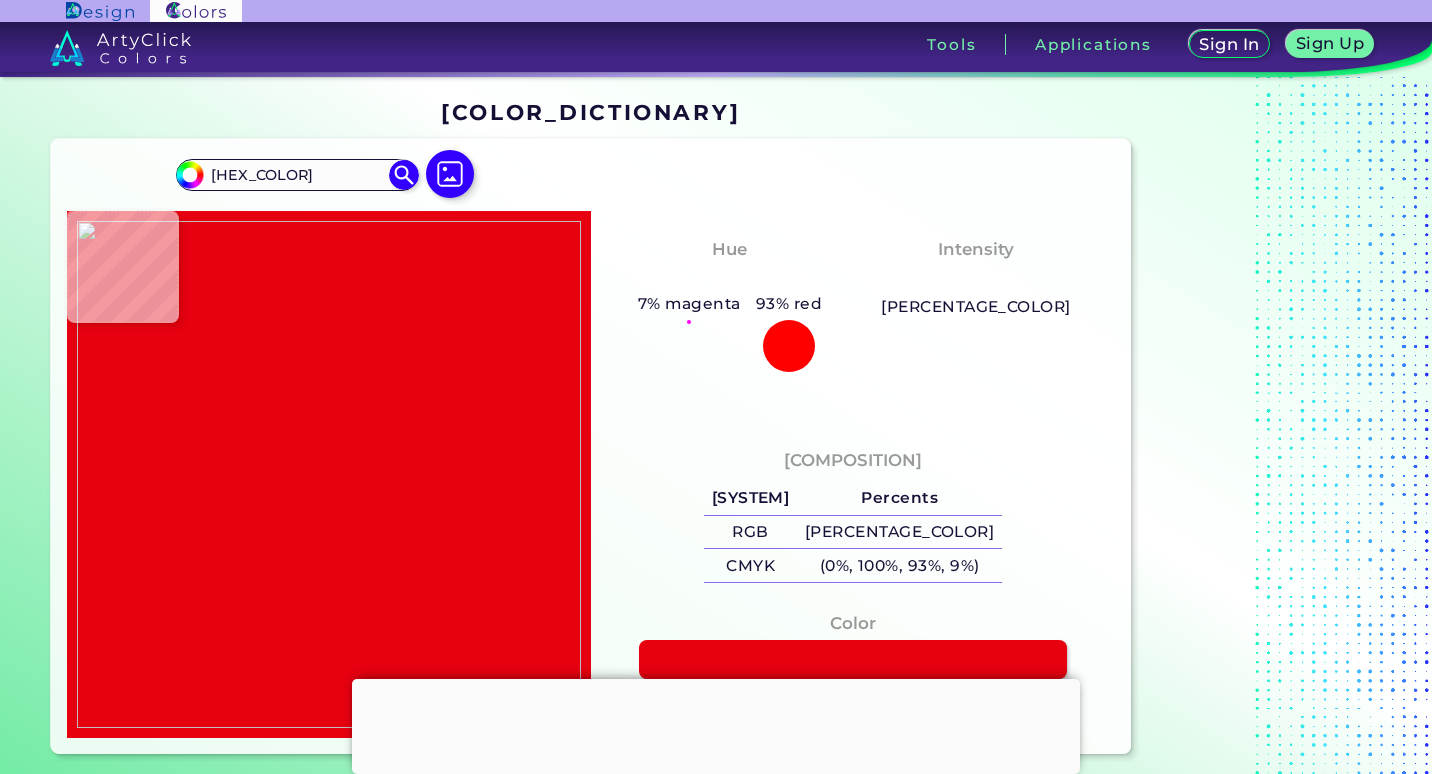type on "#ea000c" 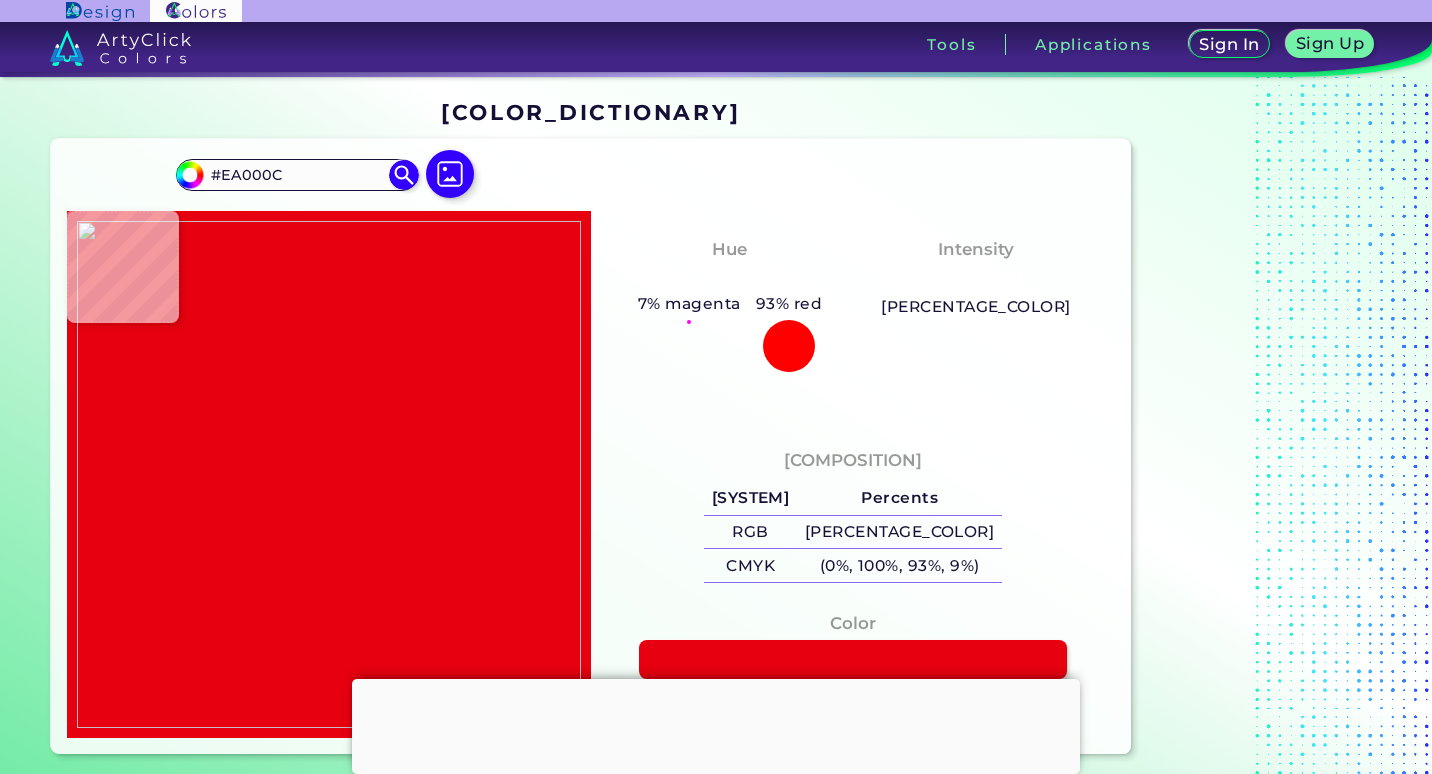 type on "#e70011" 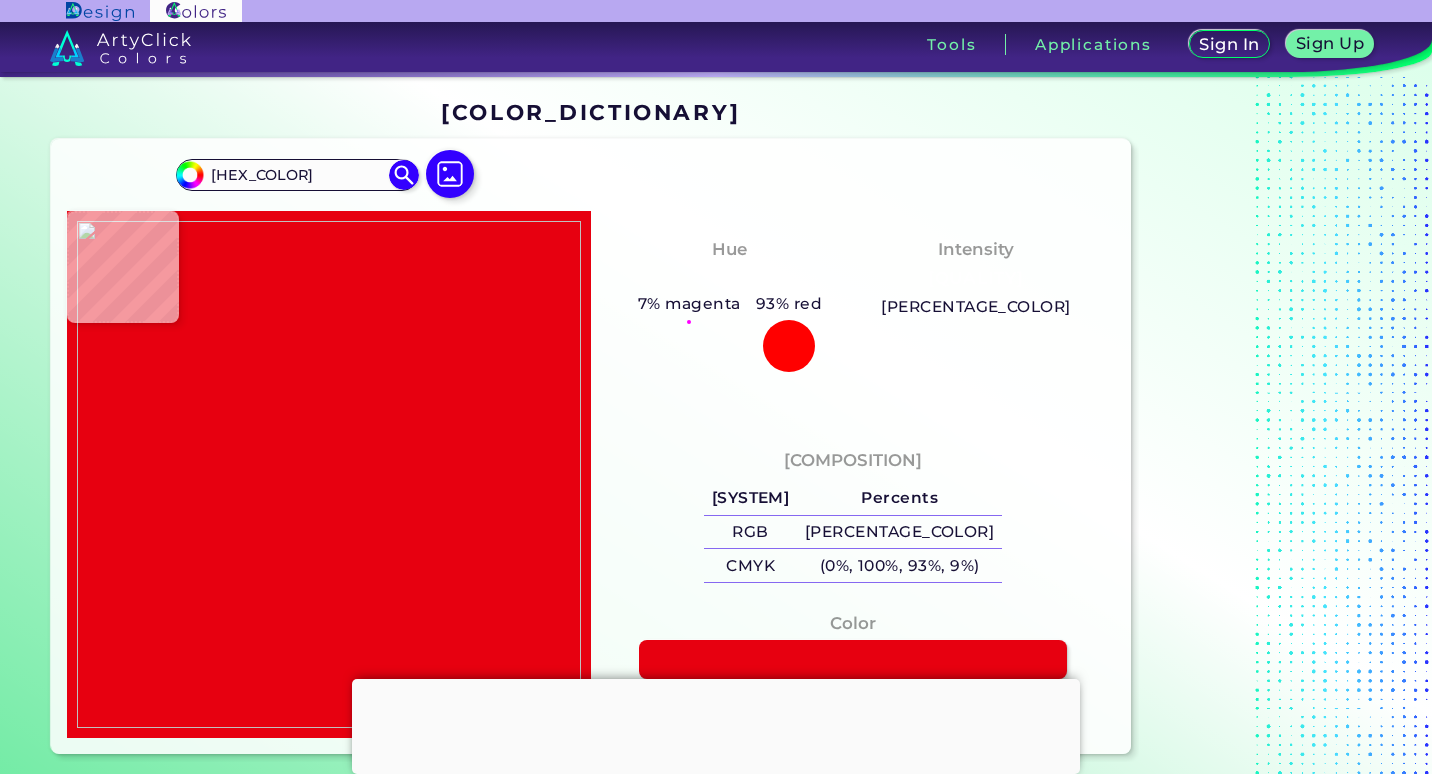type on "#e70012" 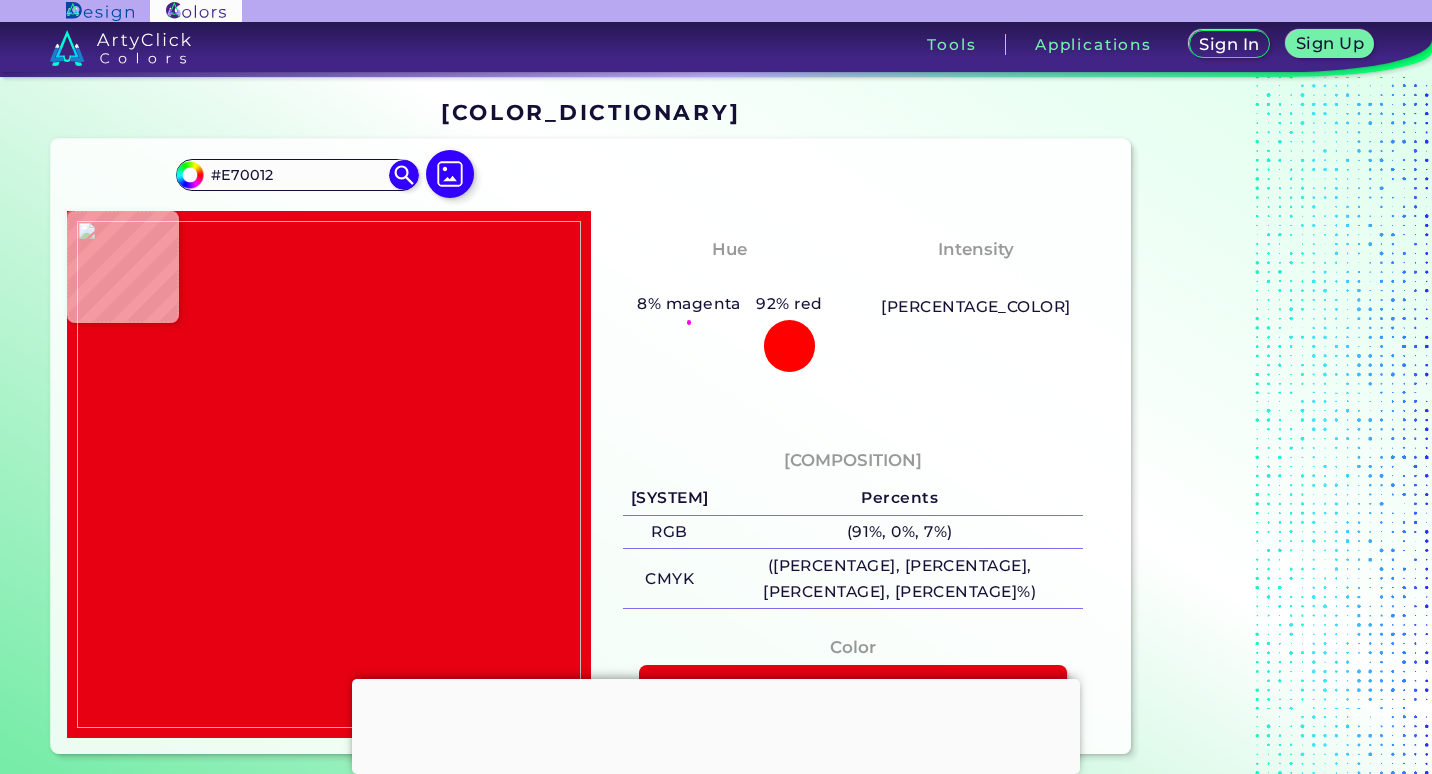 type on "#e50014" 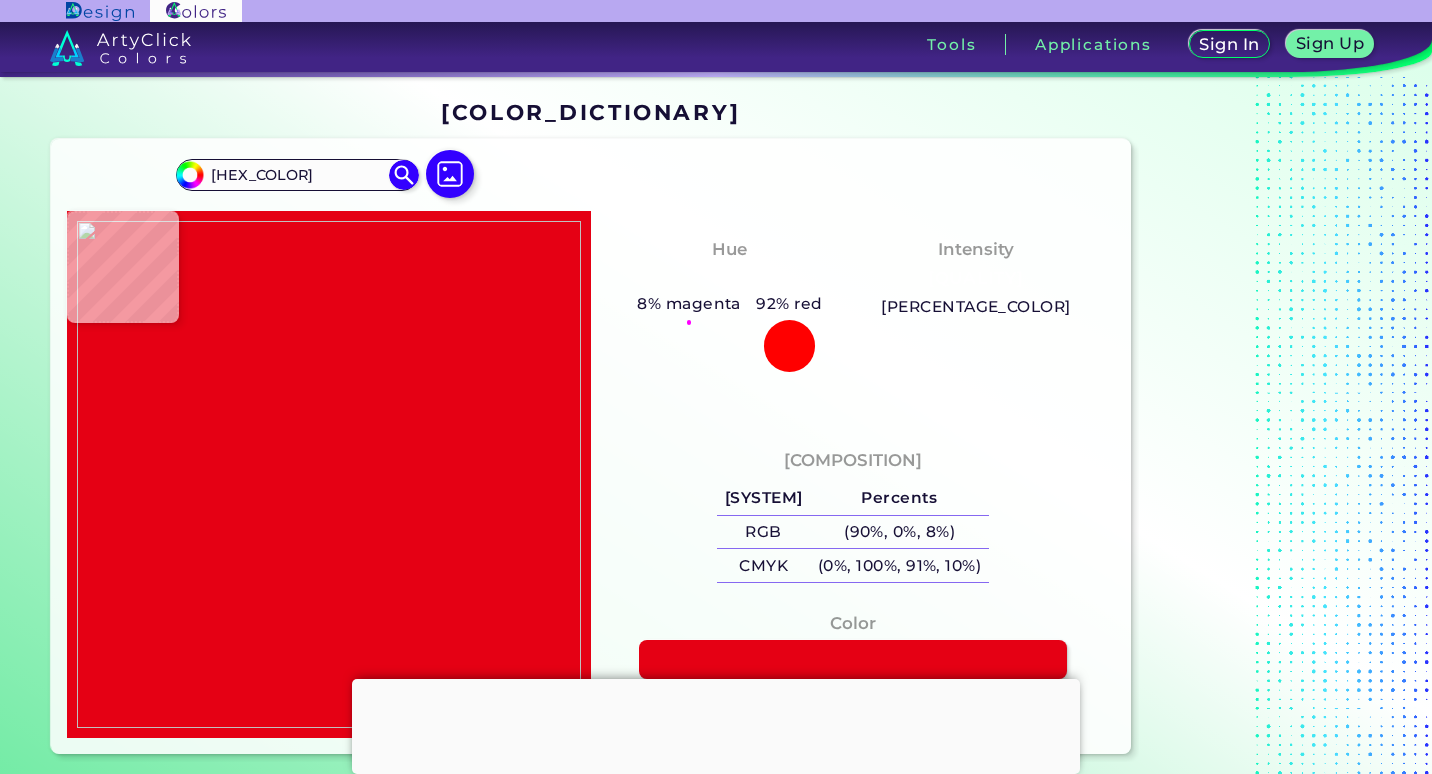 type on "#e60013" 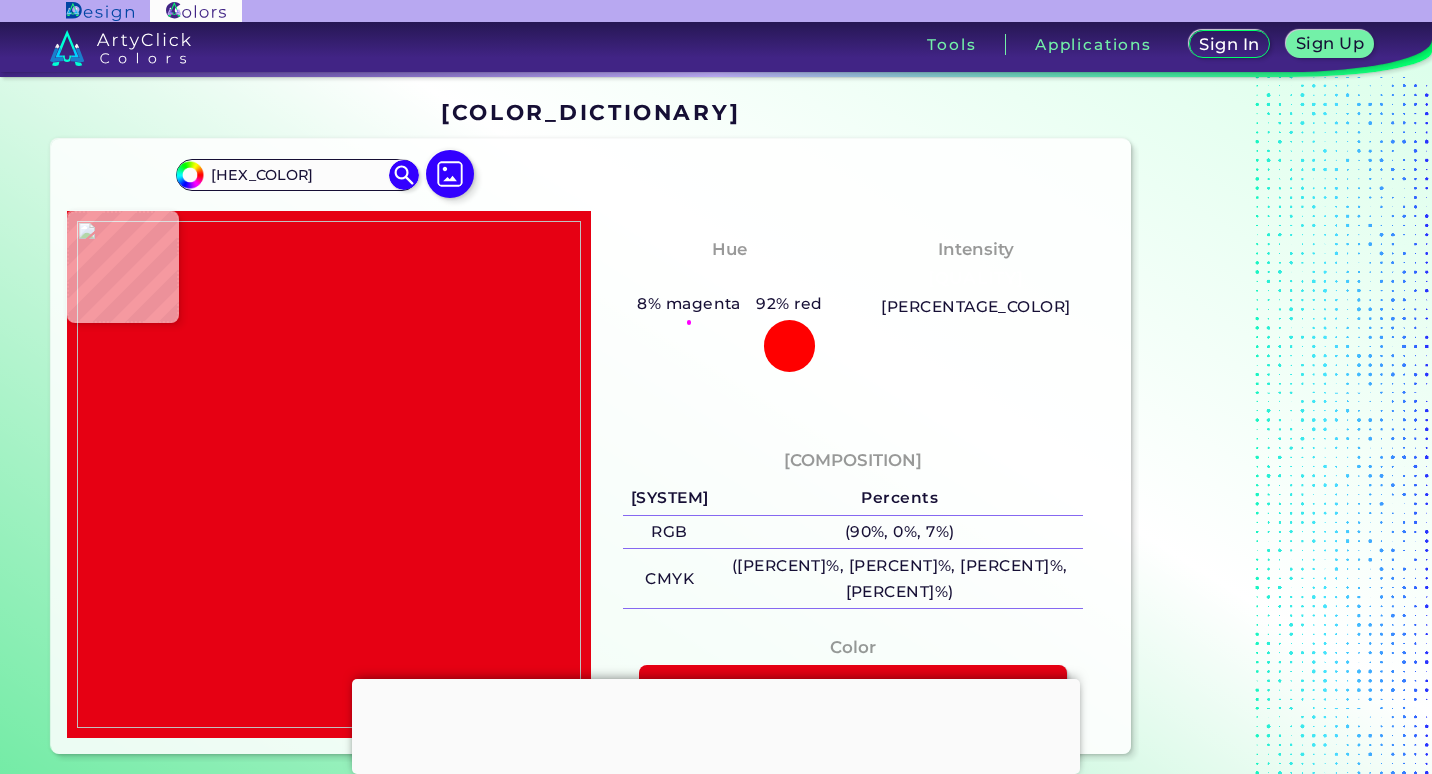 type on "[HEX_COLOR]" 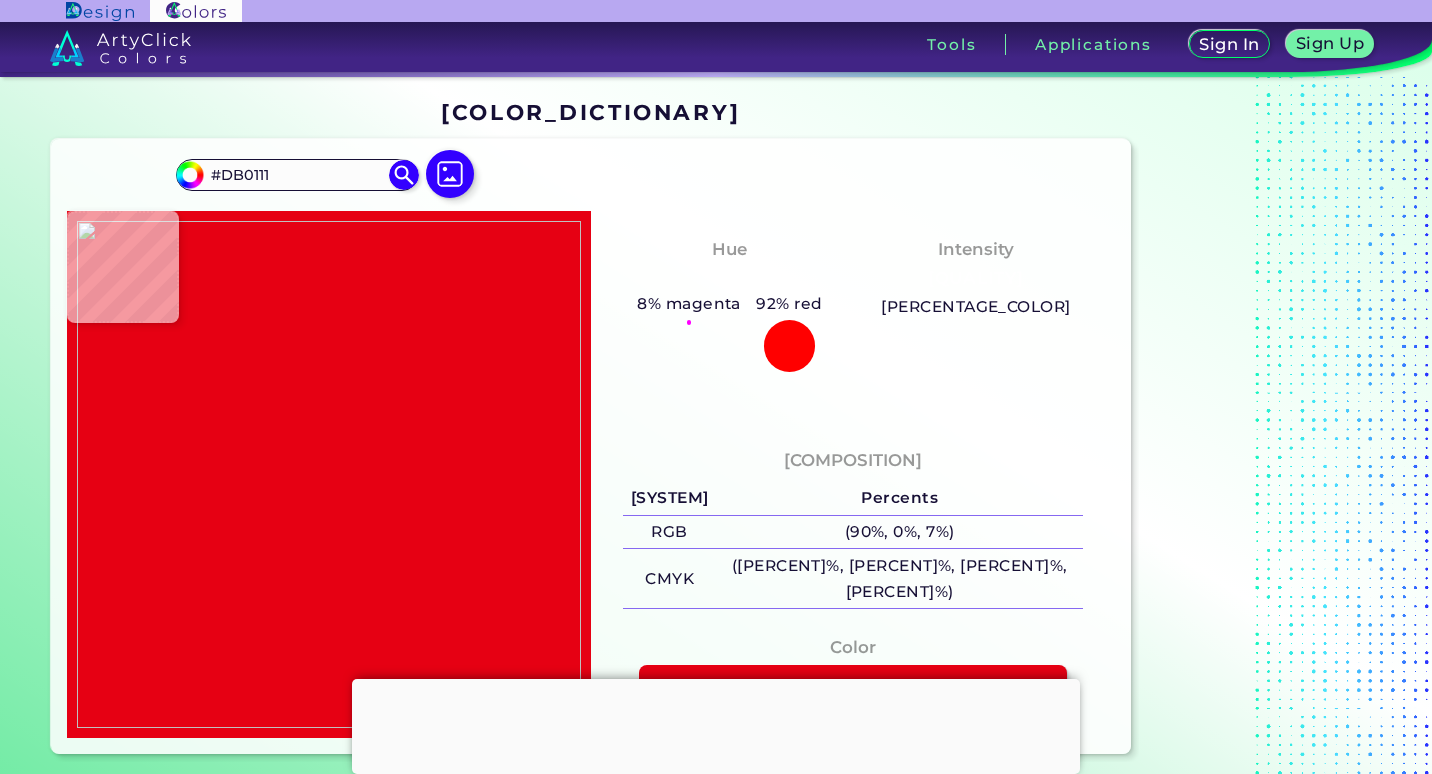 type on "#e00213" 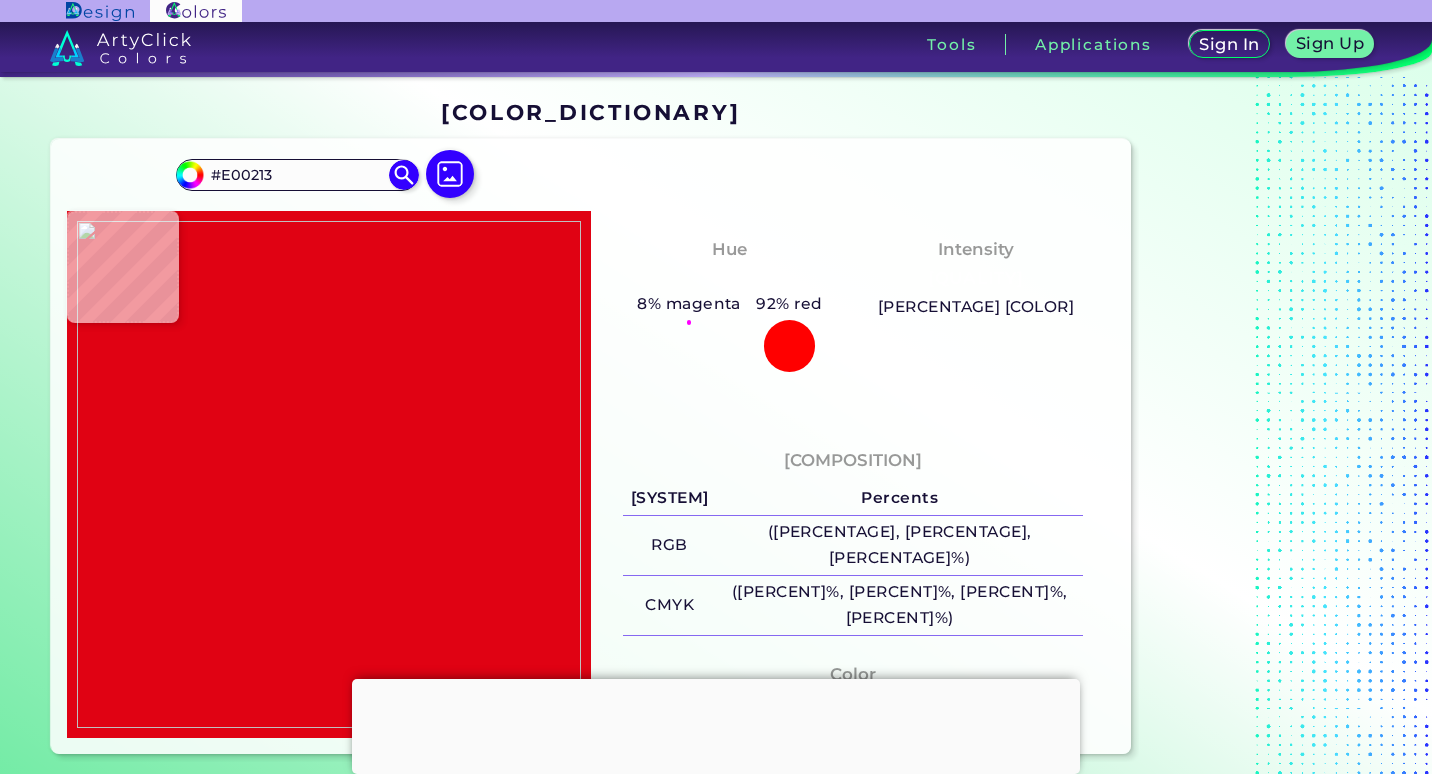 type on "#e70012" 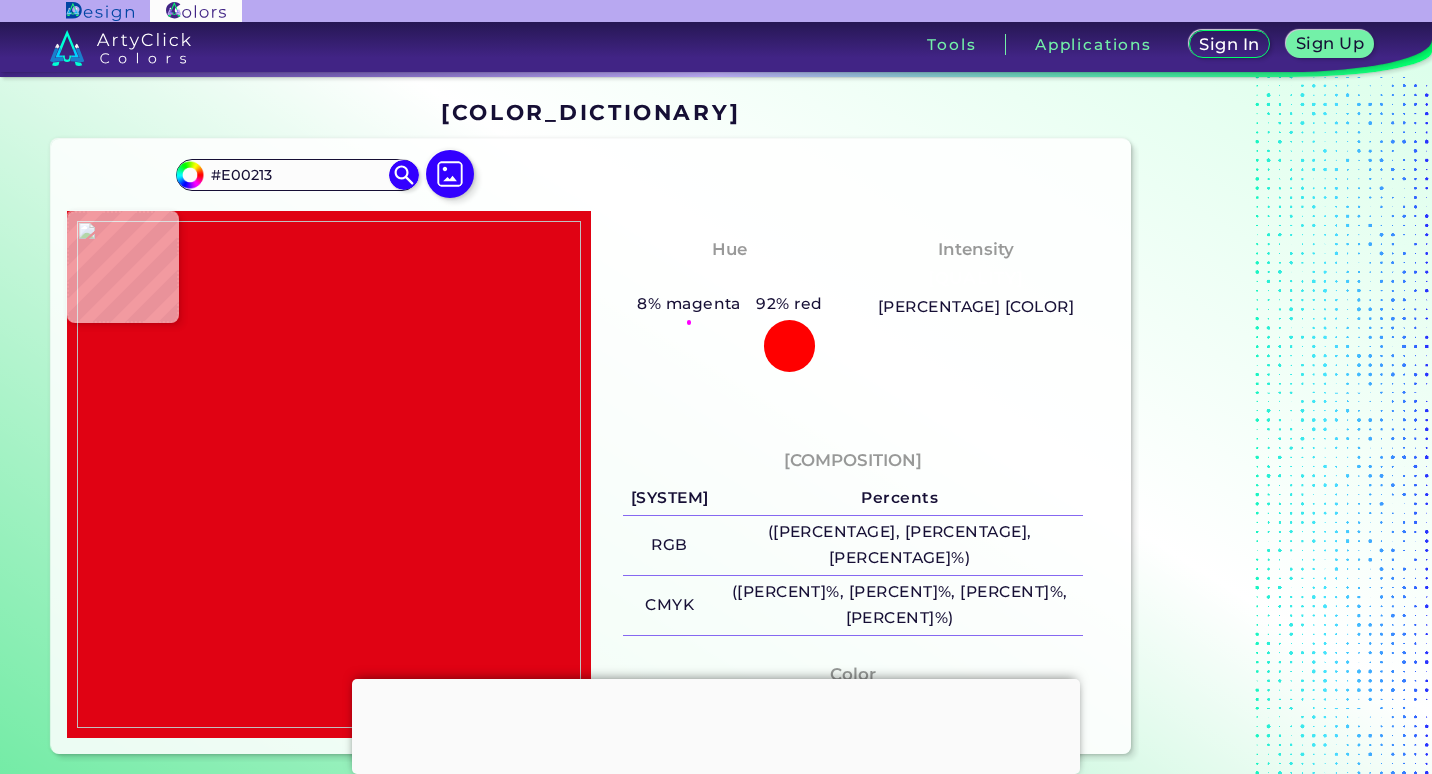 type on "#E70012" 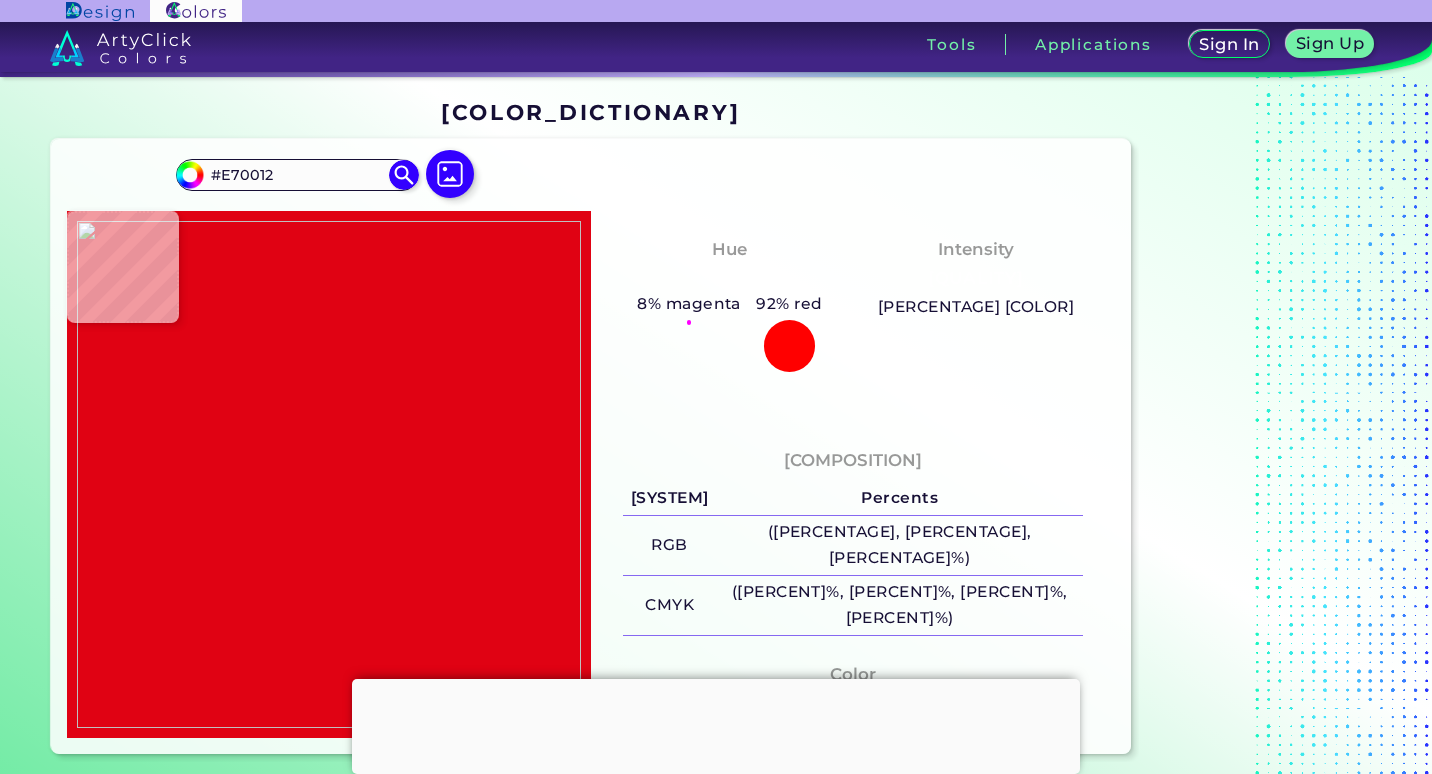 type on "#f0001a" 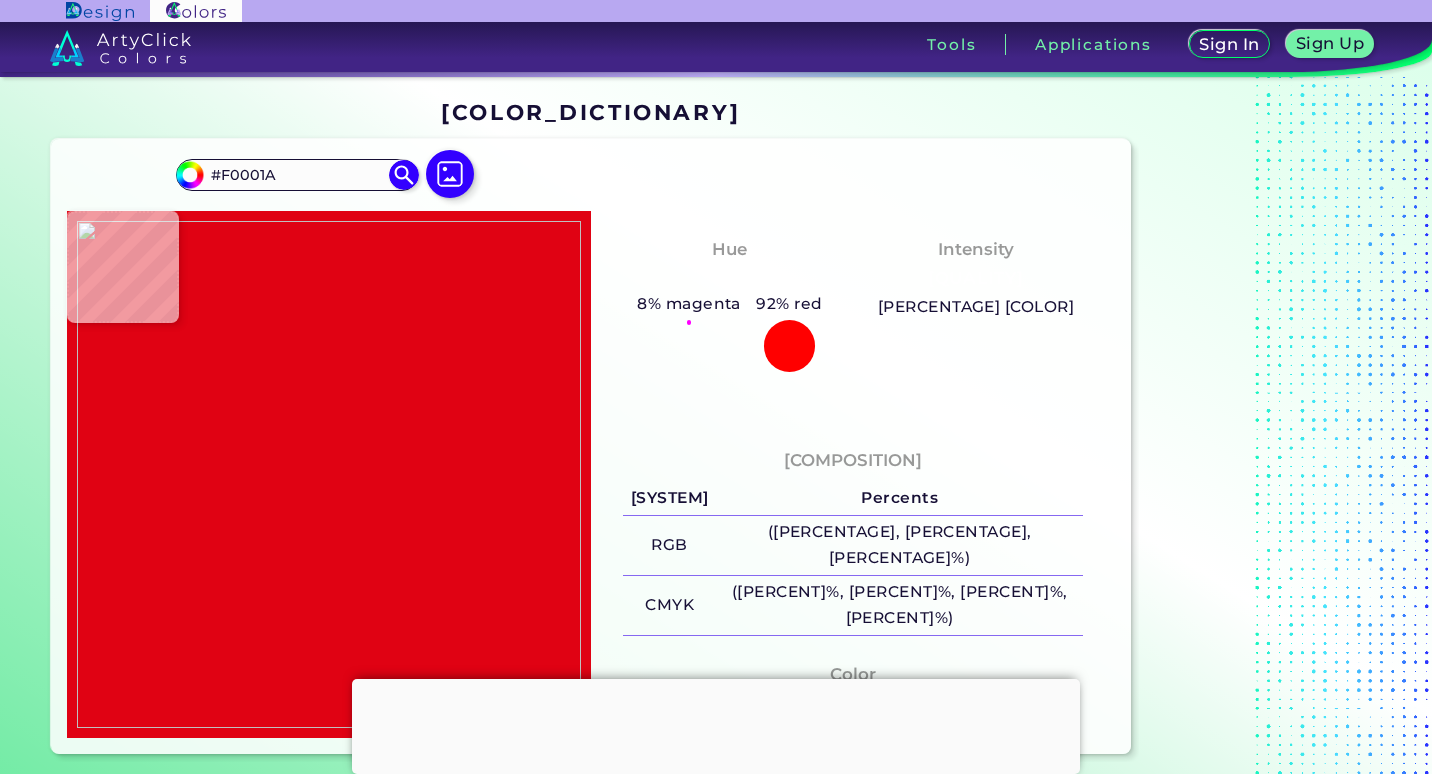 type on "#050000" 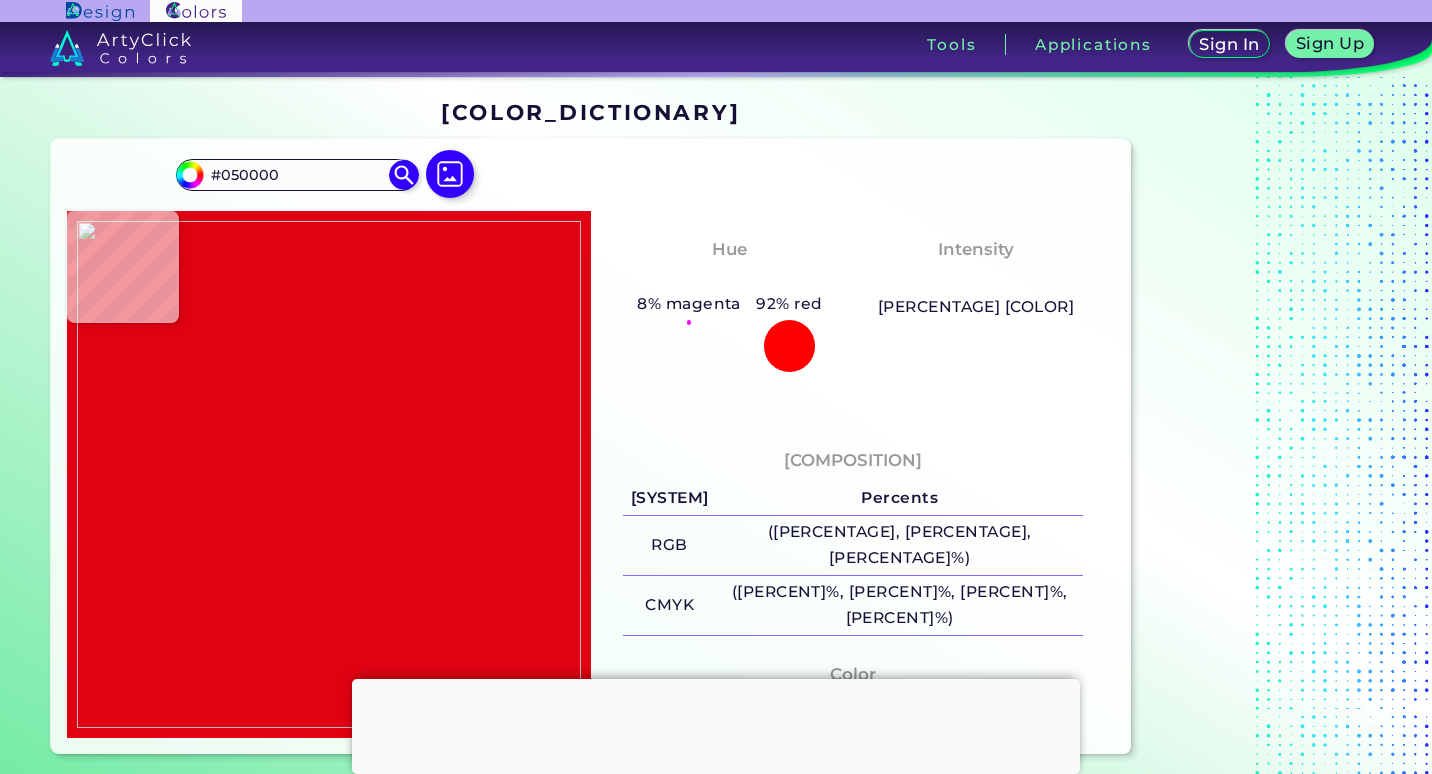 type on "[HEX_COLOR]" 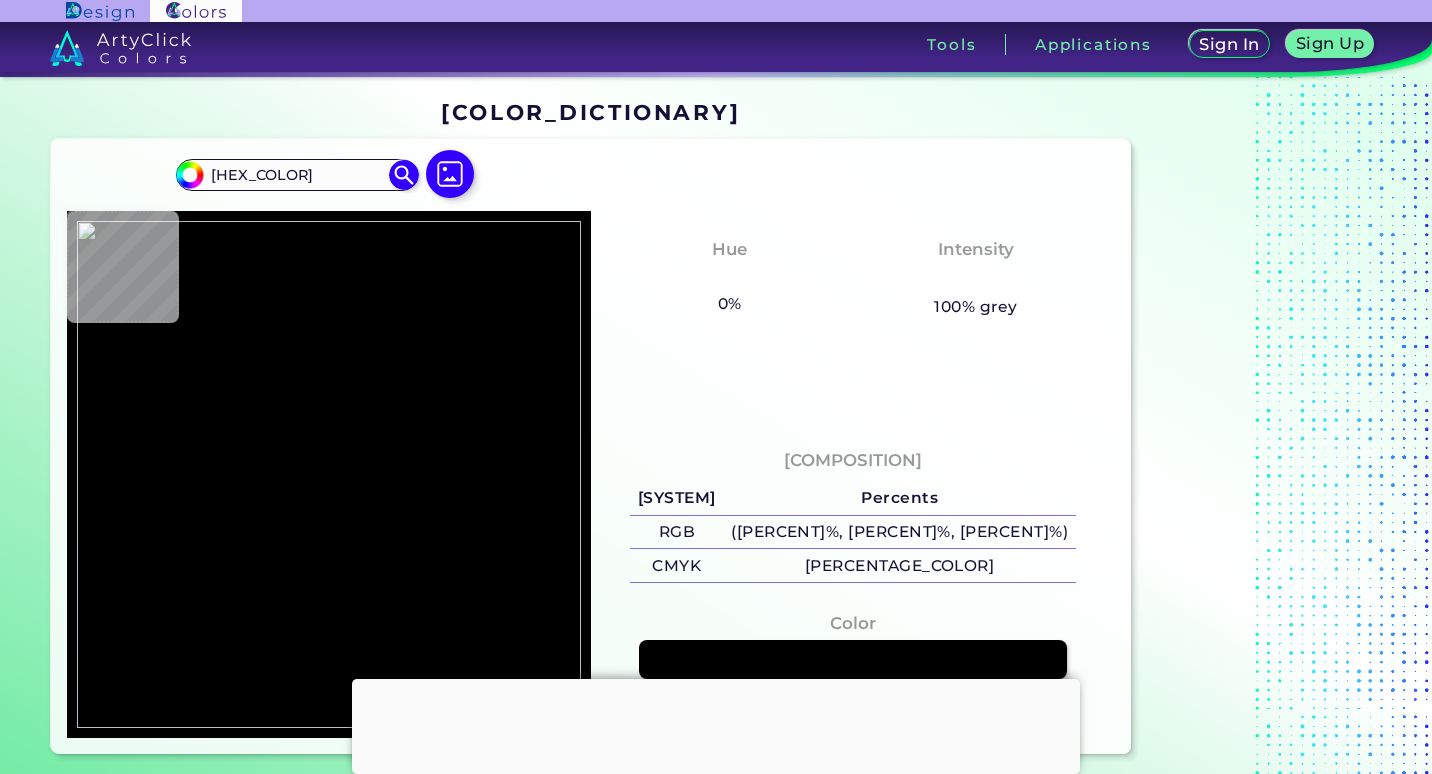 click at bounding box center [716, 679] 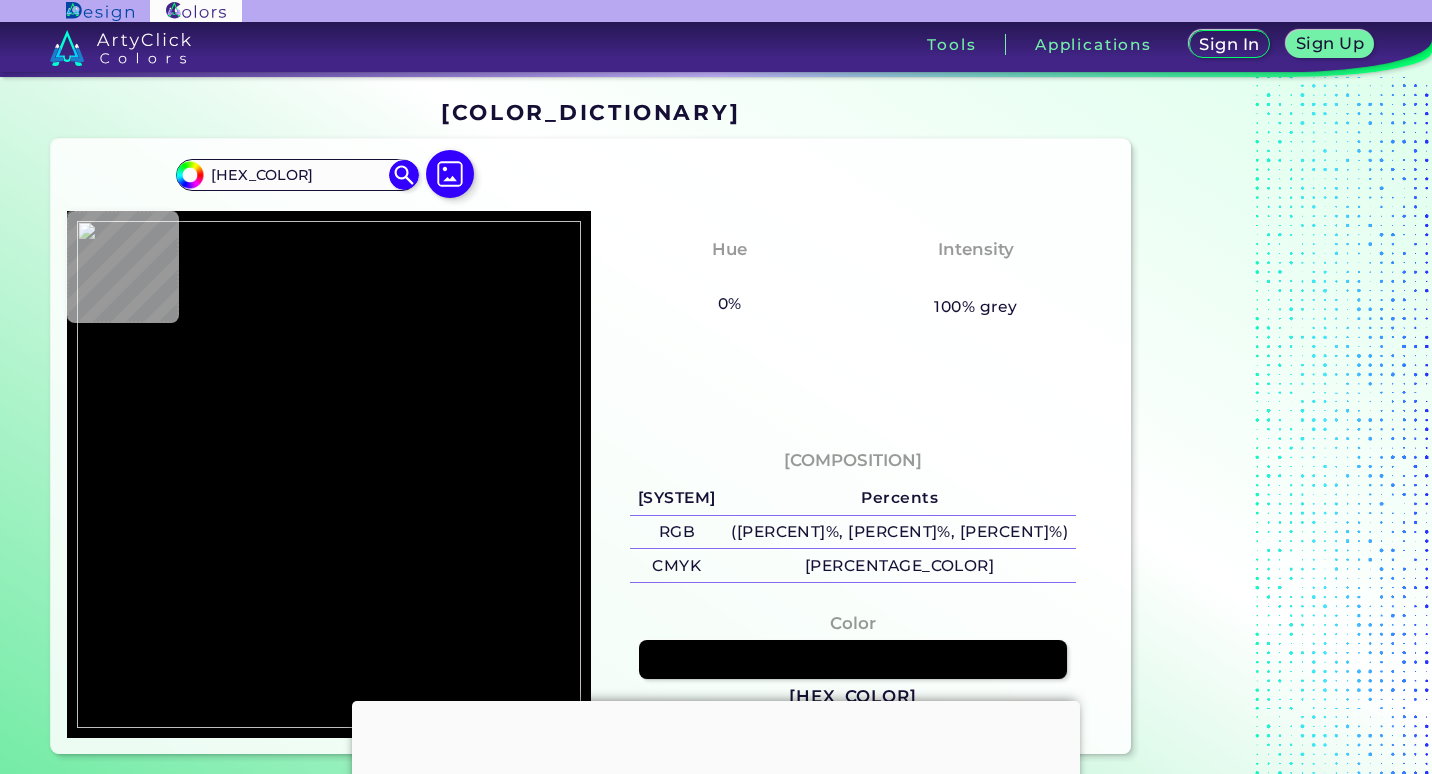 type on "[HEX_COLOR]" 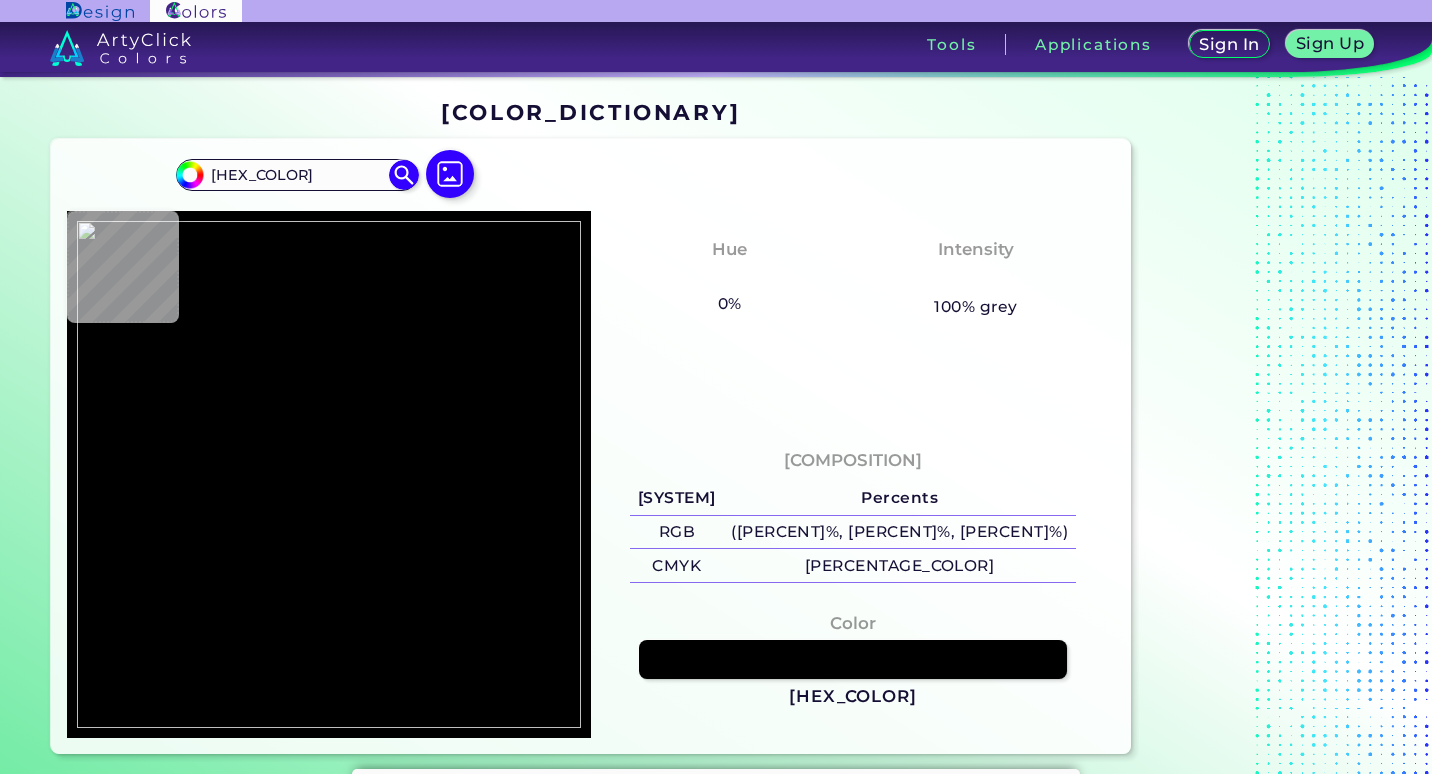 type on "#010101" 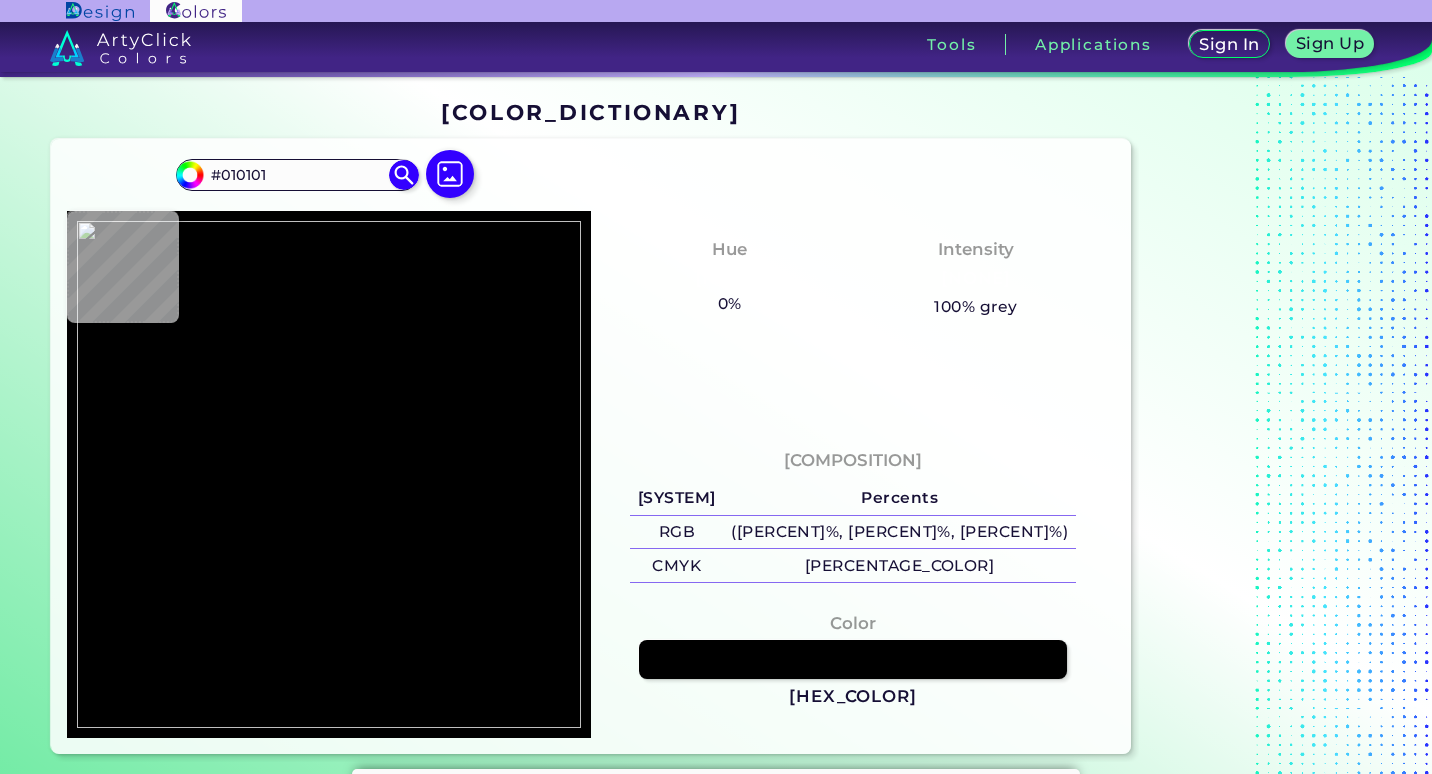 type on "#ea0015" 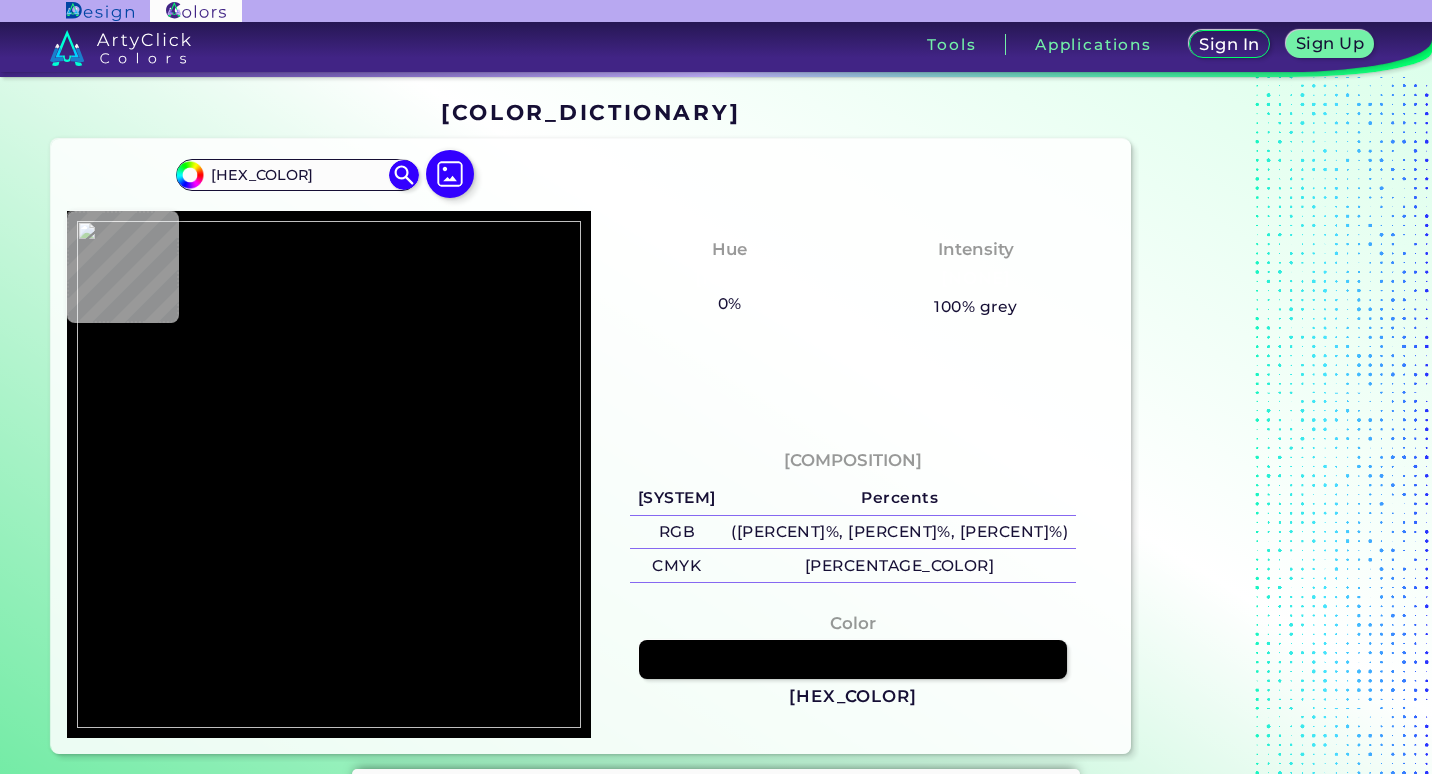 type on "#150000" 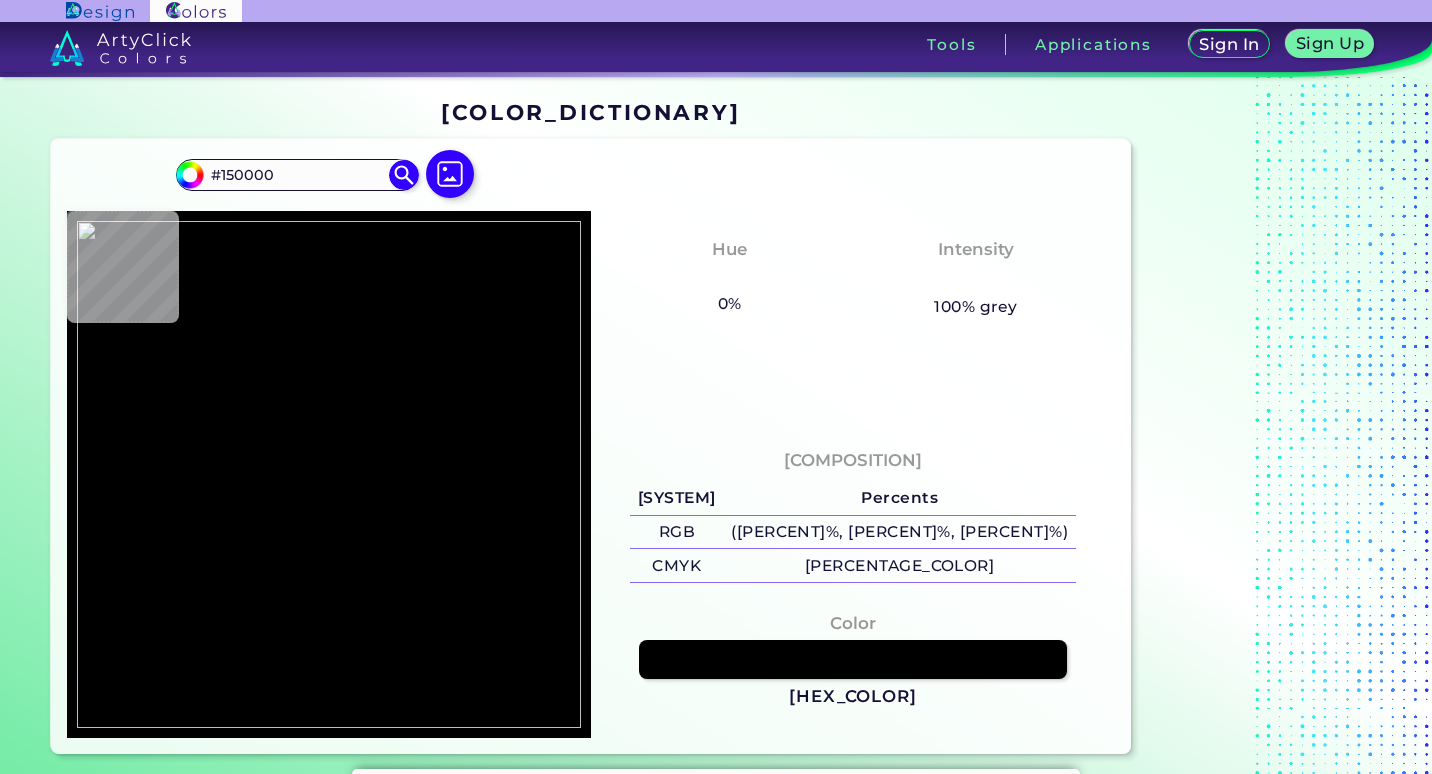type on "#e70012" 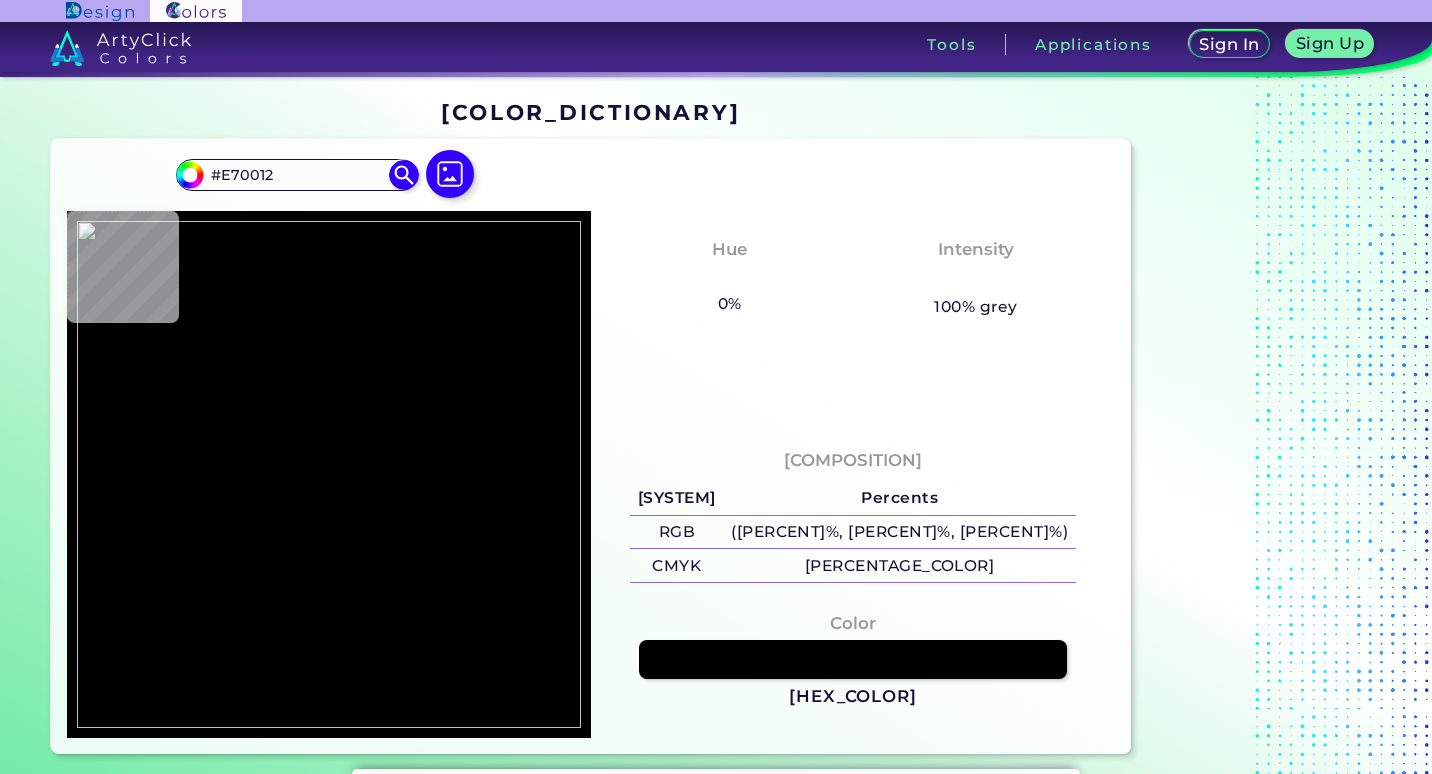 type on "#e70010" 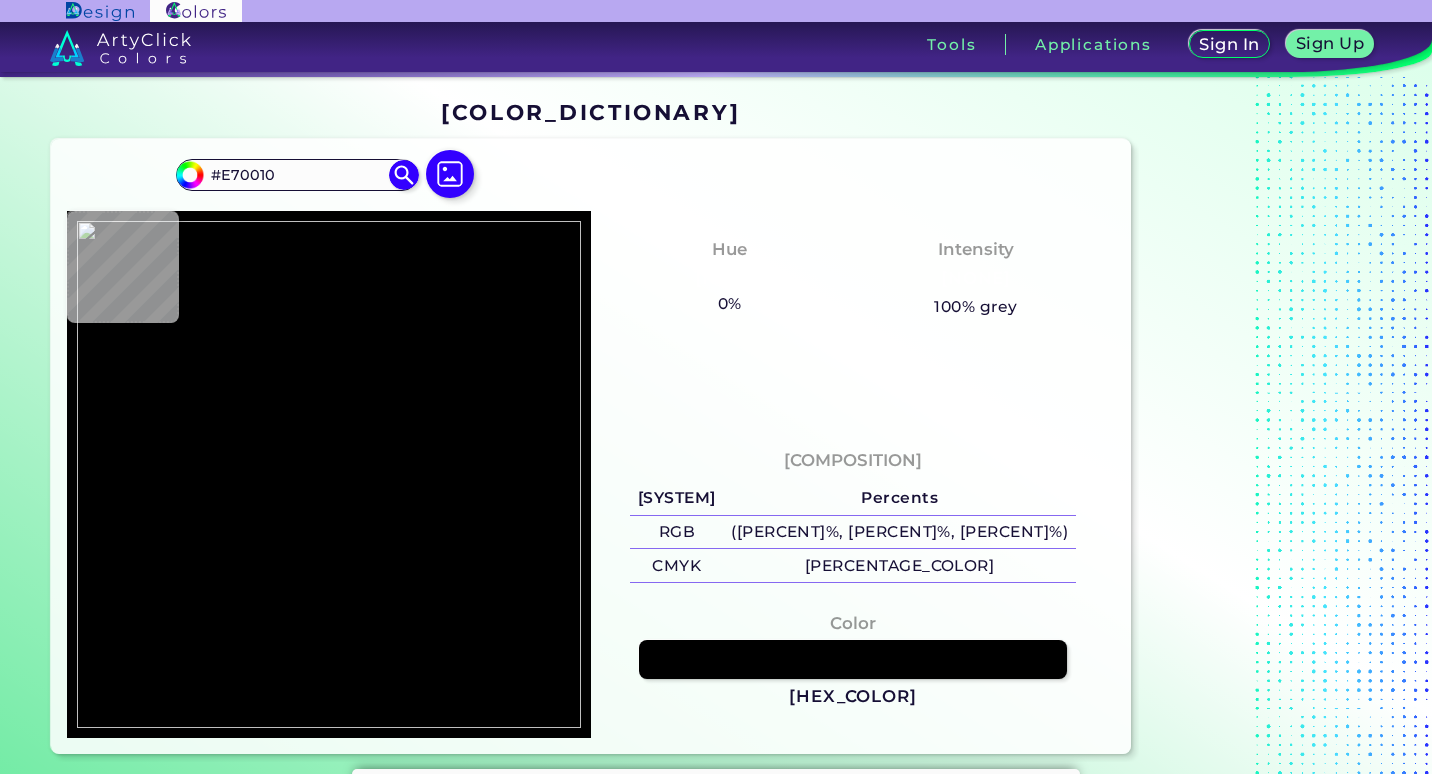 type on "#010001" 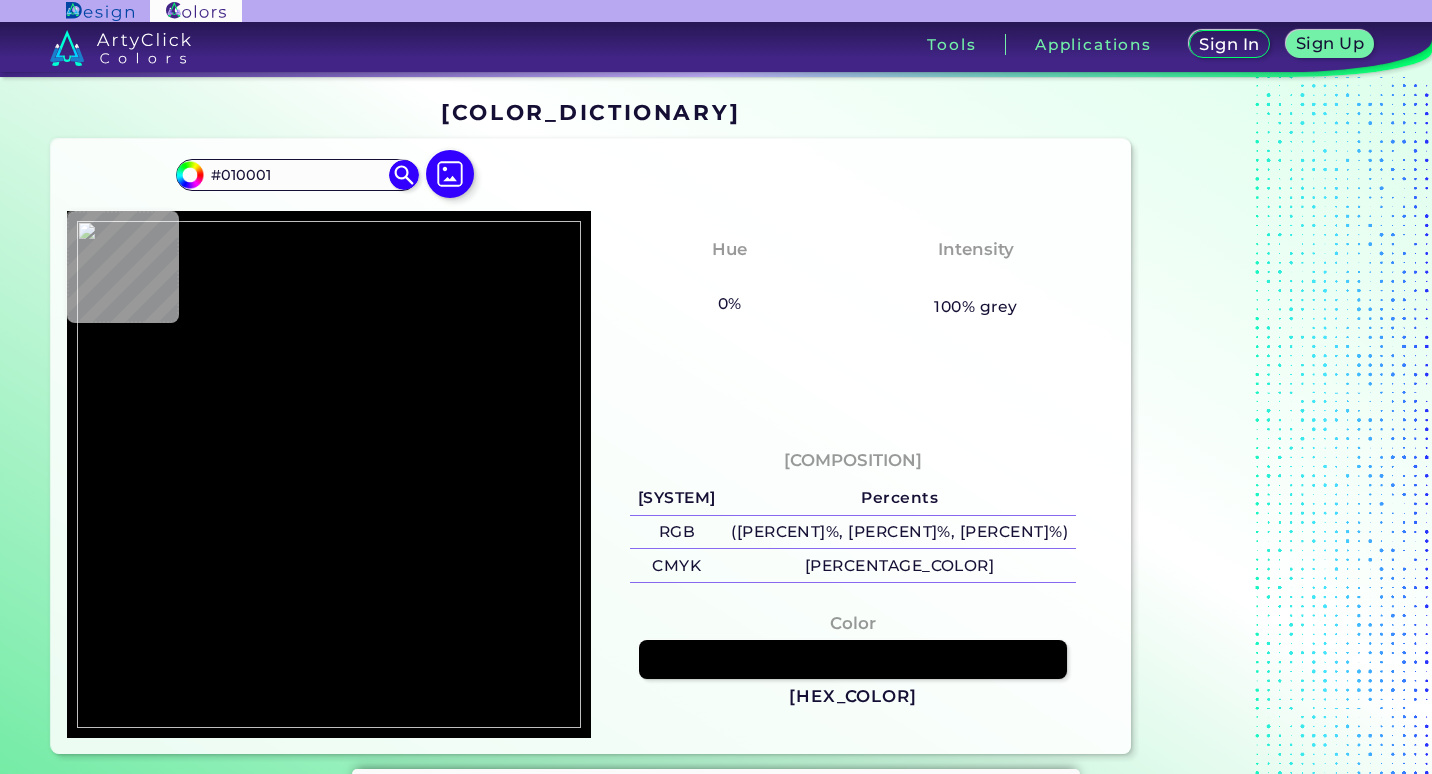 type on "[HEX_COLOR]" 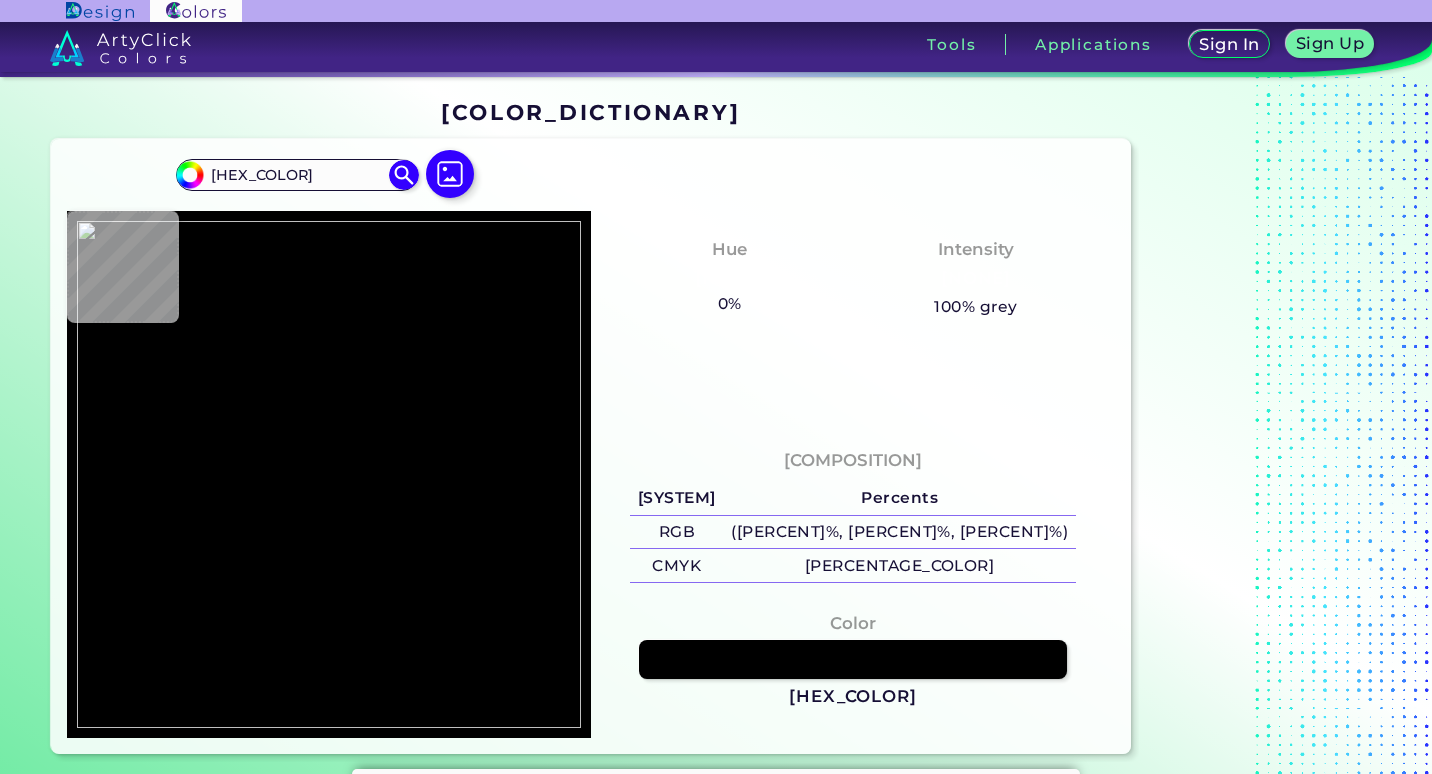 type on "#000100" 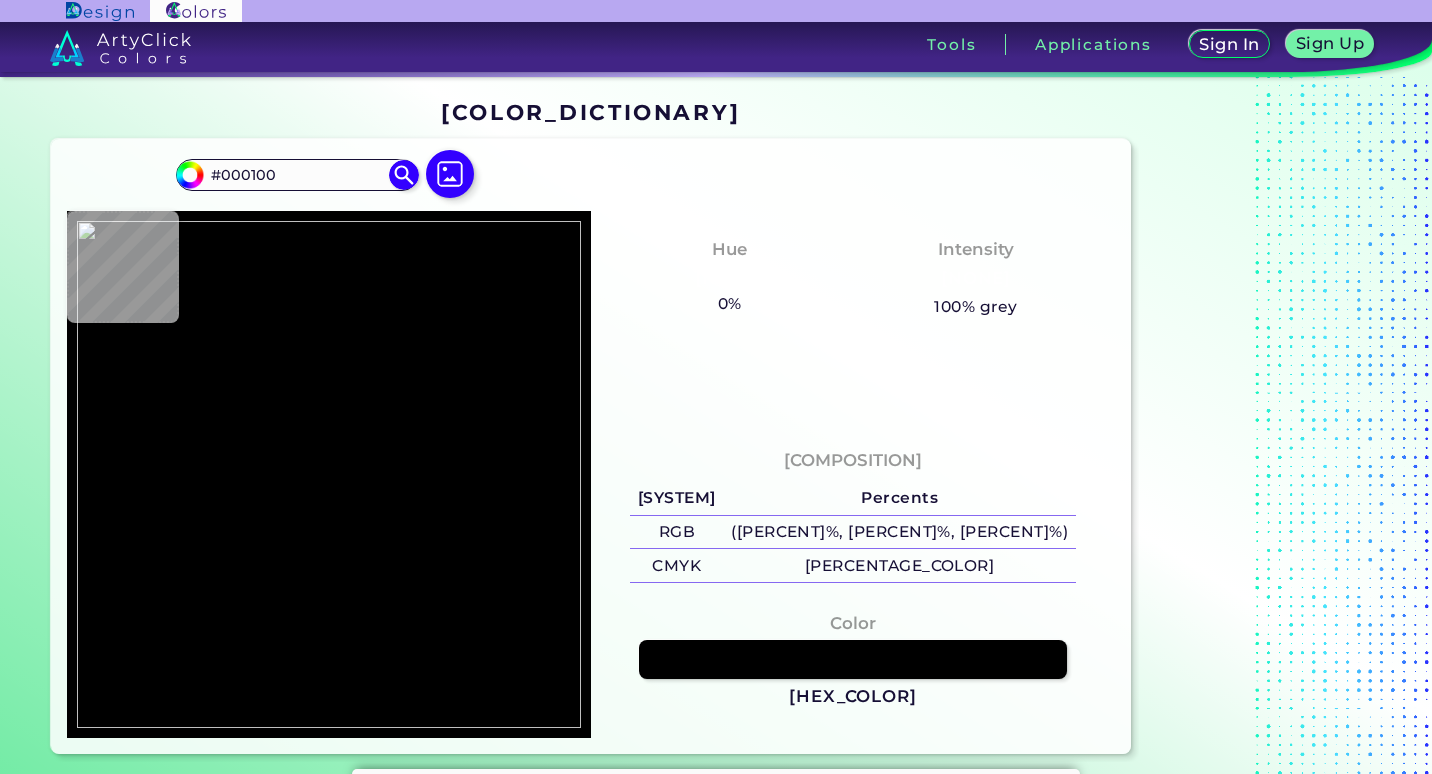 type on "#340300" 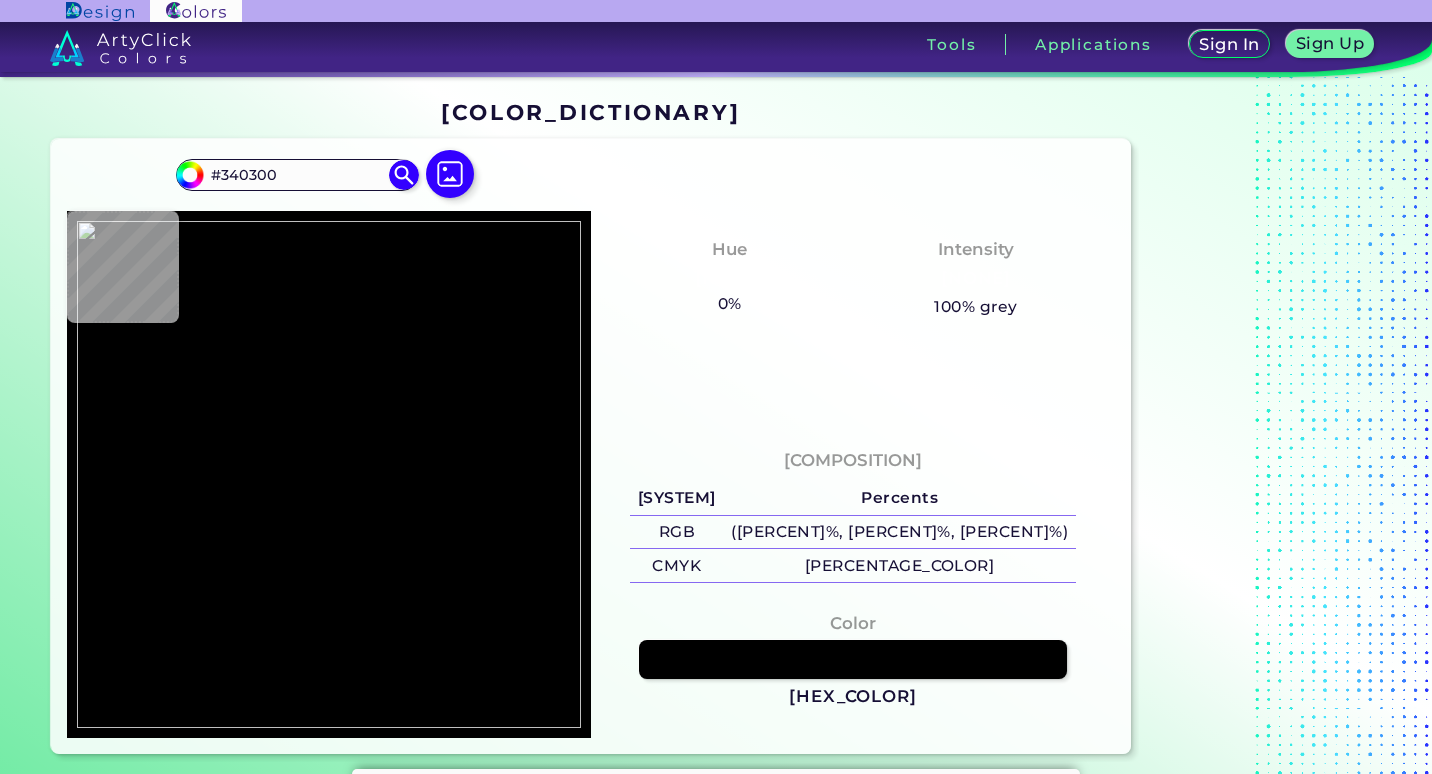 type on "#a6111c" 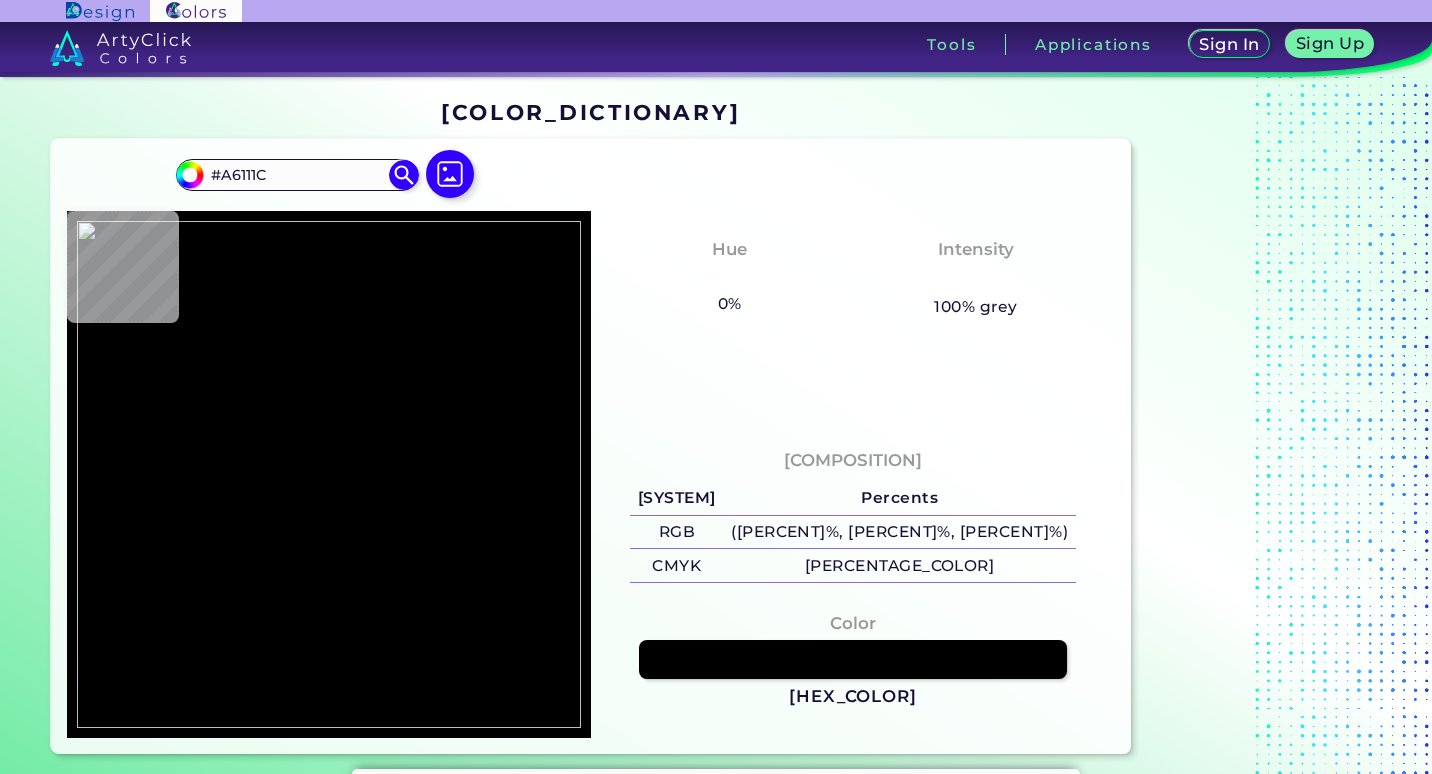 type on "[COLOR]" 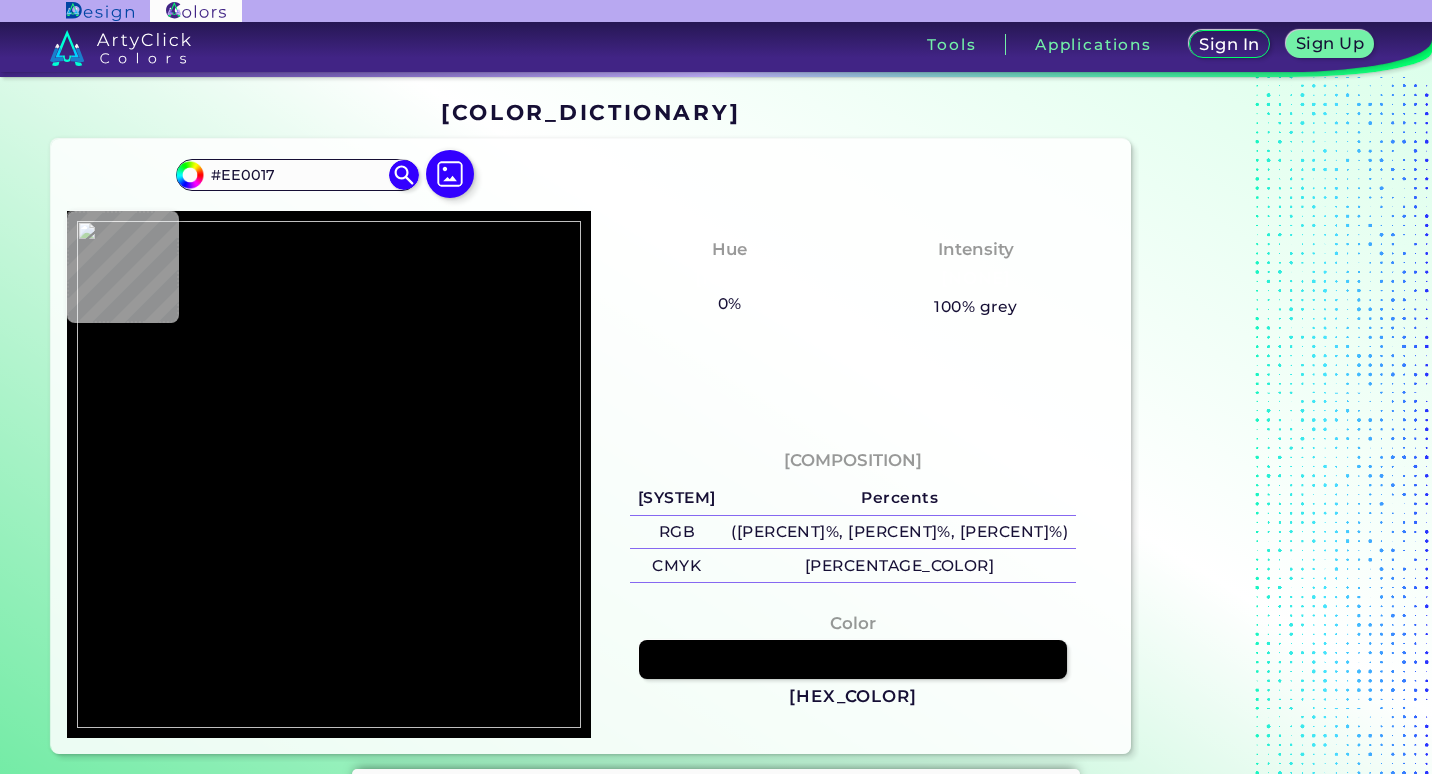 type on "#e80014" 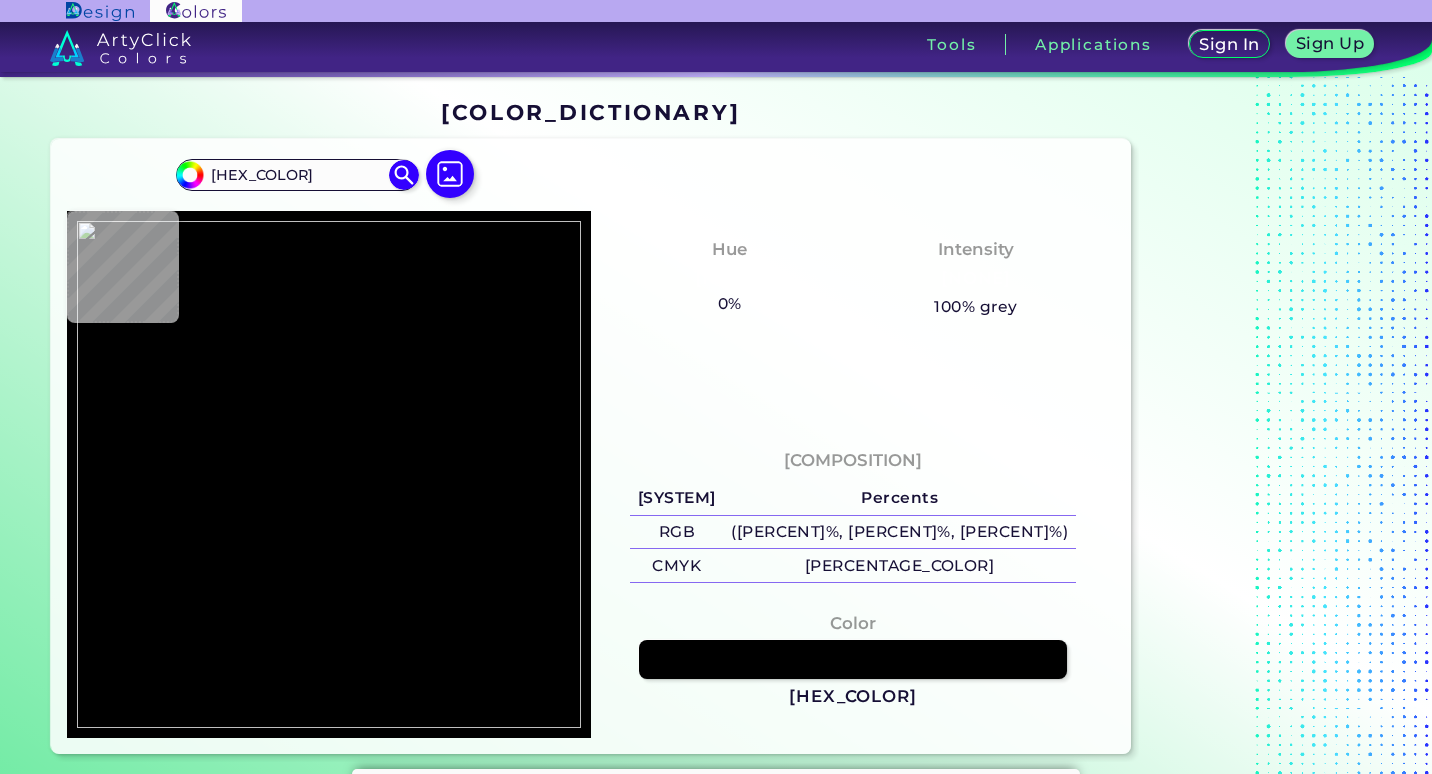 type on "[HEX_COLOR]" 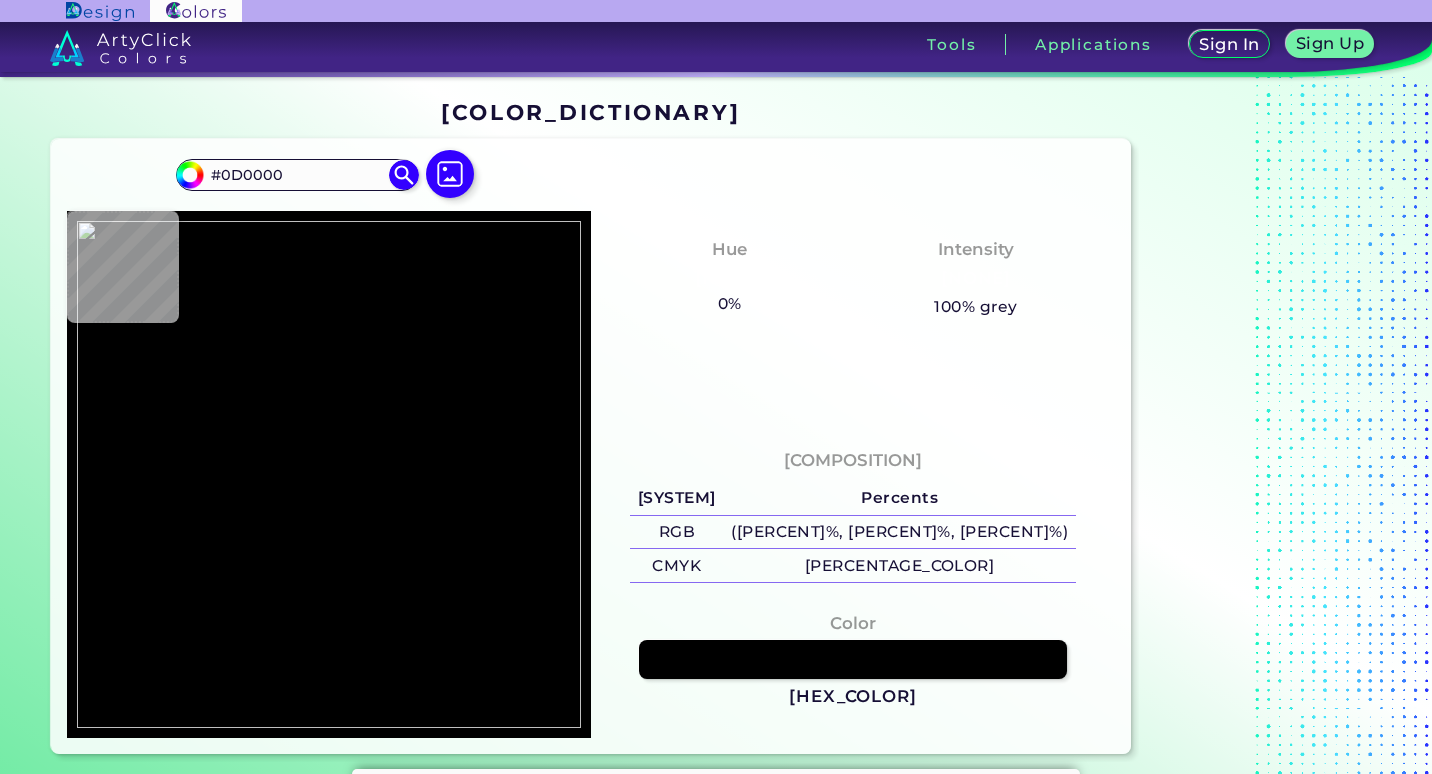 type on "[HEX_COLOR]" 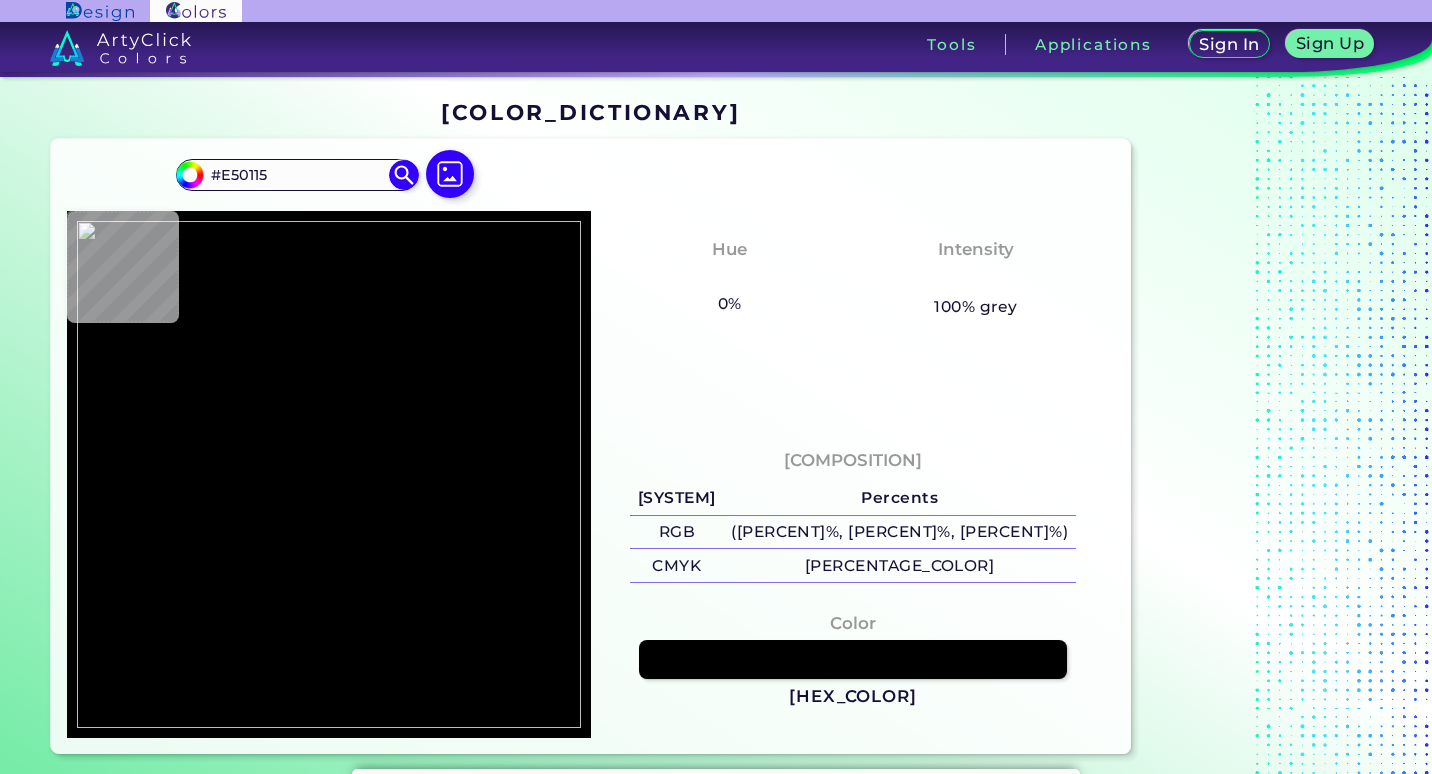 type on "[COLOR]" 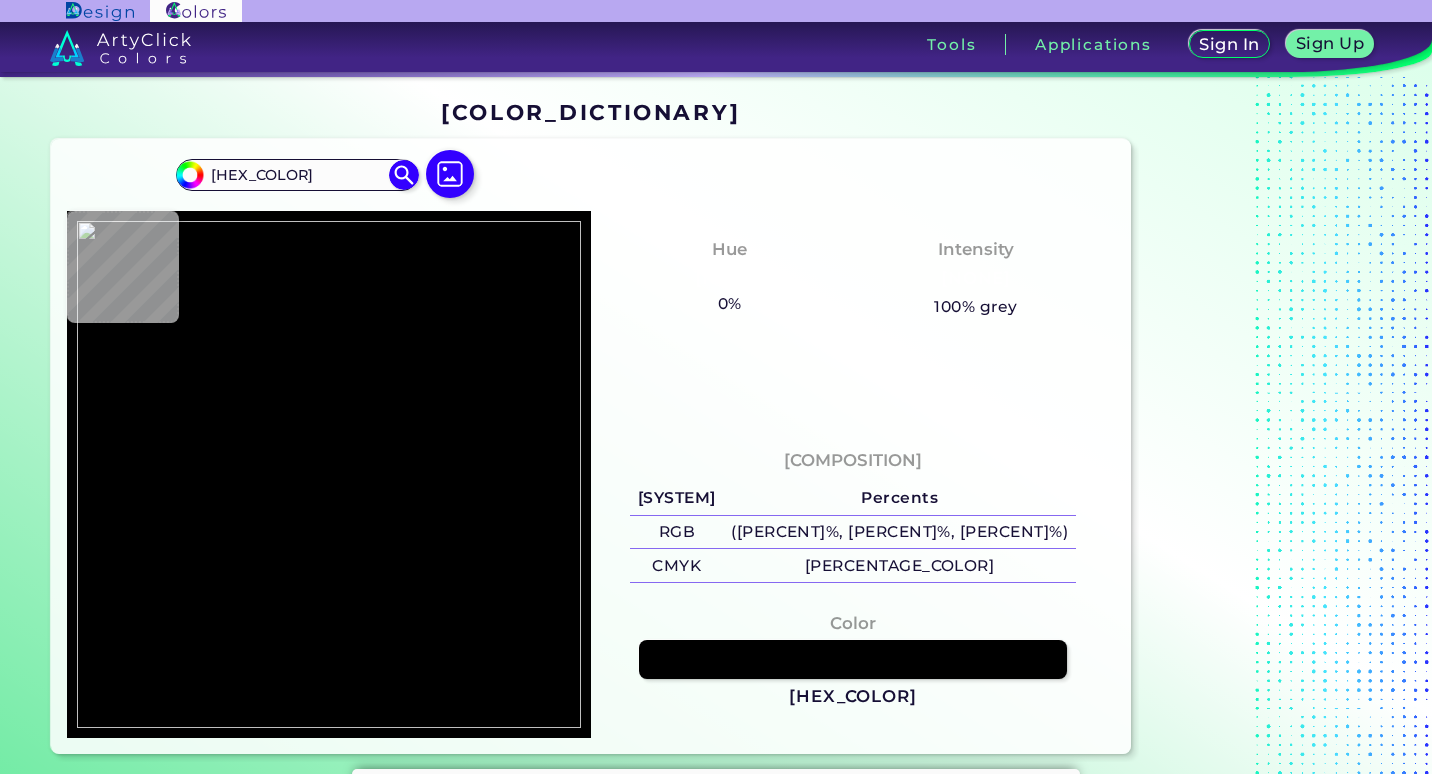 type on "#e70012" 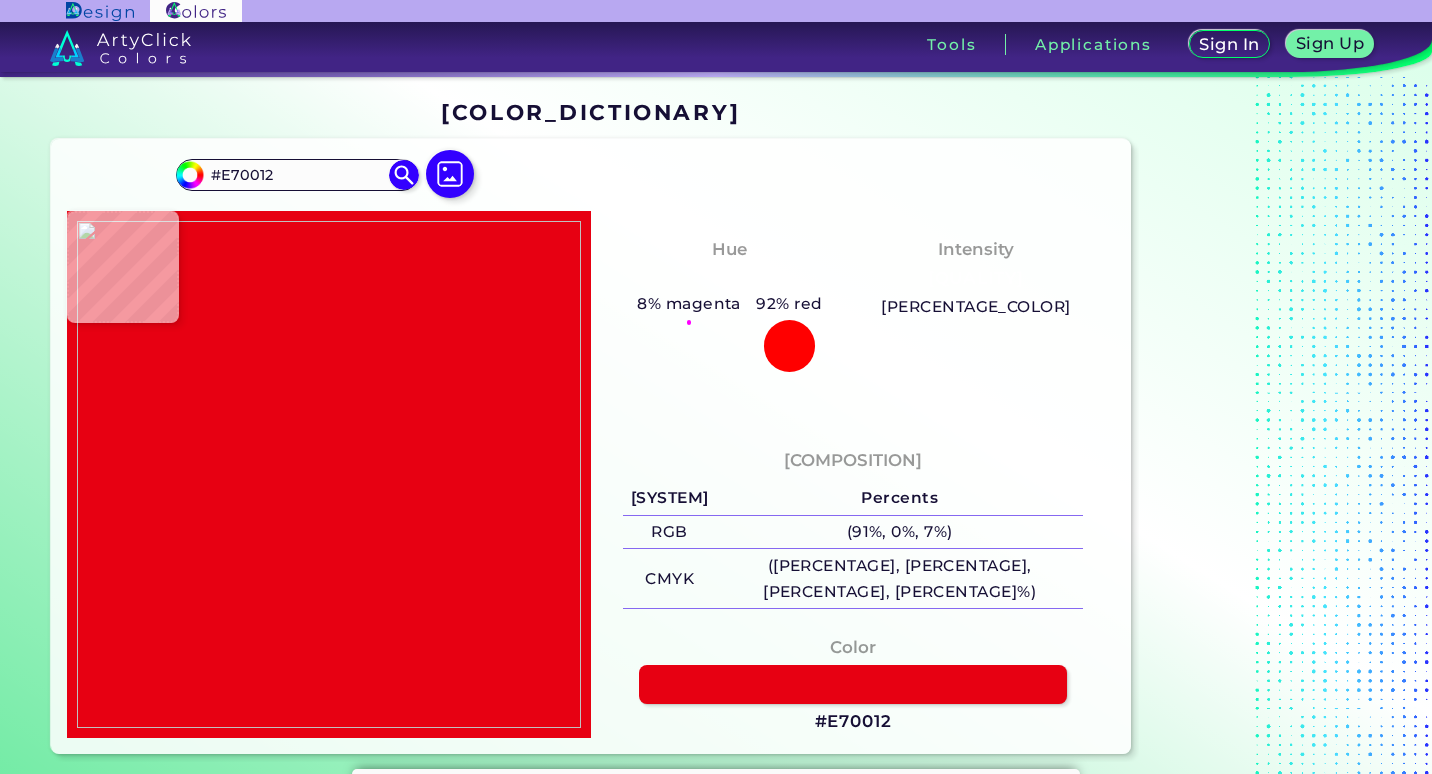 type on "#ec0014" 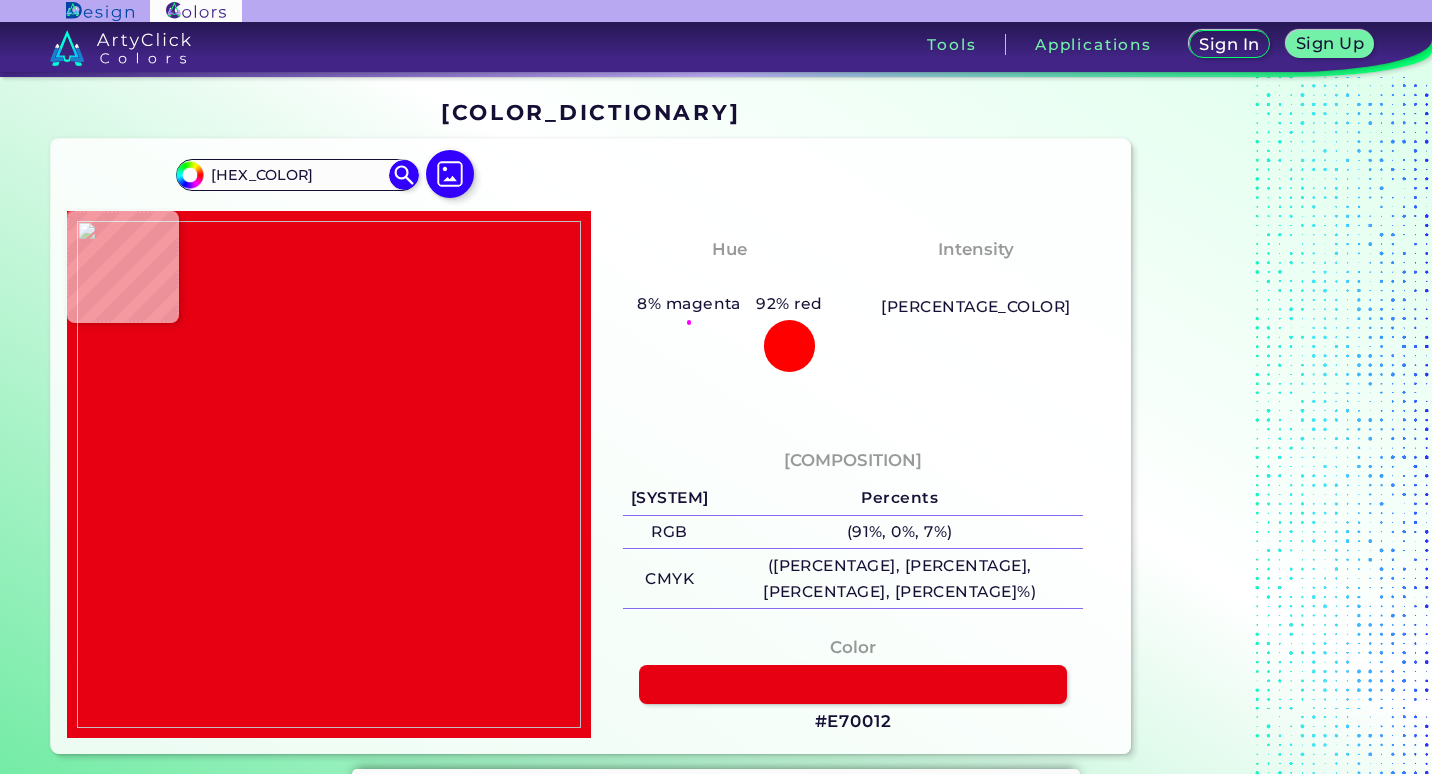 type 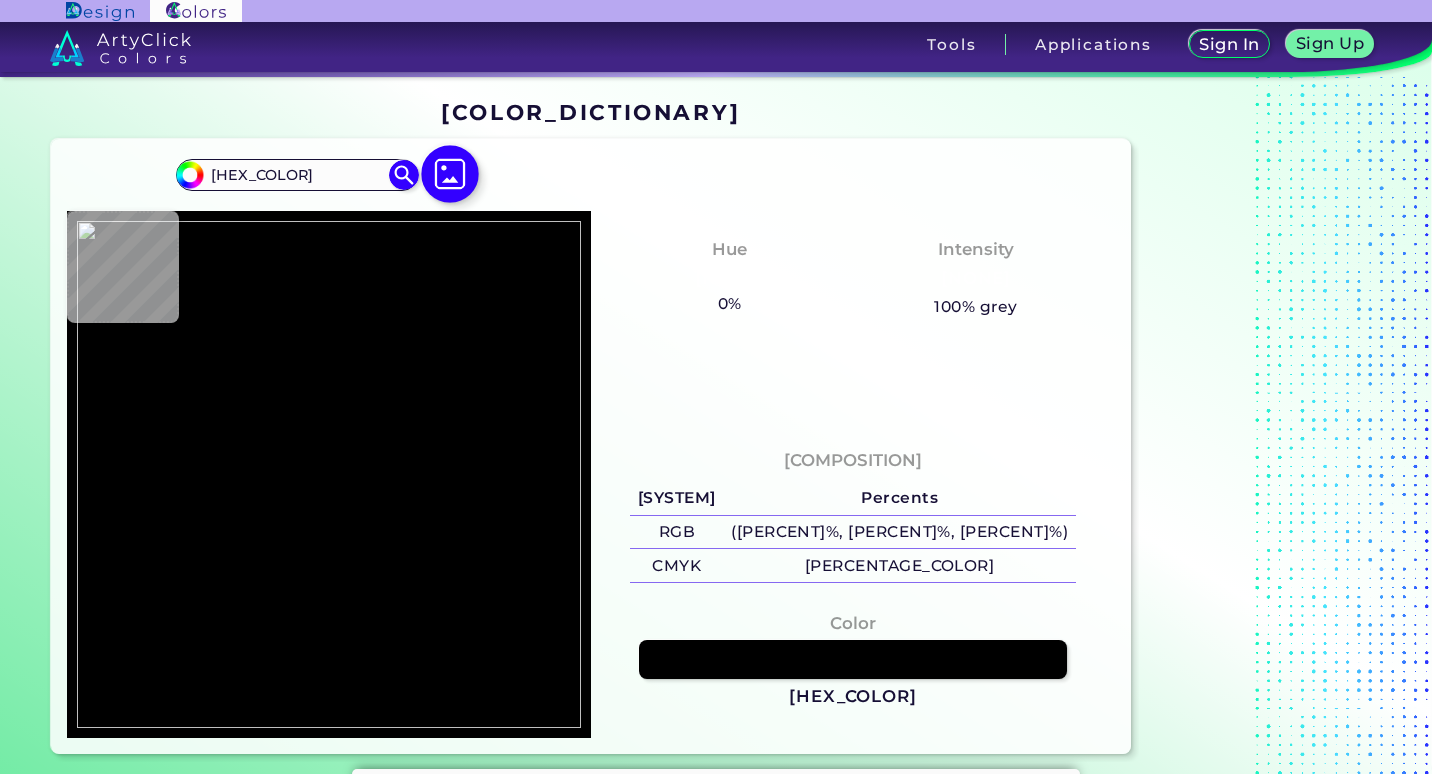 click at bounding box center [450, 174] 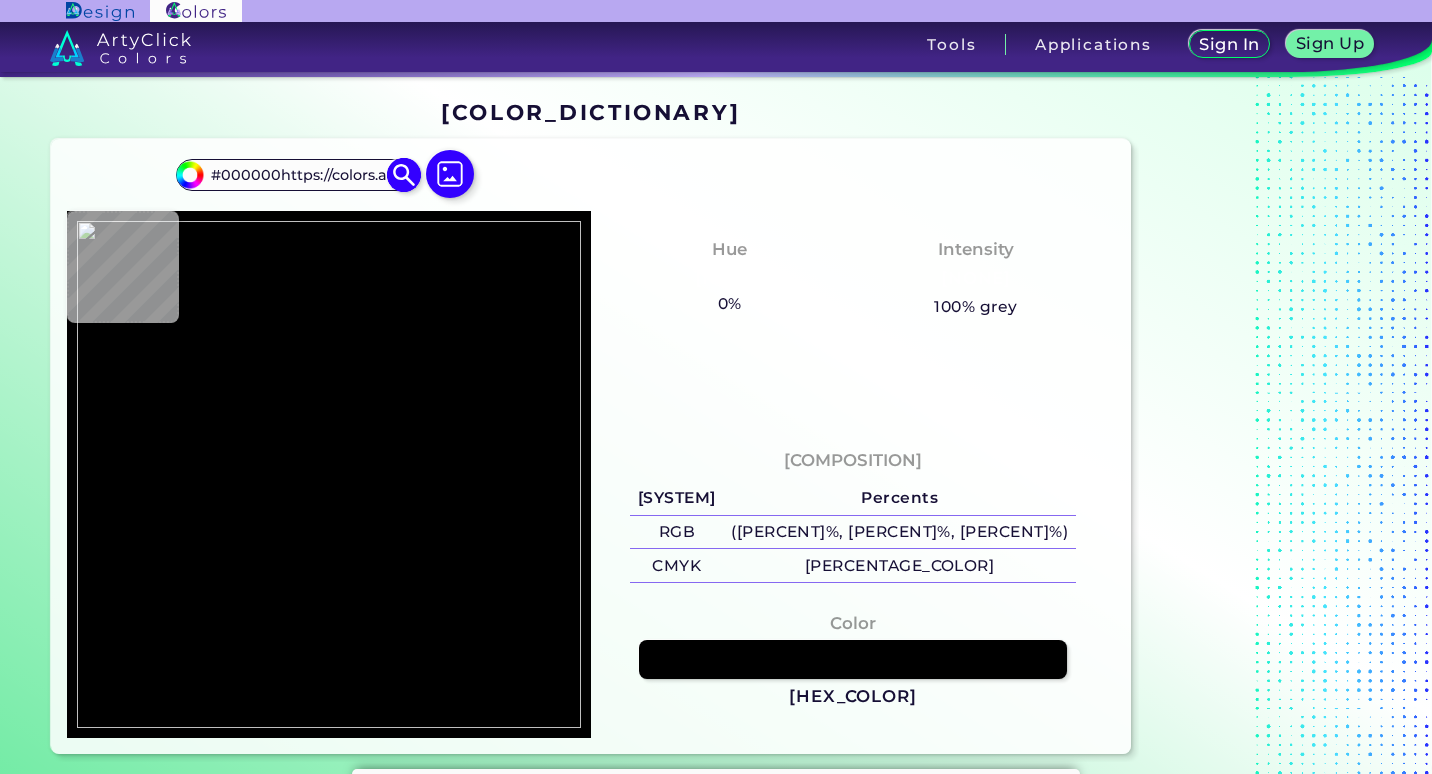 click at bounding box center (403, 175) 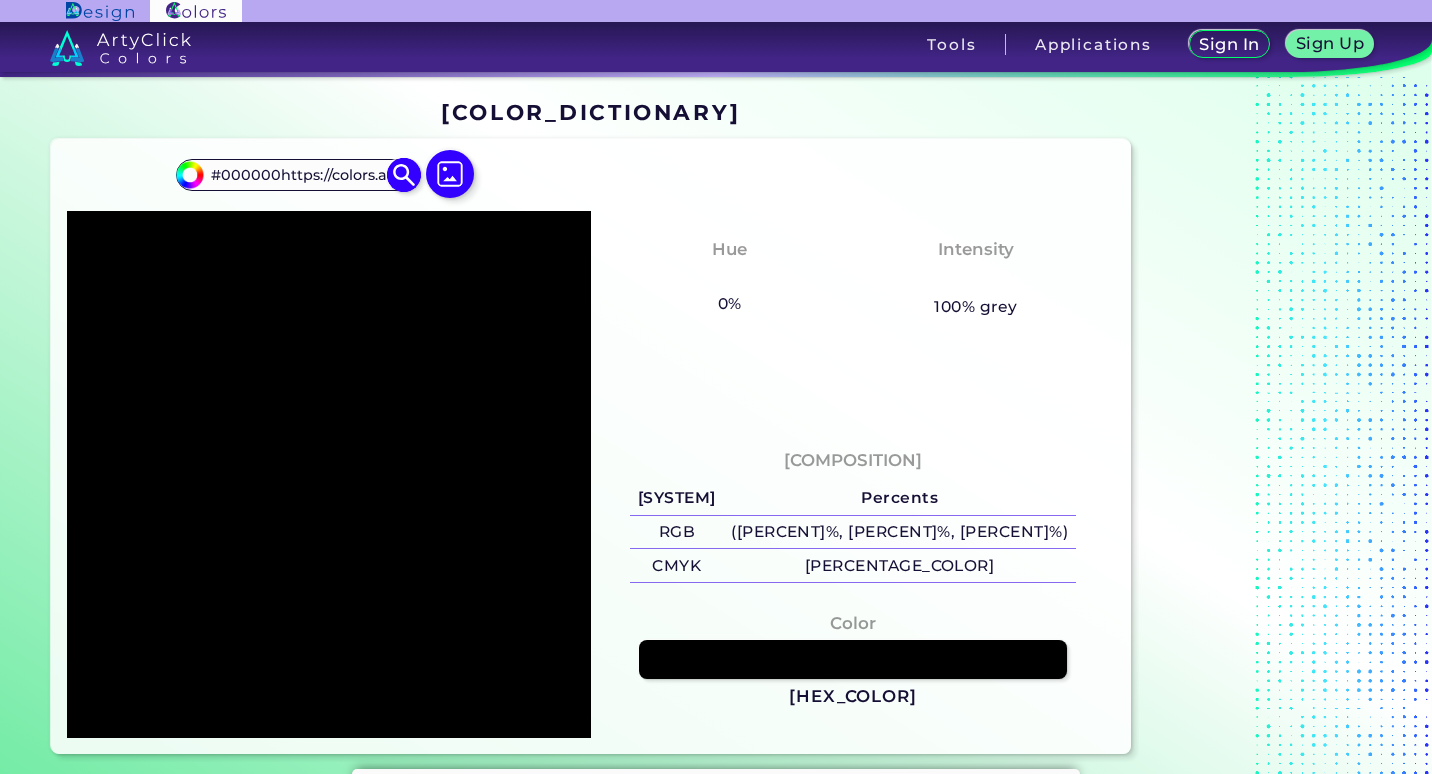 click on "#000000https://colors.artyclick.com/images/icon_blue_search.svg" at bounding box center [297, 174] 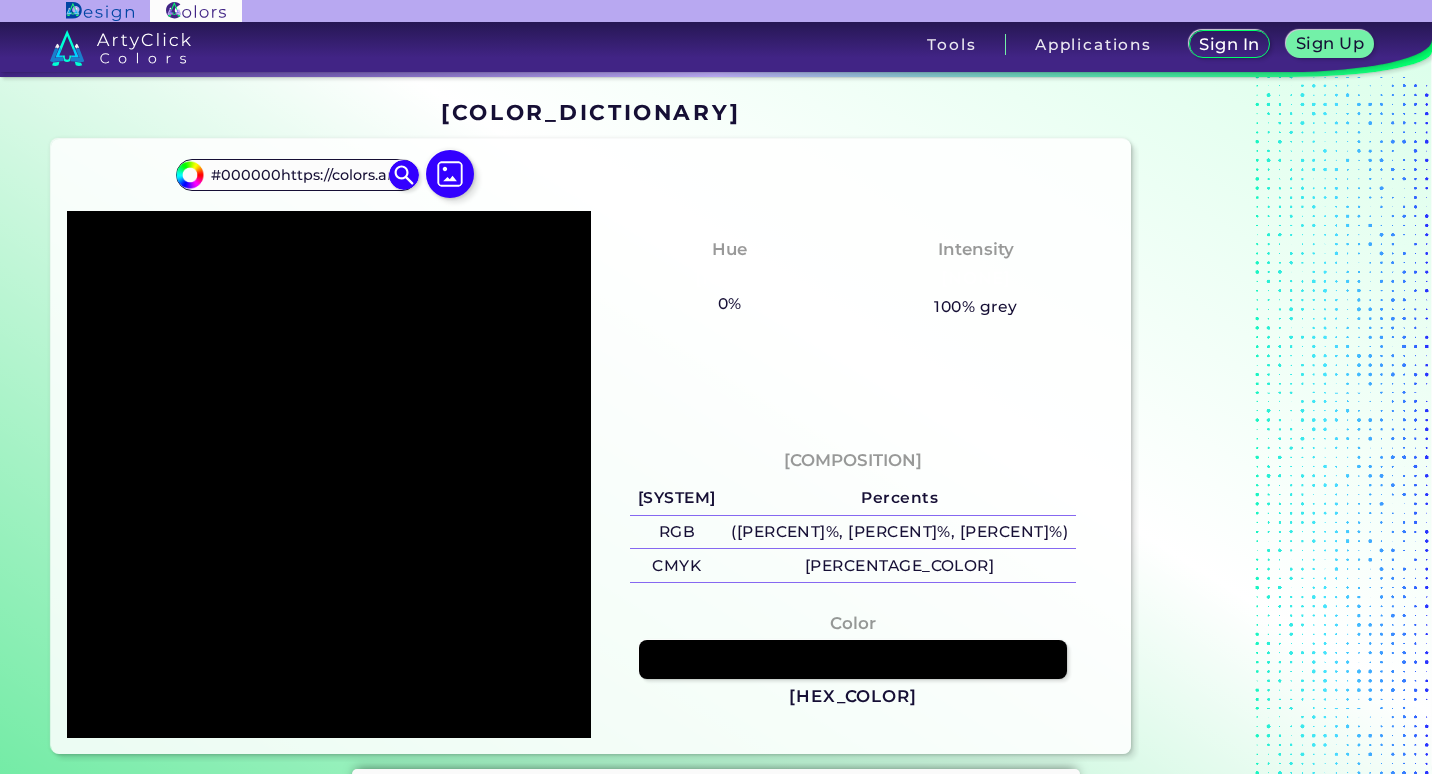 paste on "www.example.com" 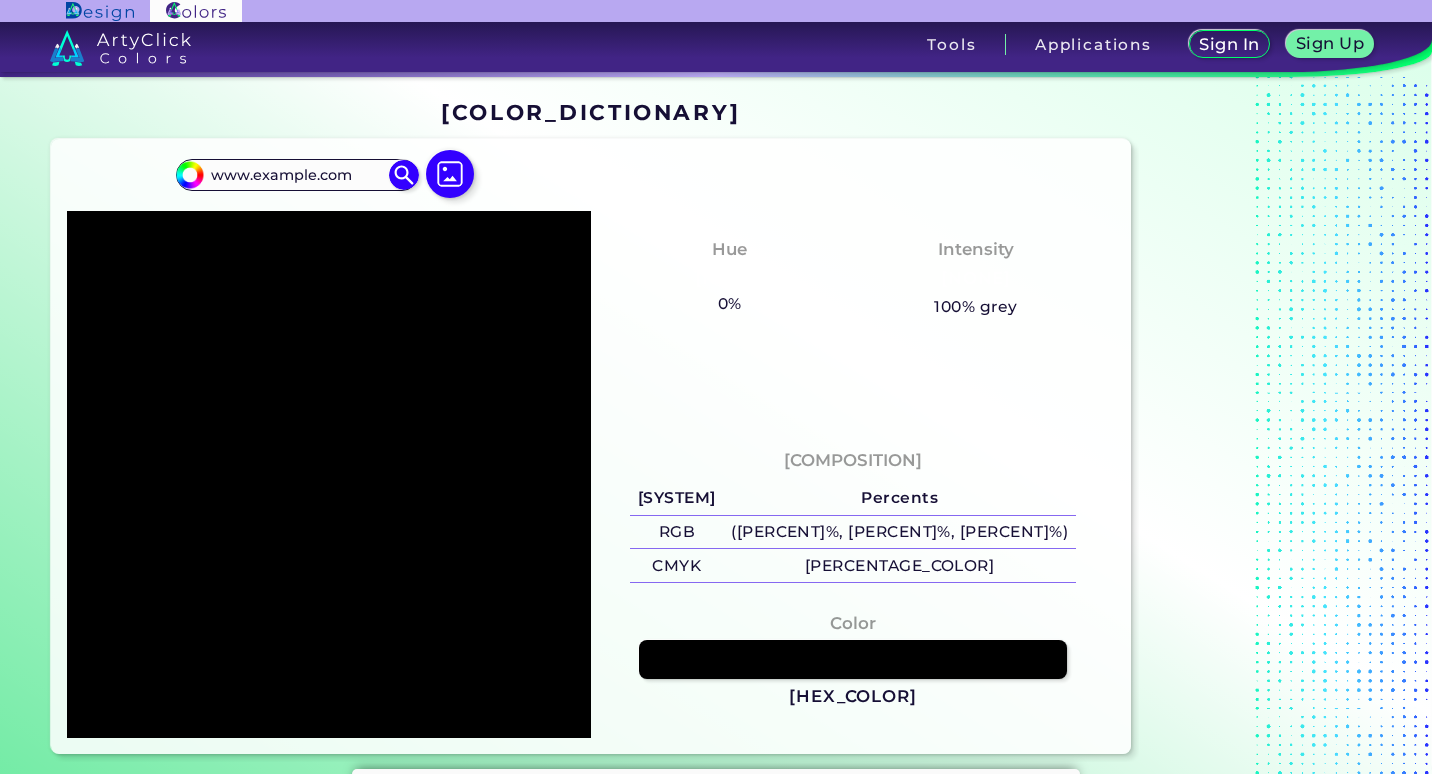 click on "#000000
www.example.com
Acadia   ◉ Acid Green   ◉ Aero Blue   ◉ Alabaster   ◉ Albescent White   ◉ Algae   ◉ Algae Green   ◉ Alice Blue   ◉ Alien Green   ◉ Almond   ◉ Almond Frost   ◉ Almost Black   ◉ Alpine   ◉ Aluminium   ◉ Amaranth   ◉ Amethyst   ◉ Amethyst Smoke   ◉ Amour   ◉ Android Green   ◉ Antique Brass   ◉ Antique Bronze   ◉ Antique Fuchsia   ◉ Antique White   ◉ Ao   ◉ Apache   ◉ Apple   ◉ Apple Blossom   ◉ Apple Green   ◉ Apricot   ◉ Aqua   ◉ Aqua Blue   ◉ Aqua Deep   ◉ Aqua Forest   ◉ Aqua Green   ◉ Aqua Haze   ◉ Aqua Island   ◉ Aqua Marine   ◉ Aqua Spring   ◉ Aqua Squeeze" at bounding box center (329, 183) 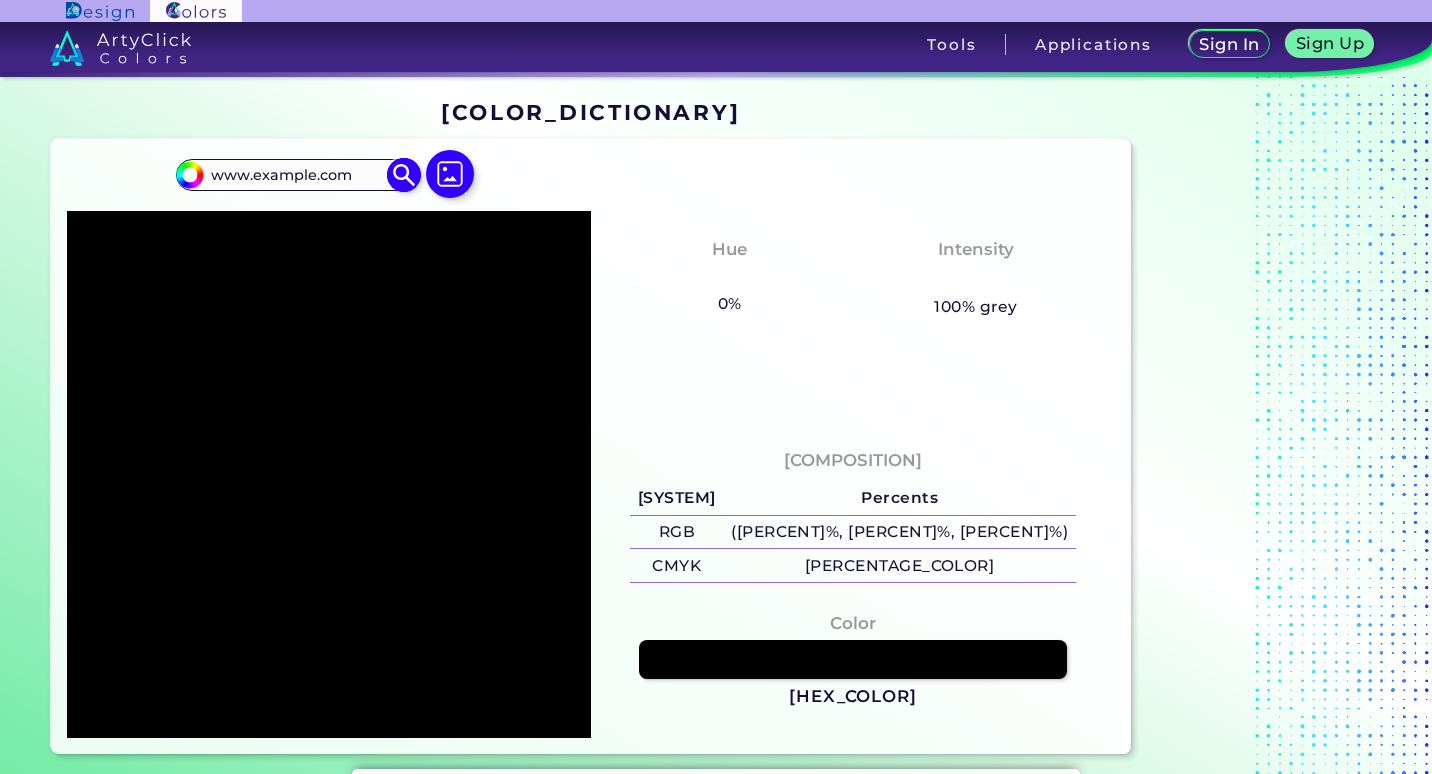 click at bounding box center (403, 175) 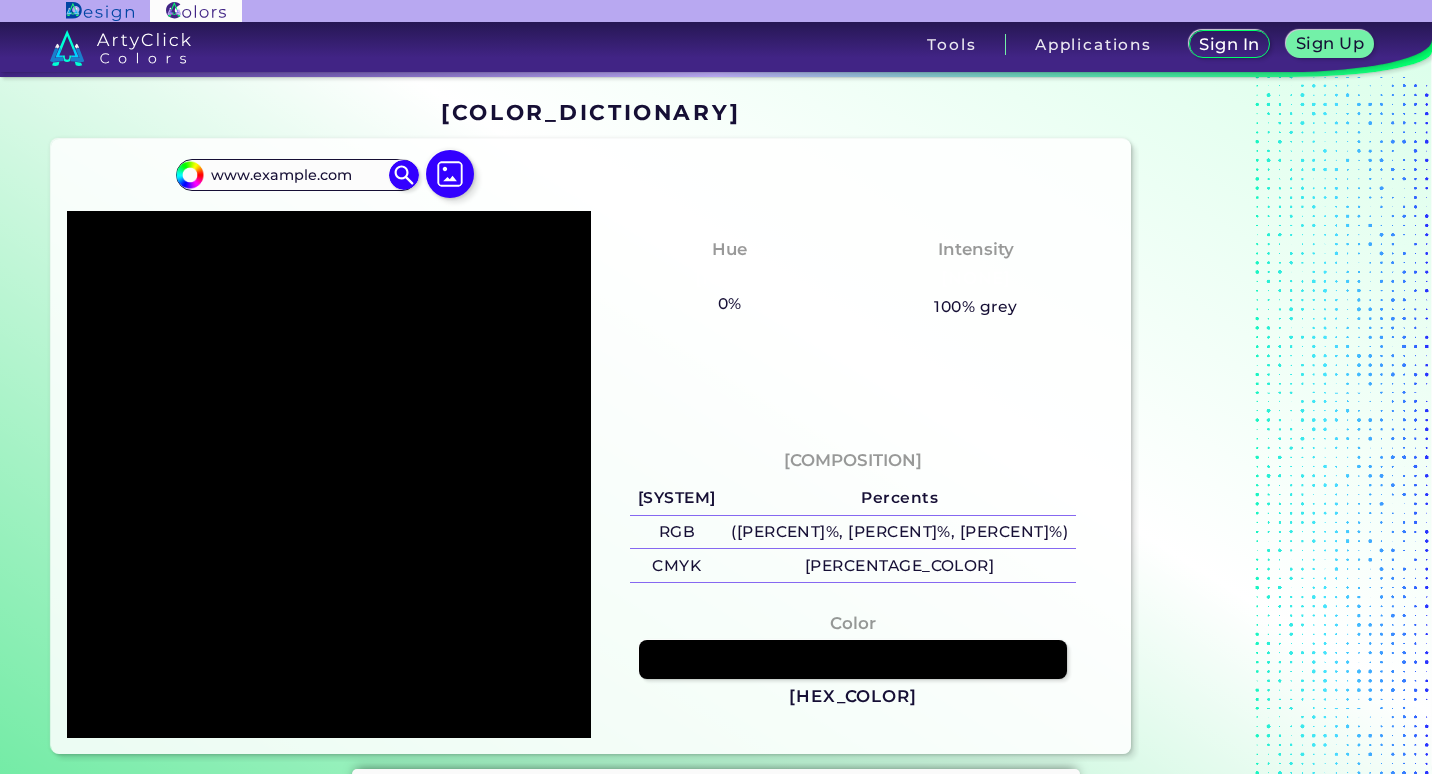 click at bounding box center [329, 474] 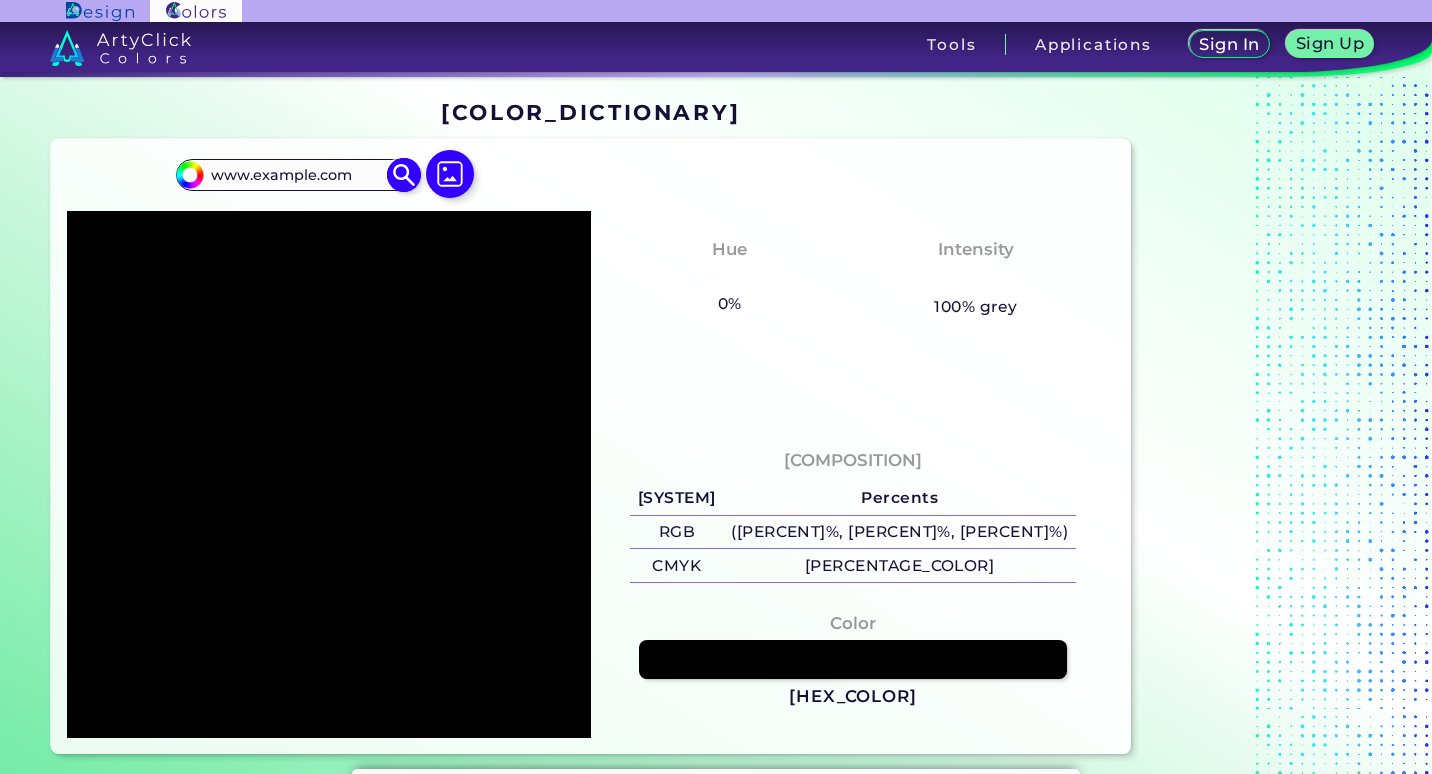 click at bounding box center (403, 175) 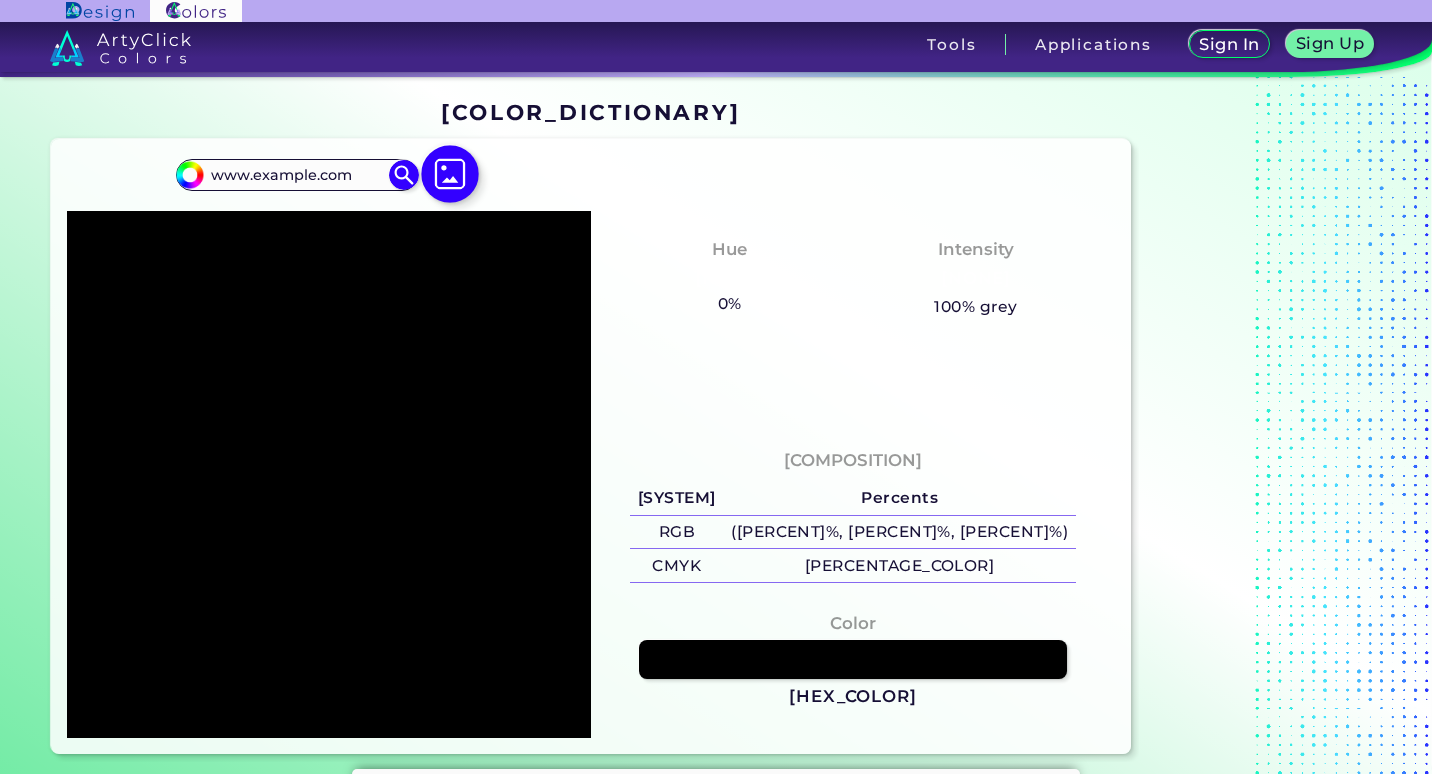 click at bounding box center (450, 174) 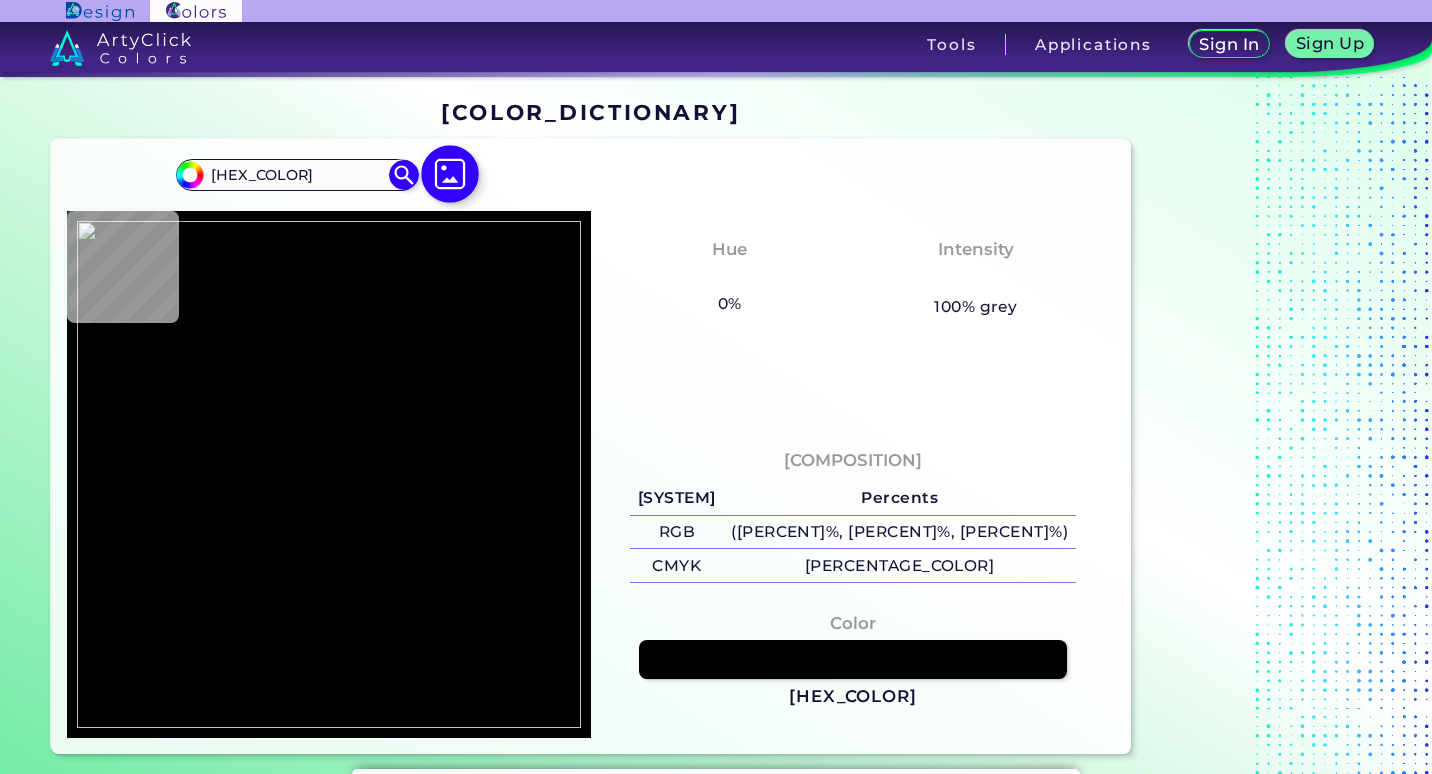 click at bounding box center (450, 174) 